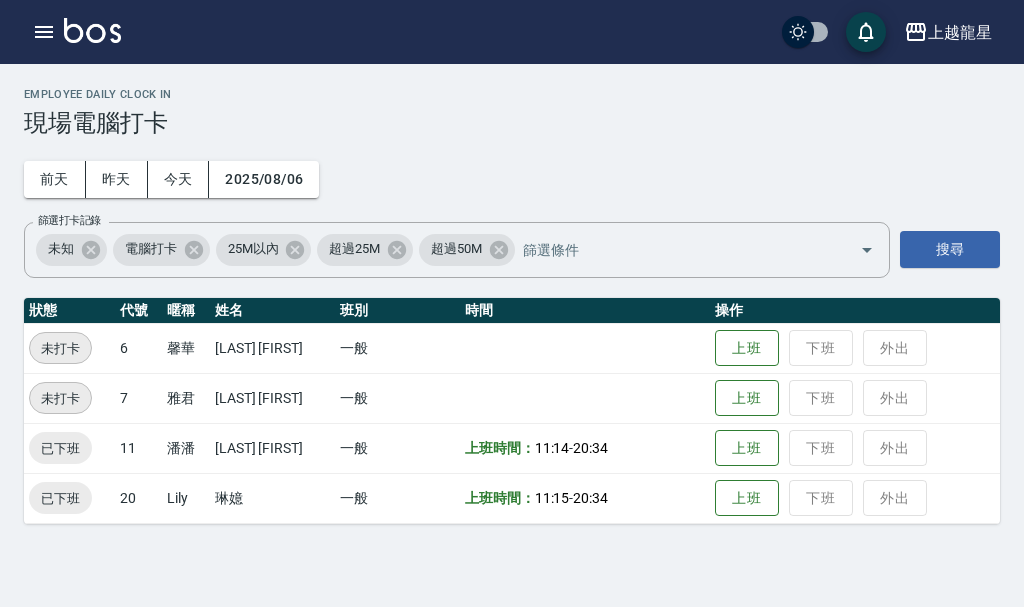 scroll, scrollTop: 0, scrollLeft: 0, axis: both 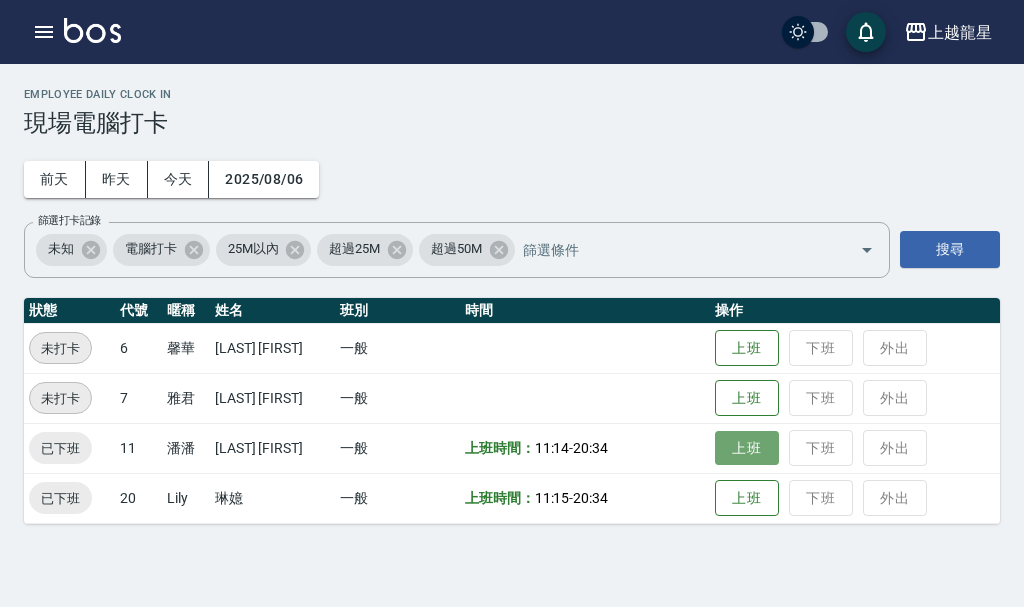 click on "上班" at bounding box center [747, 448] 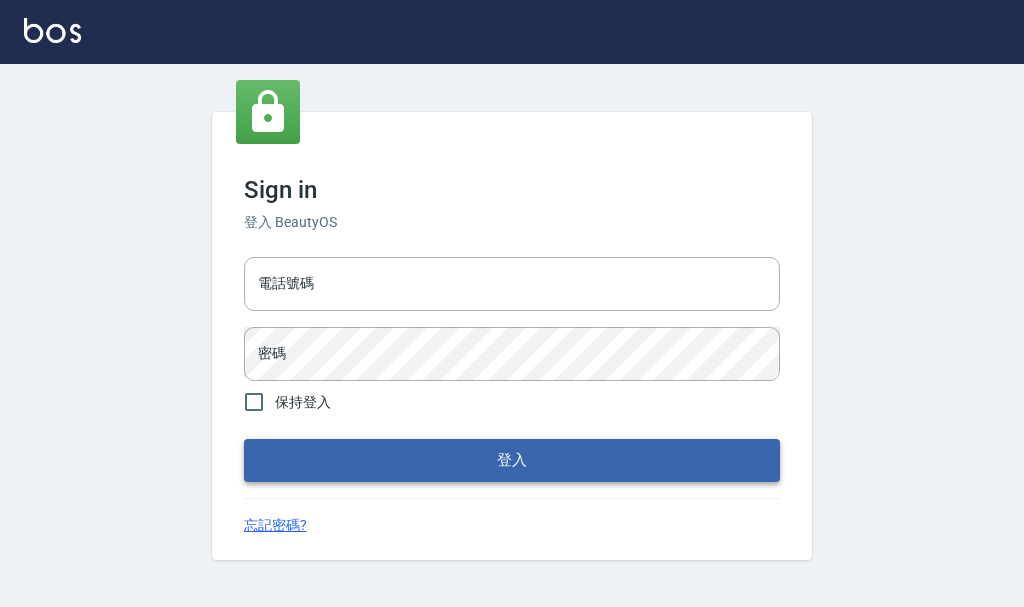 scroll, scrollTop: 0, scrollLeft: 0, axis: both 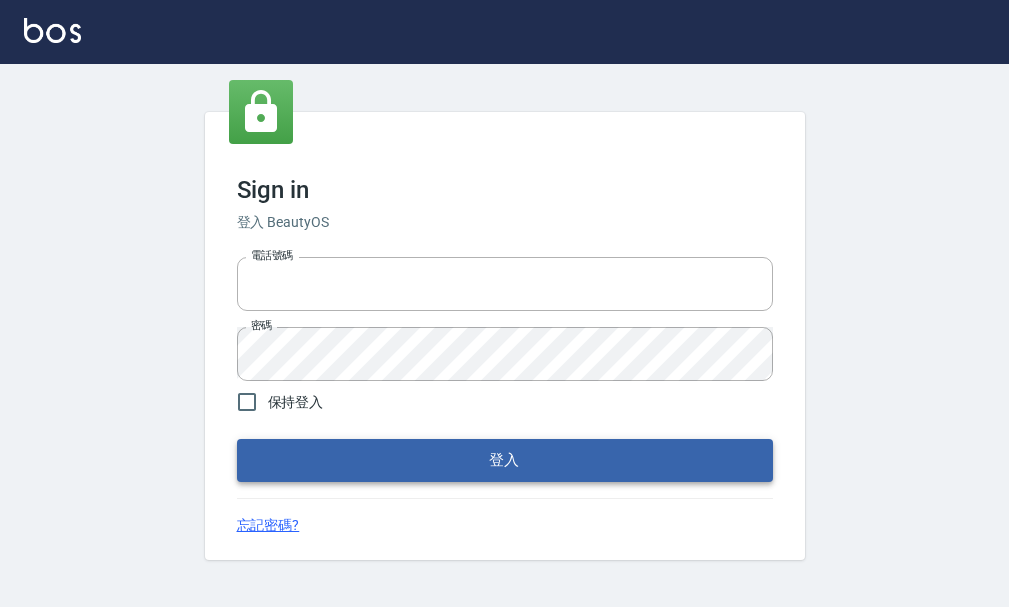 type on "25033354" 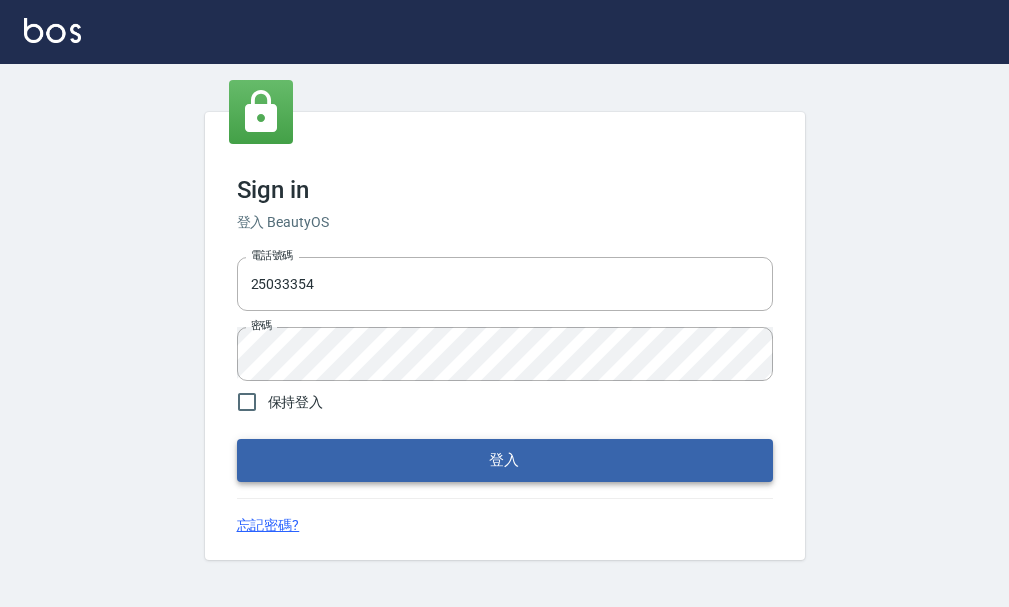 click on "登入" at bounding box center (505, 460) 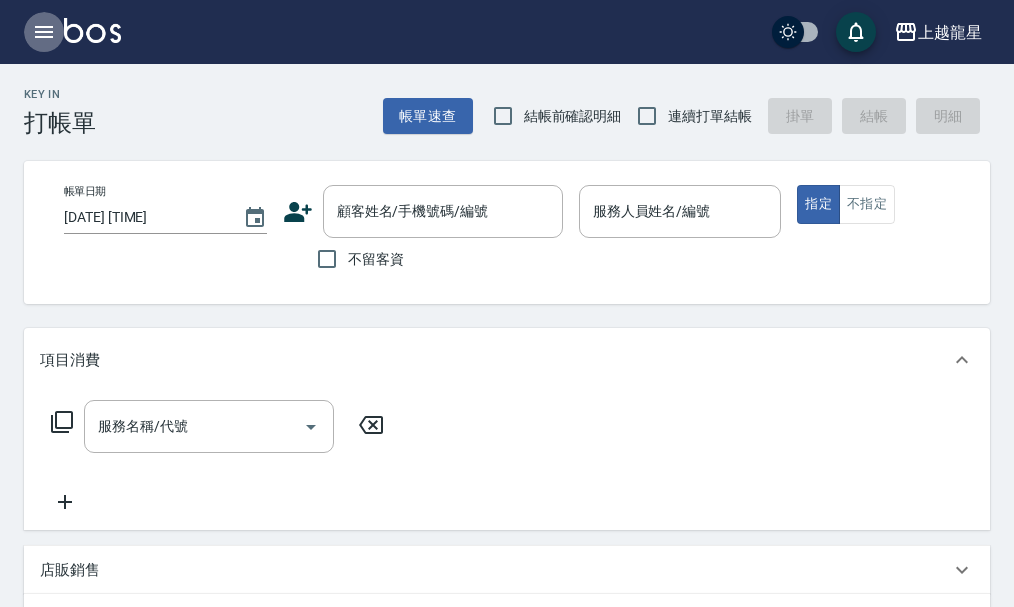 click at bounding box center (44, 32) 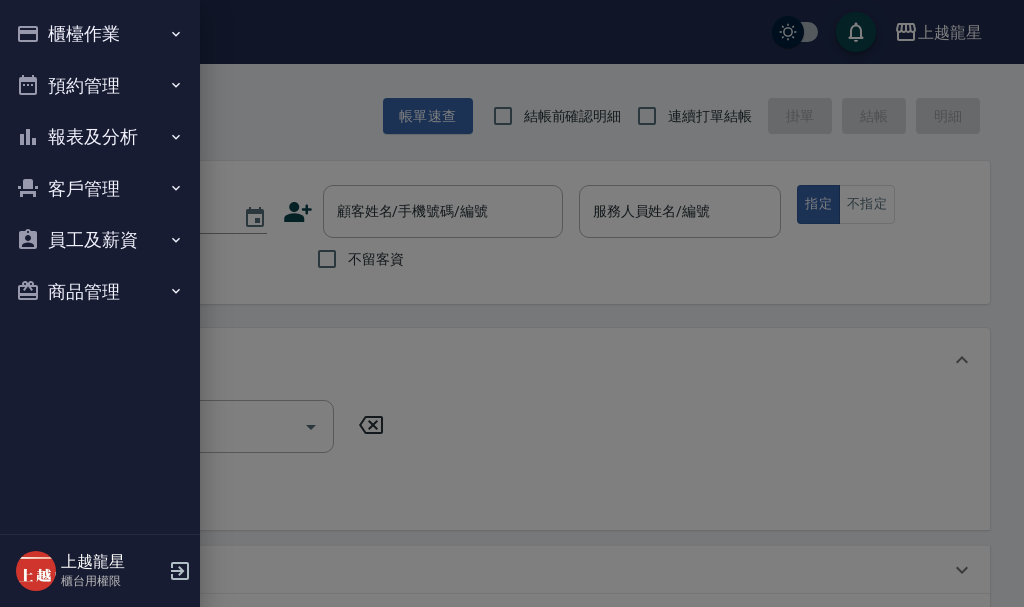click on "預約管理" at bounding box center (100, 86) 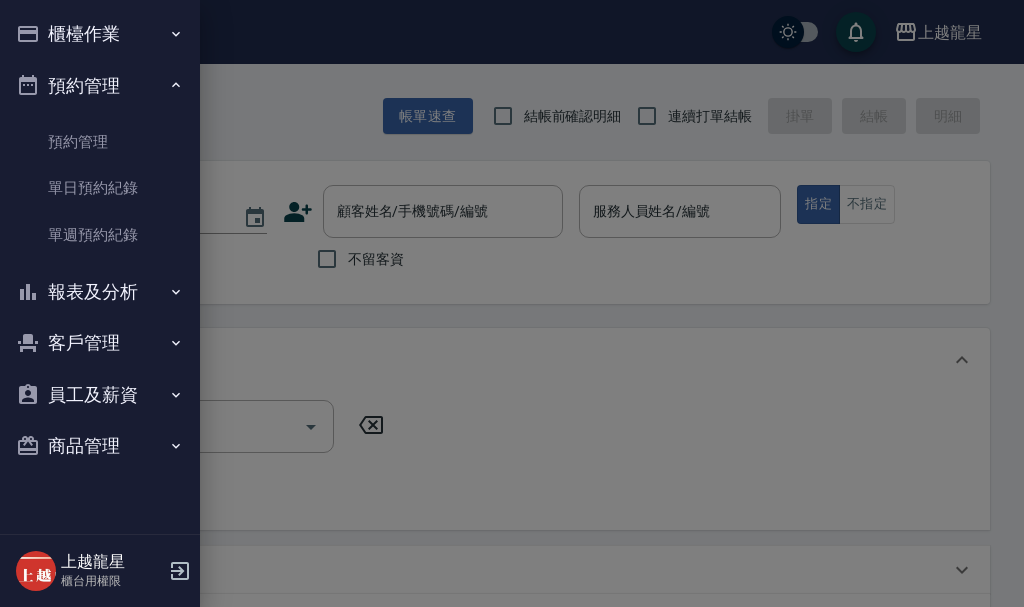click on "櫃檯作業" at bounding box center [100, 34] 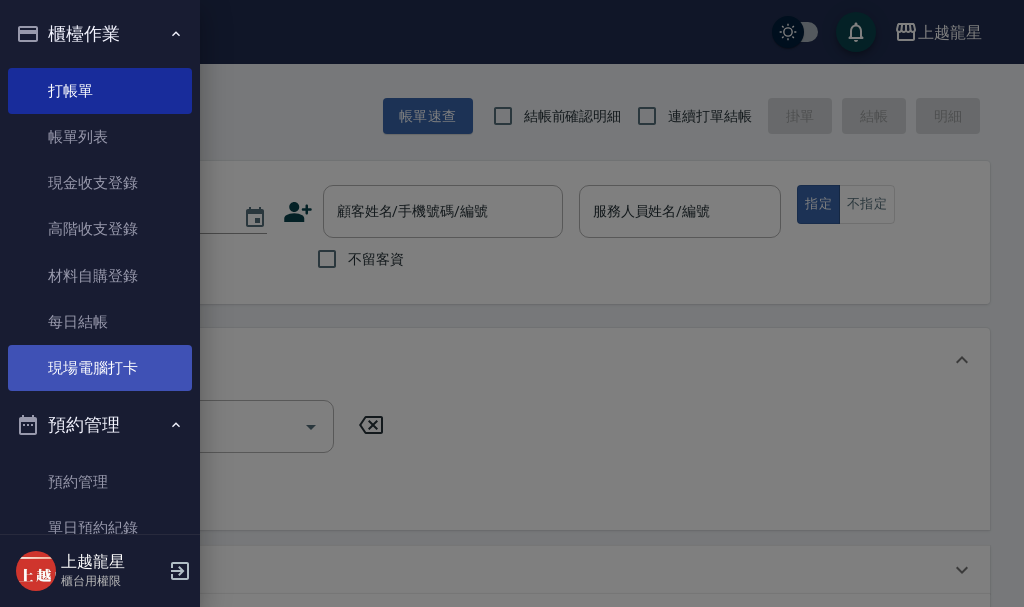click on "現場電腦打卡" at bounding box center (100, 368) 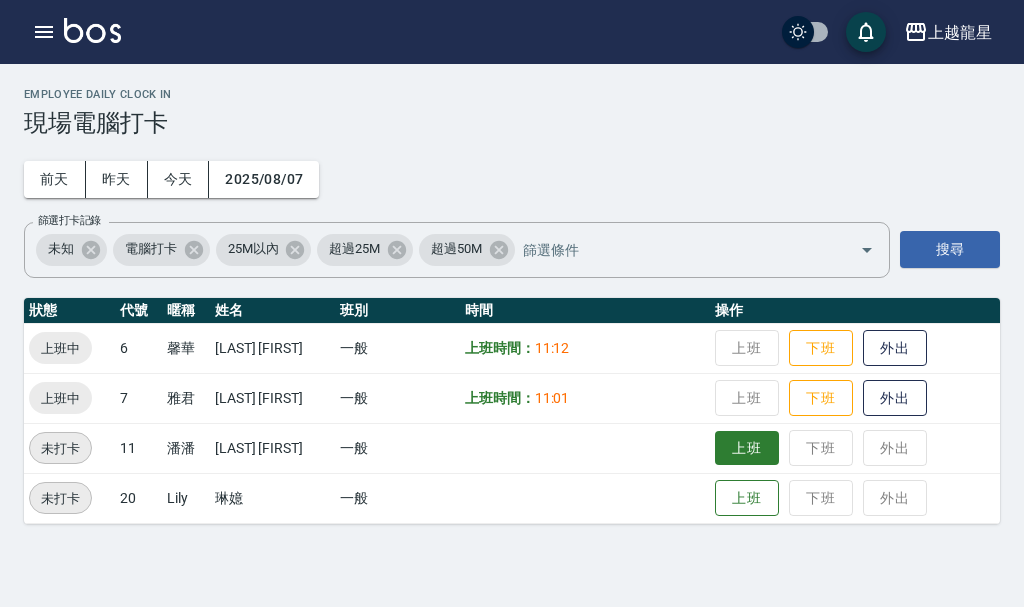 click on "上班" at bounding box center [747, 448] 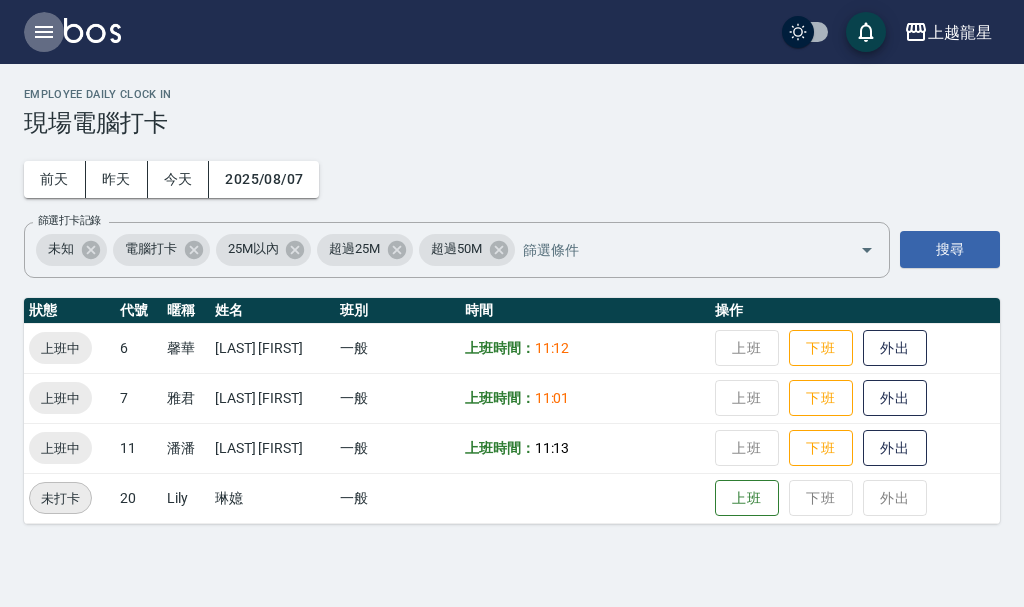 click 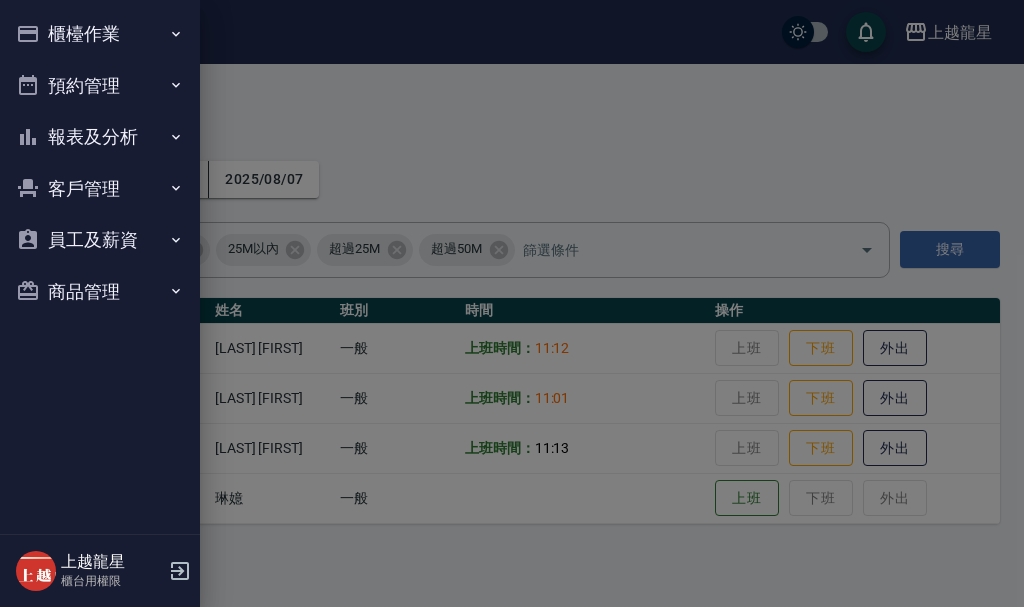 click on "櫃檯作業" at bounding box center [100, 34] 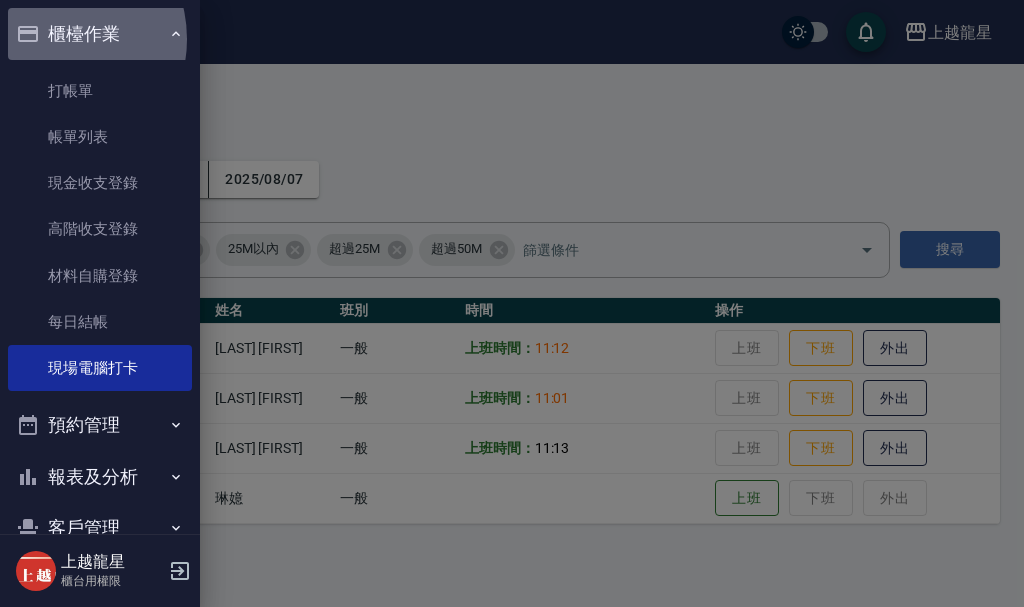click on "櫃檯作業" at bounding box center (100, 34) 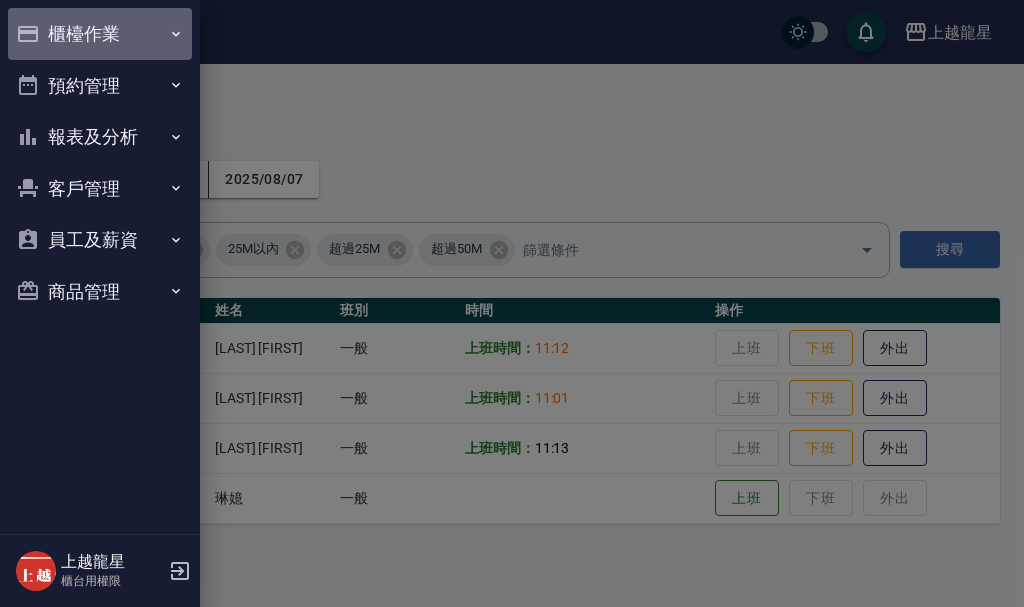 click on "櫃檯作業" at bounding box center [100, 34] 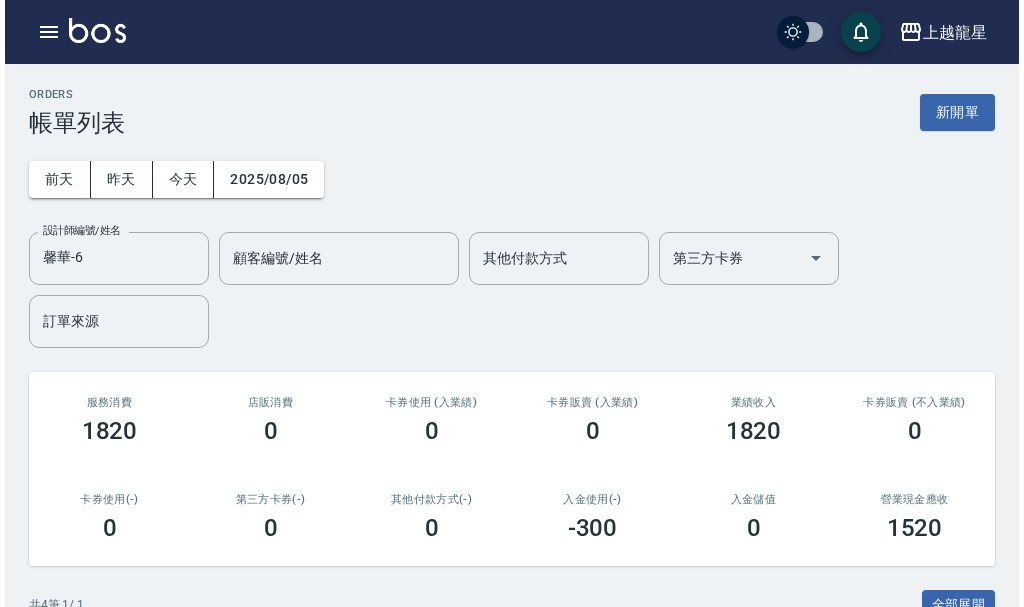 scroll, scrollTop: 400, scrollLeft: 0, axis: vertical 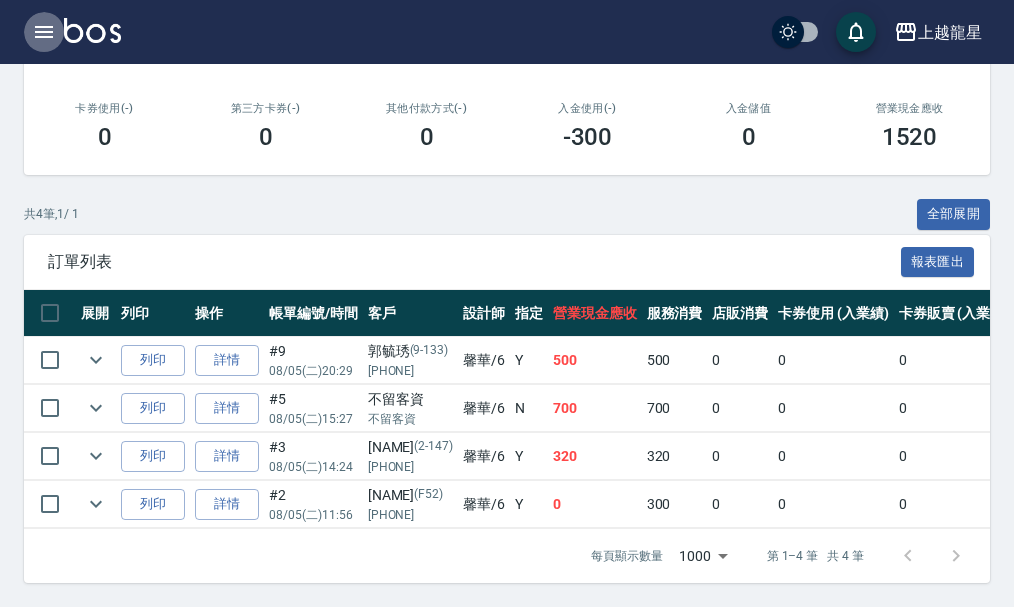 click 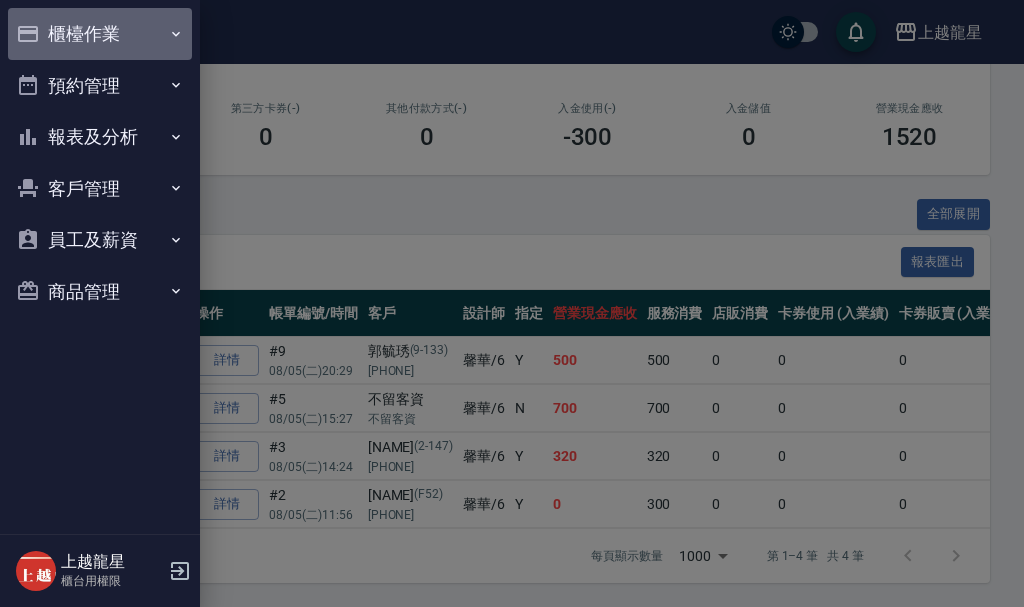 click on "櫃檯作業" at bounding box center [100, 34] 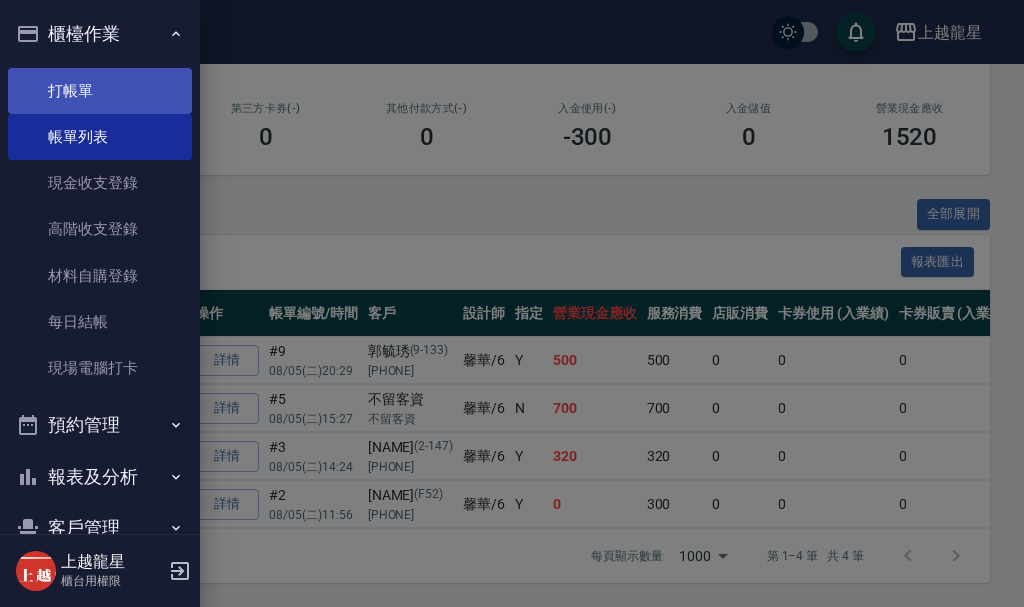 click on "打帳單" at bounding box center [100, 91] 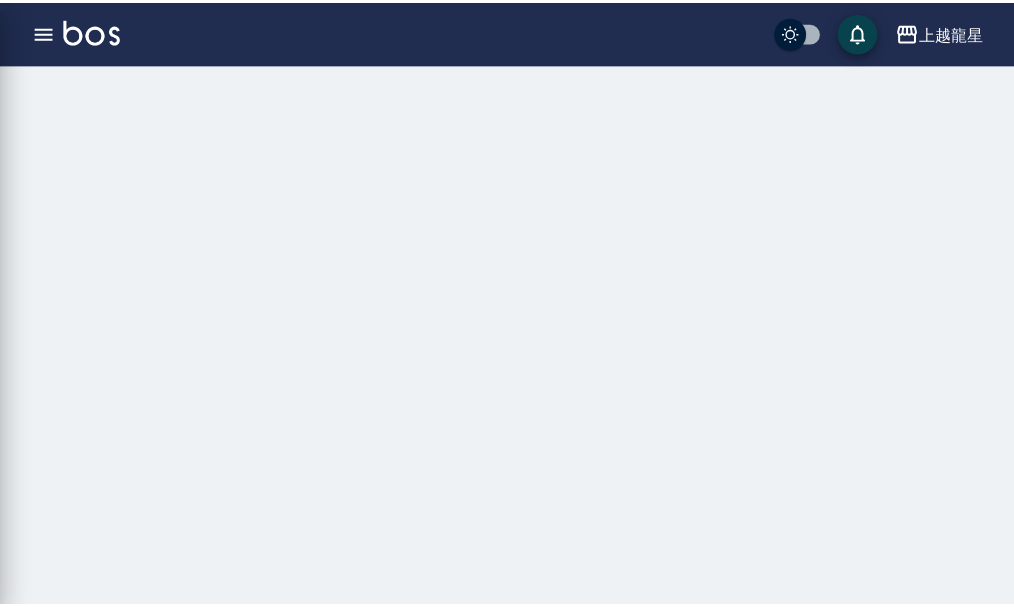 scroll, scrollTop: 0, scrollLeft: 0, axis: both 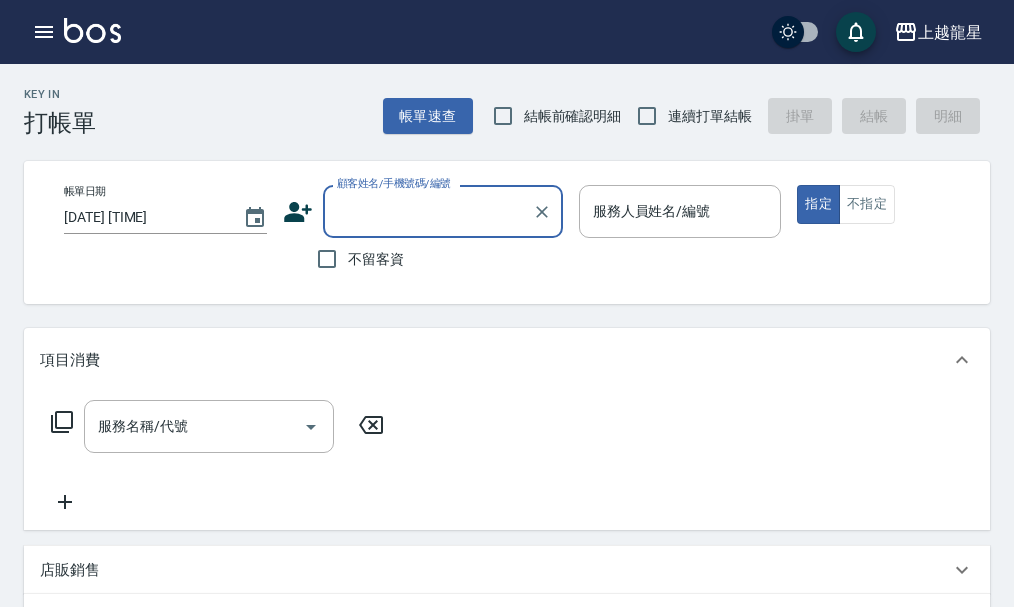 click on "顧客姓名/手機號碼/編號" at bounding box center [443, 211] 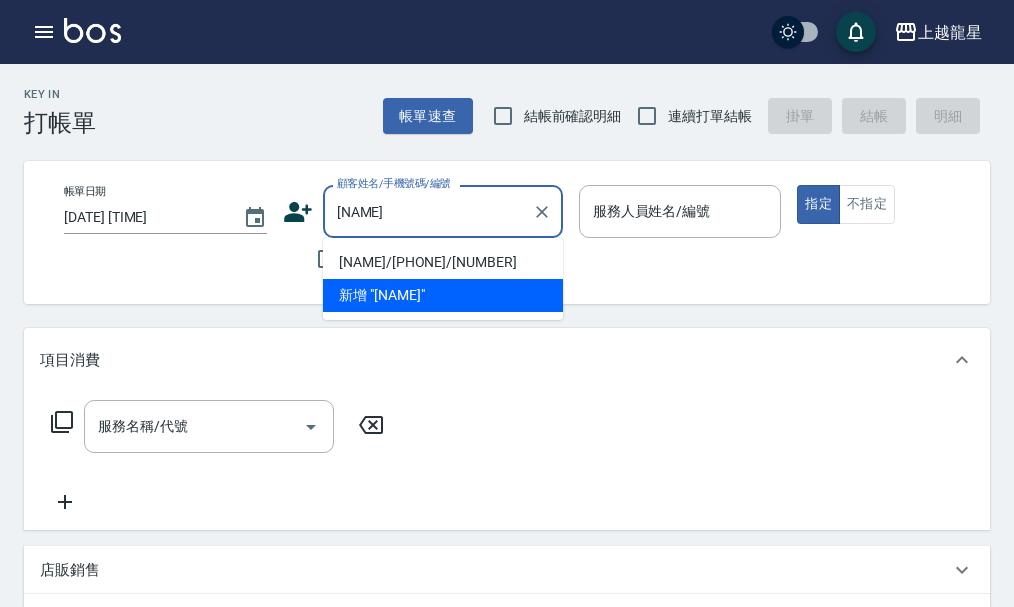 type on "陽" 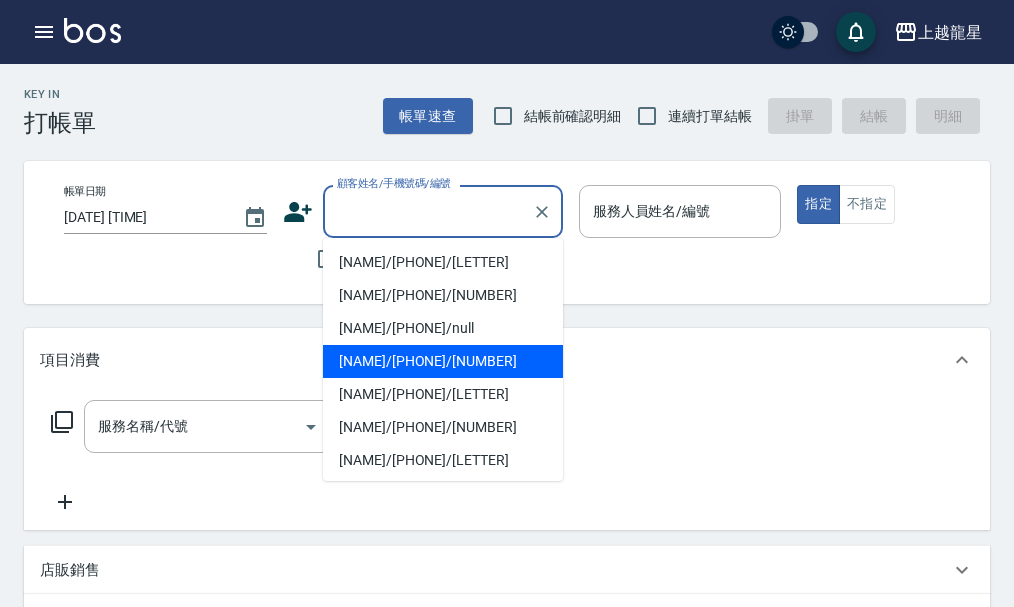 type on "ㄑ" 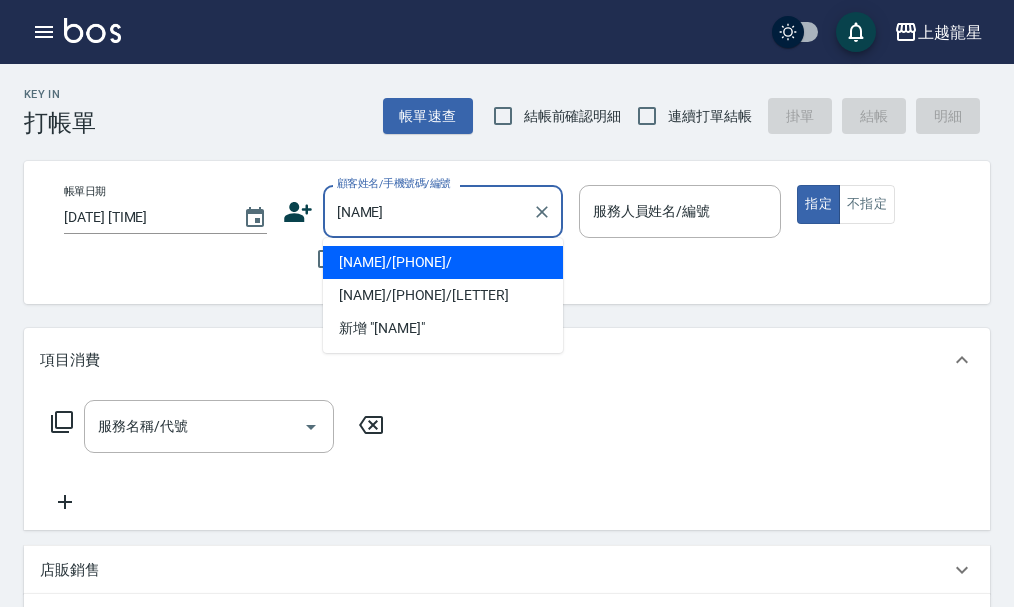 click on "[NAME]/[PHONE]/" at bounding box center (443, 262) 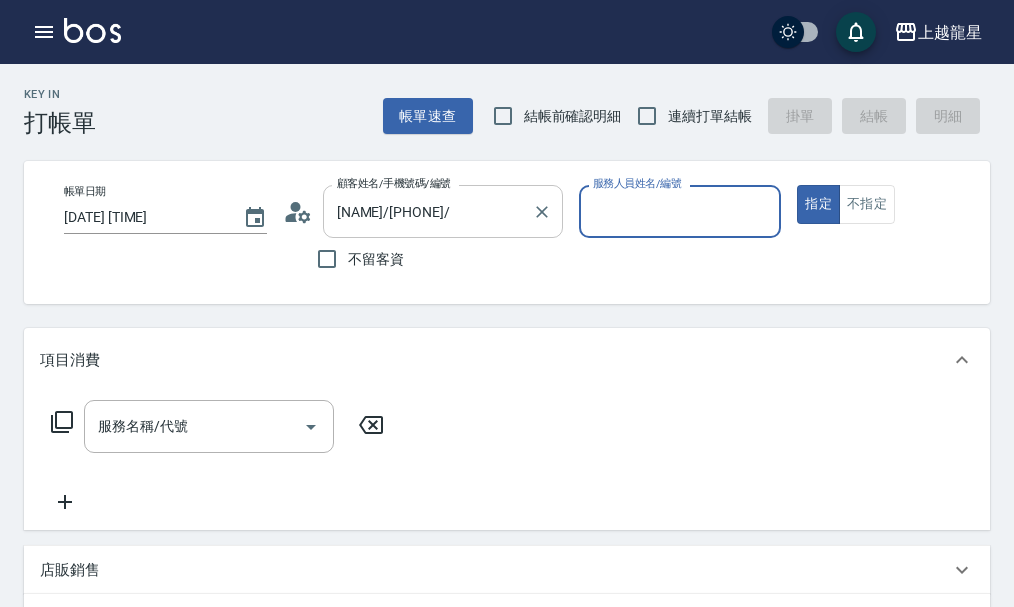 type on "雅君-7" 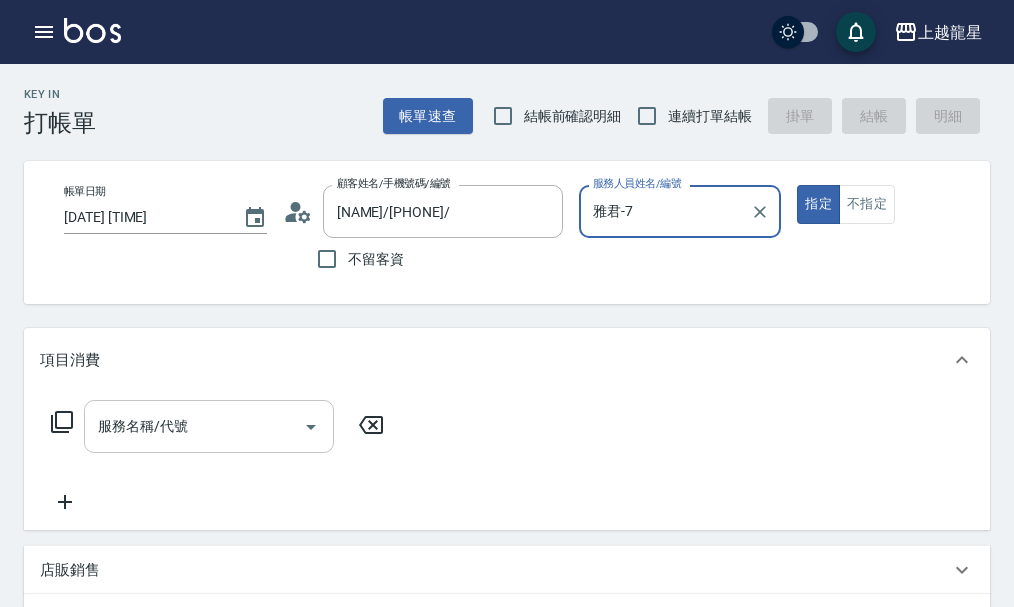 click on "服務名稱/代號" at bounding box center [194, 426] 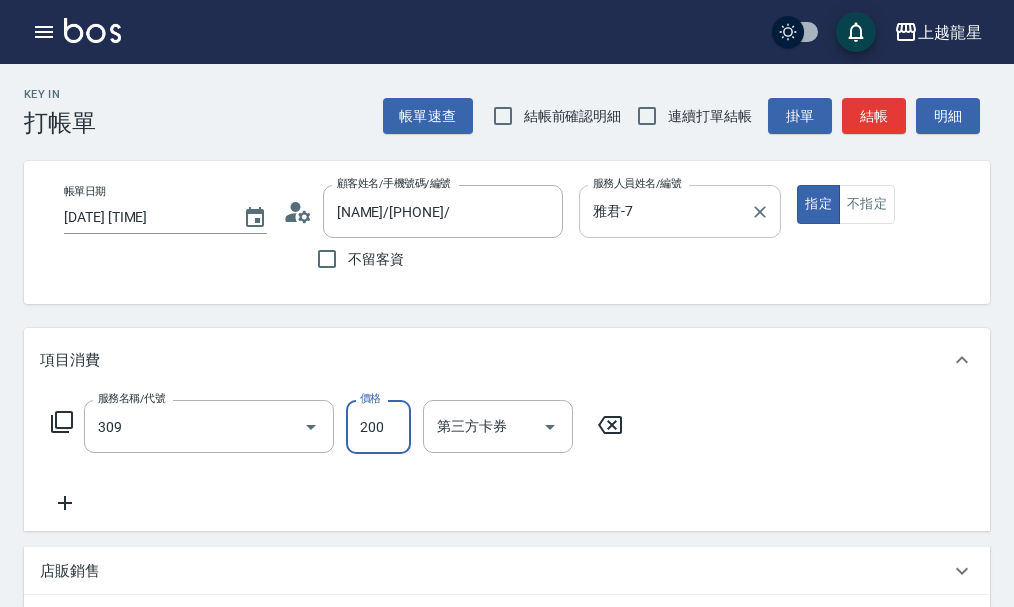 type on "剪髮(國小)(309)" 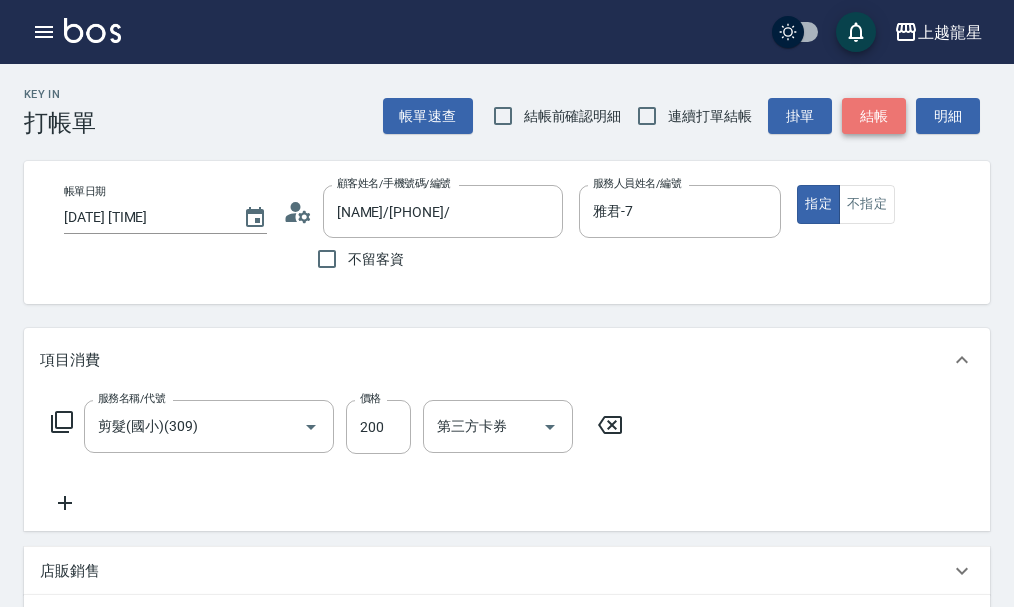 click on "結帳" at bounding box center [874, 116] 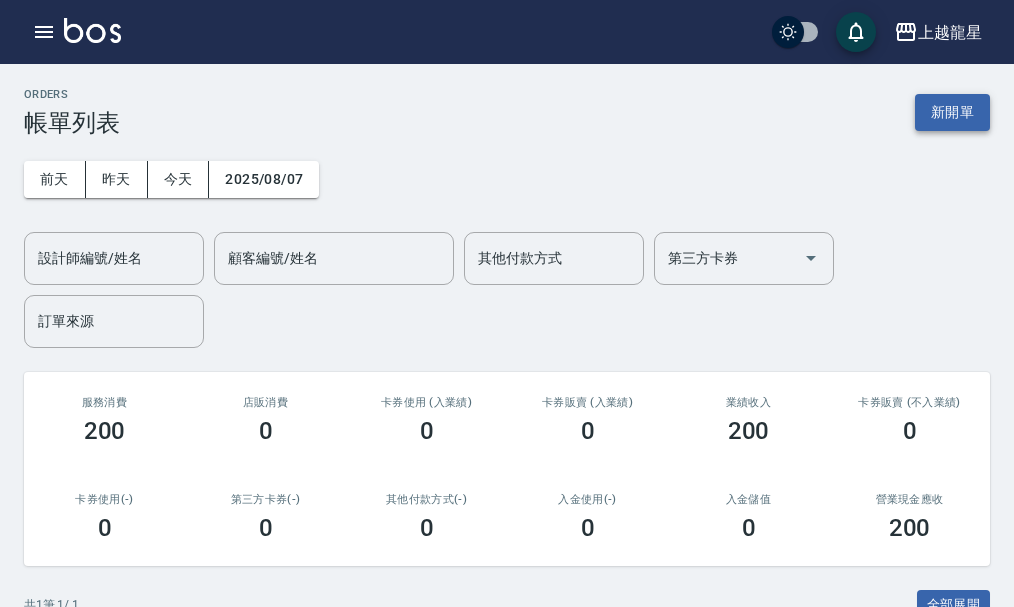 click on "新開單" at bounding box center [952, 112] 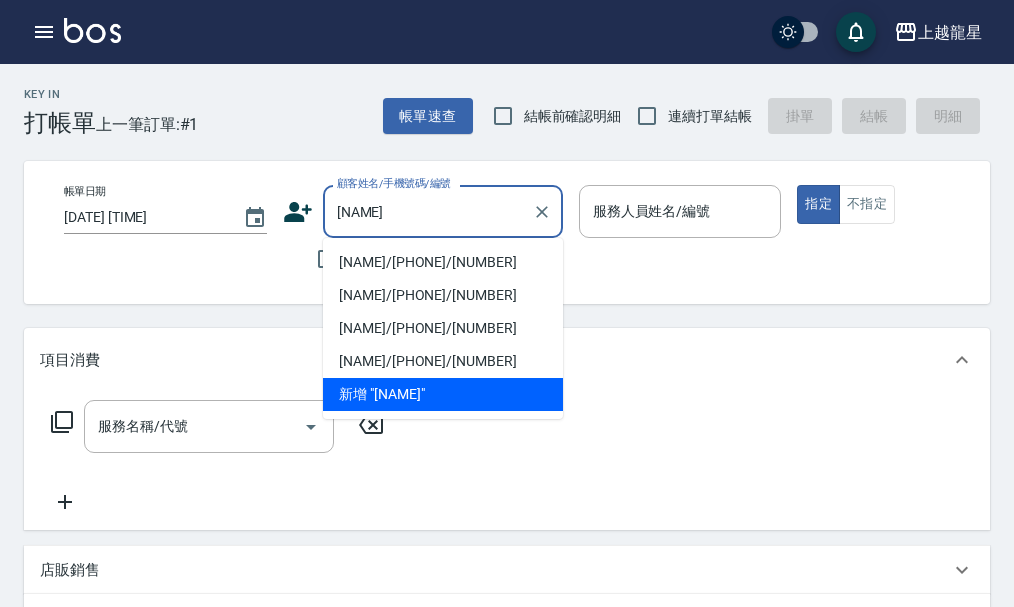 click on "[NAME]/[PHONE]/[NUMBER]" at bounding box center [443, 262] 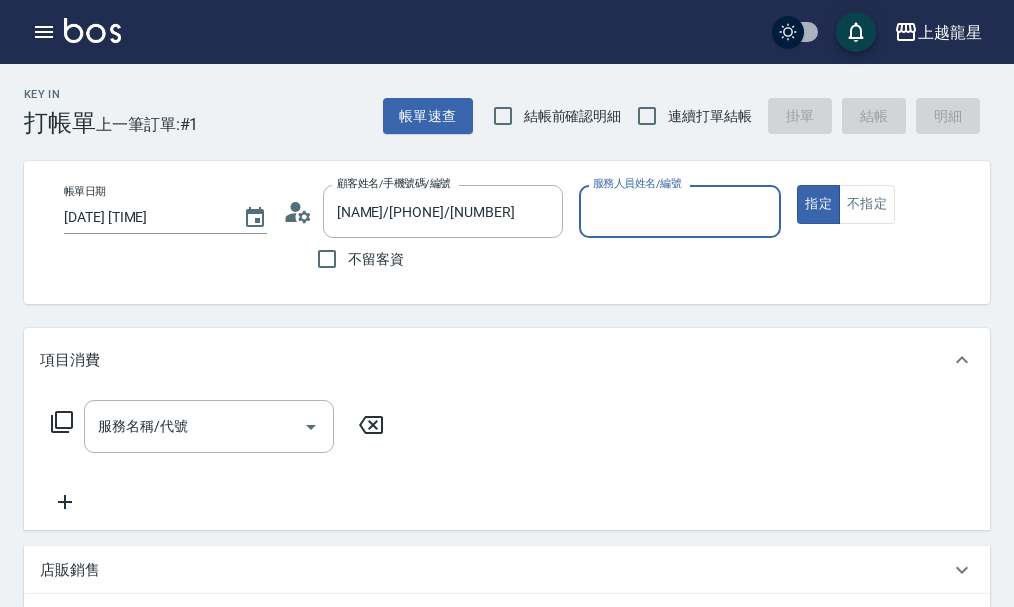 type on "Alisa-10" 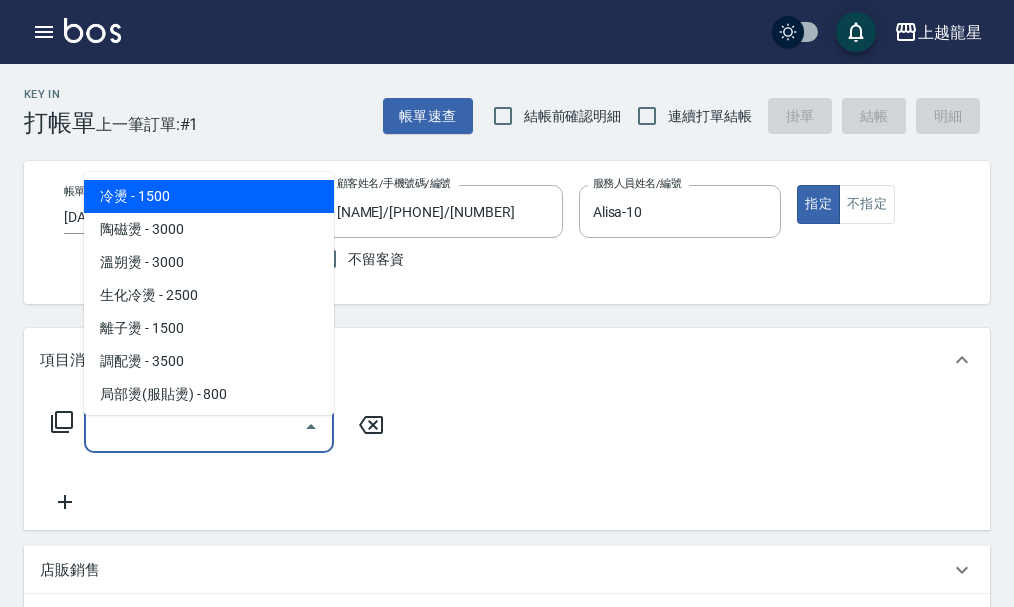 click on "服務名稱/代號" at bounding box center [194, 426] 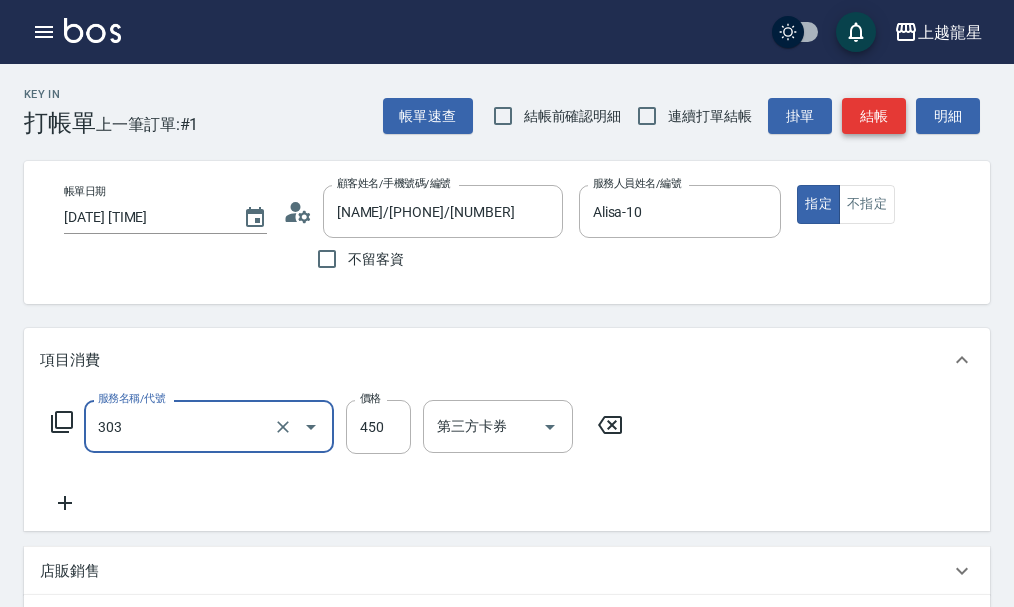 type on "剪髮(303)" 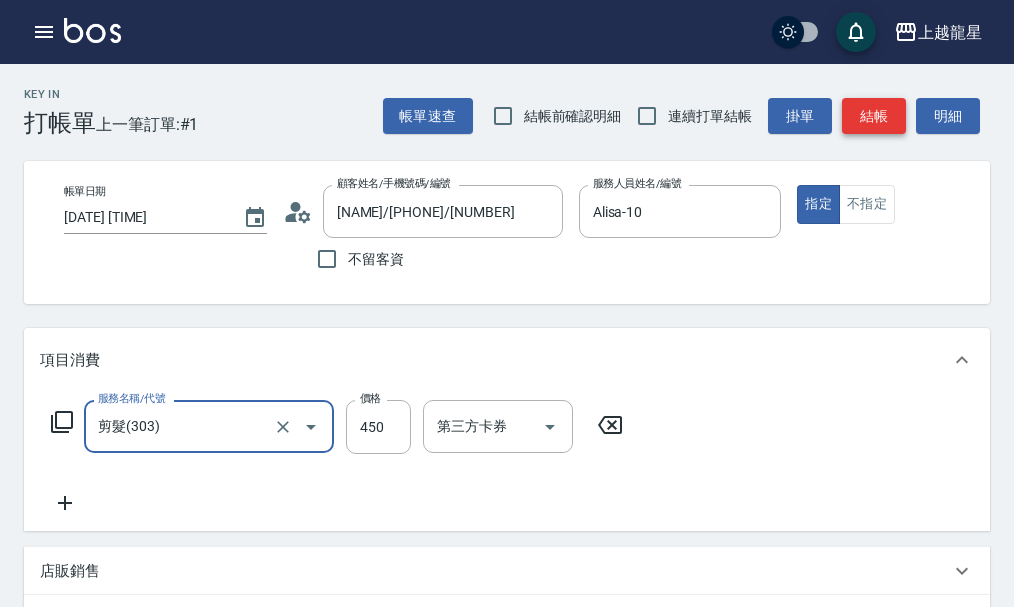 click on "結帳" at bounding box center [874, 116] 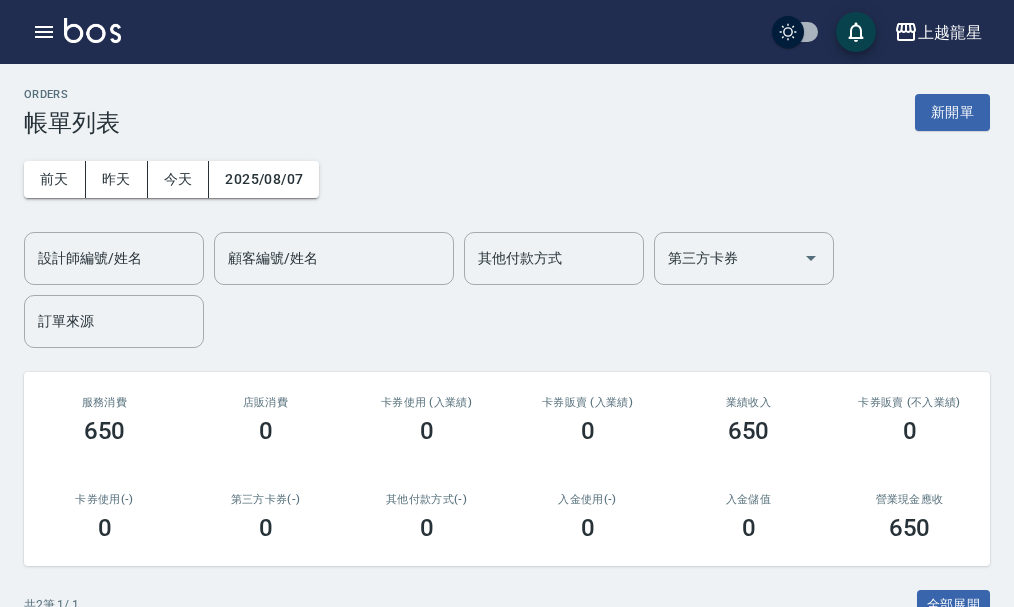 click at bounding box center [92, 32] 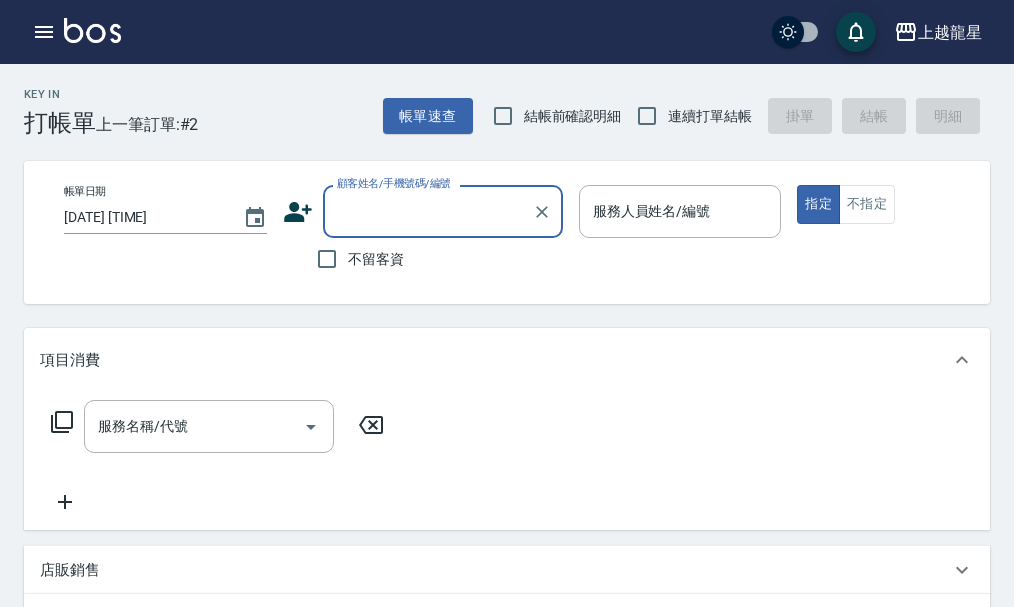 click on "顧客姓名/手機號碼/編號" at bounding box center (428, 211) 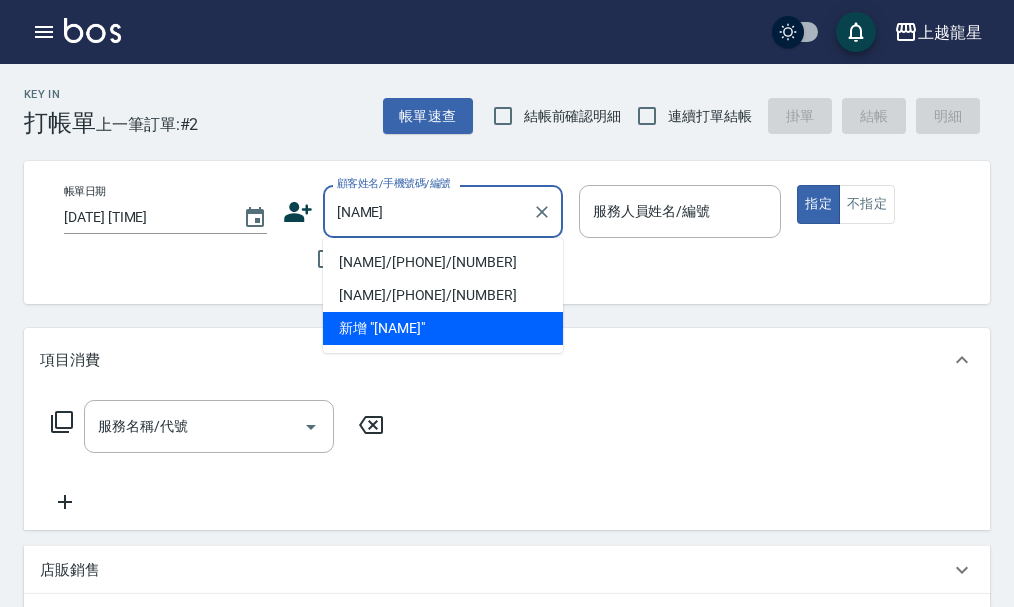 click on "[NAME]/[PHONE]/[NUMBER]" at bounding box center (443, 262) 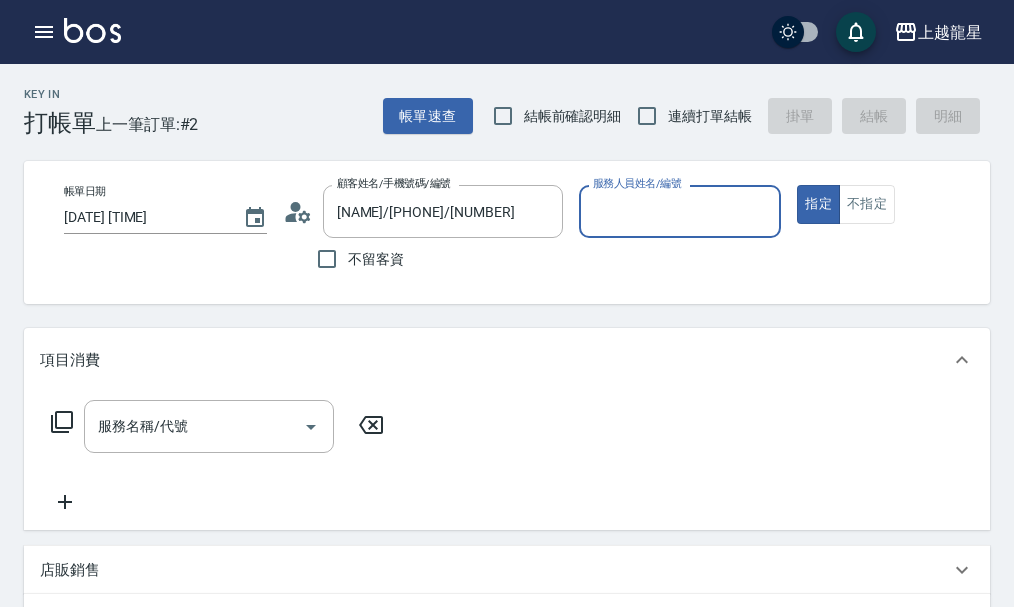 type on "雅君-7" 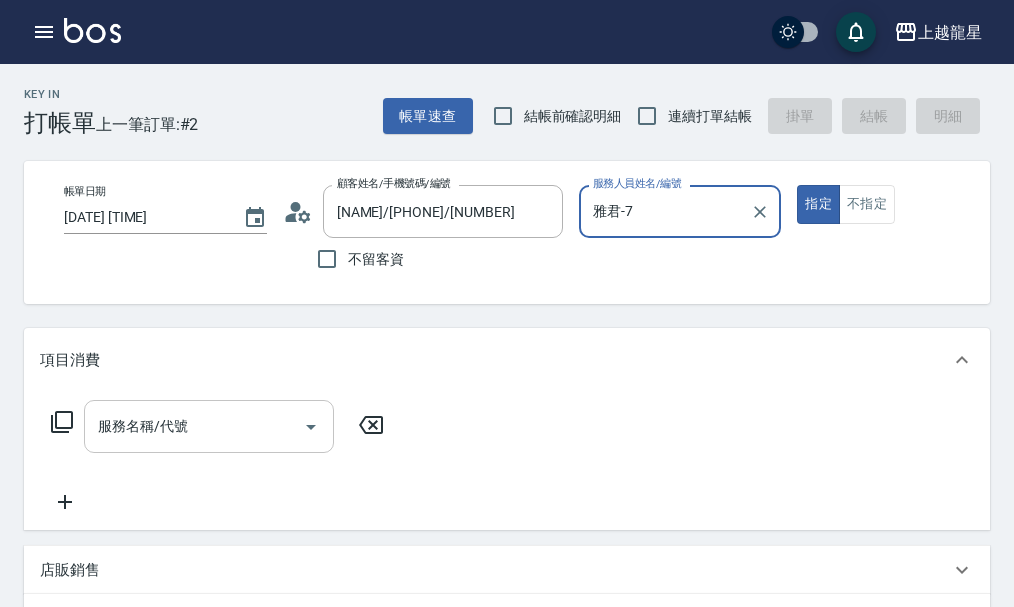 click on "服務名稱/代號" at bounding box center (194, 426) 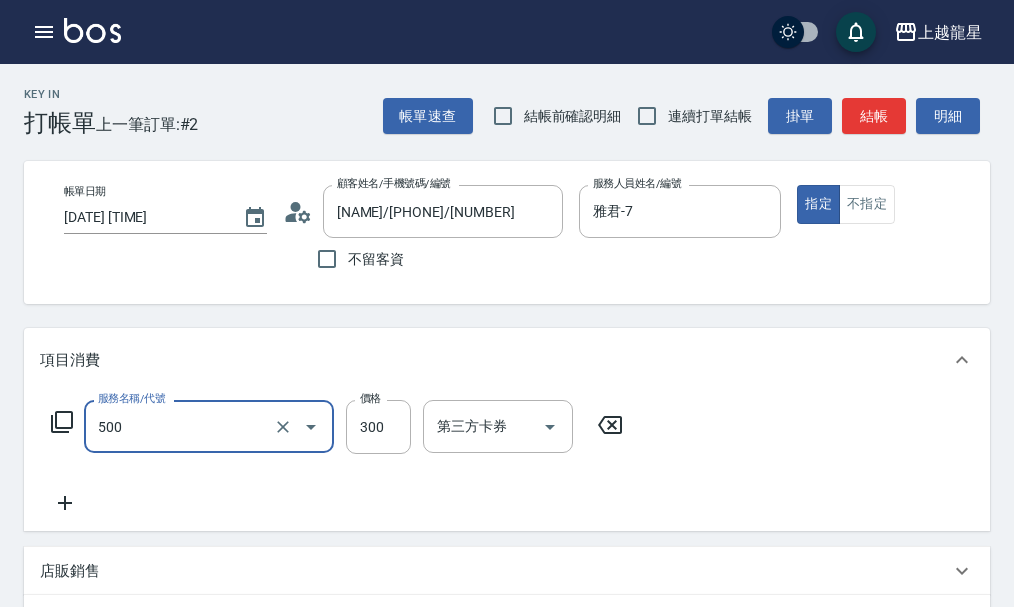 type on "一般洗髮(500)" 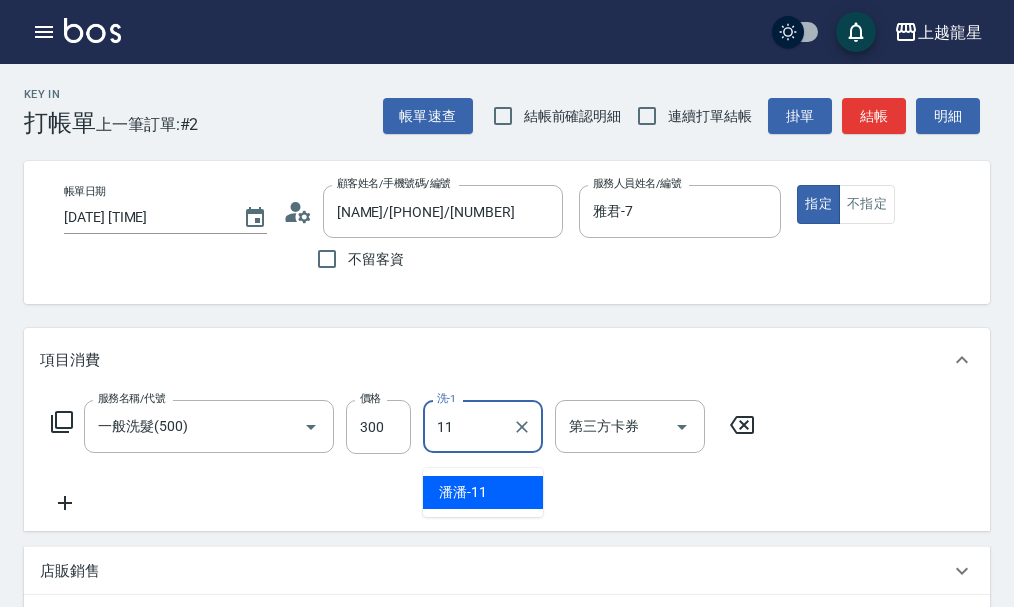 type on "潘潘-11" 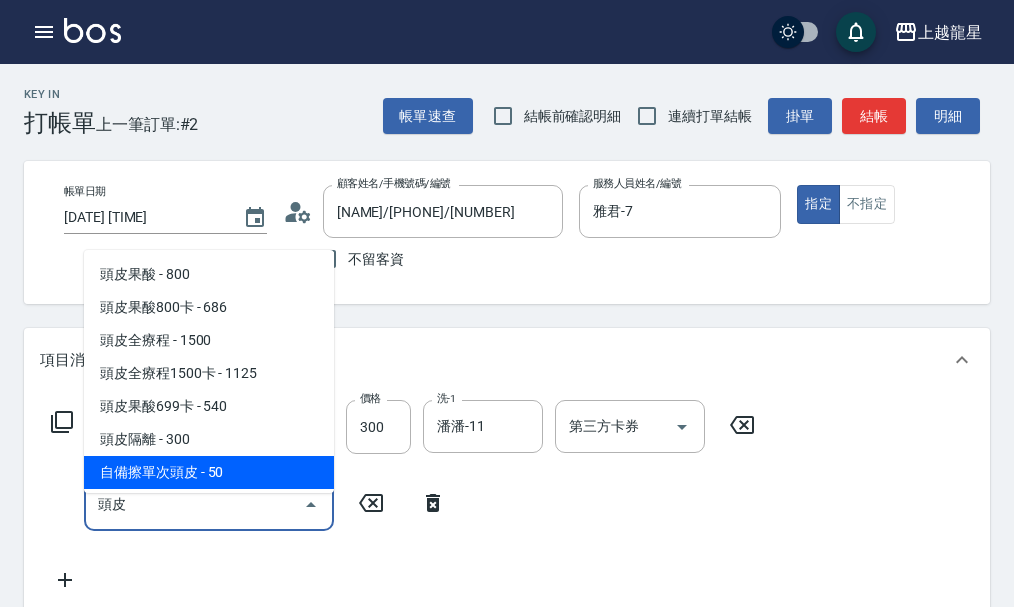 click on "自備擦單次頭皮 - 50" at bounding box center [209, 472] 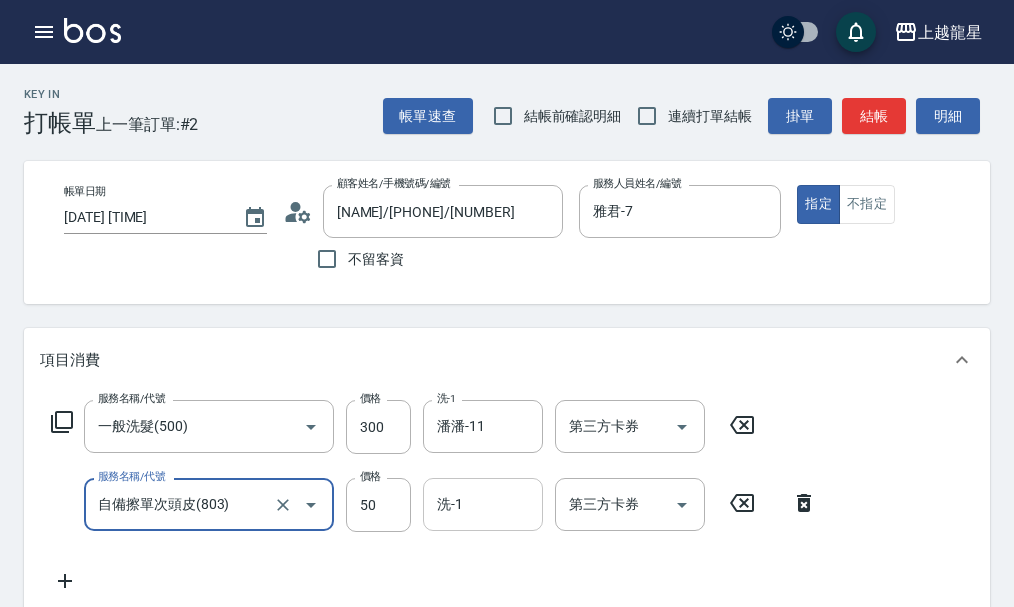 type on "自備擦單次頭皮(803)" 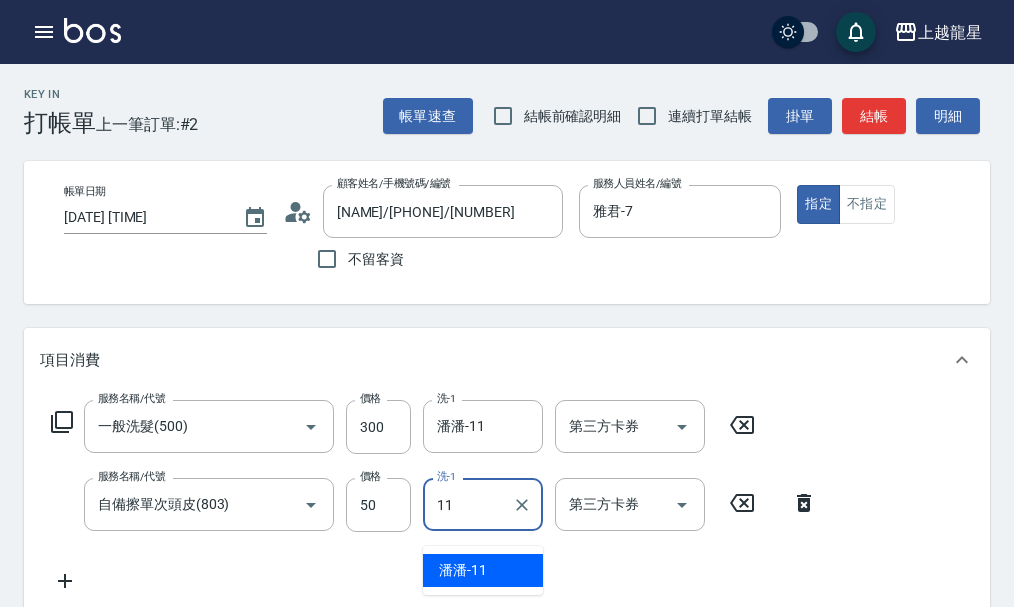 type on "潘潘-11" 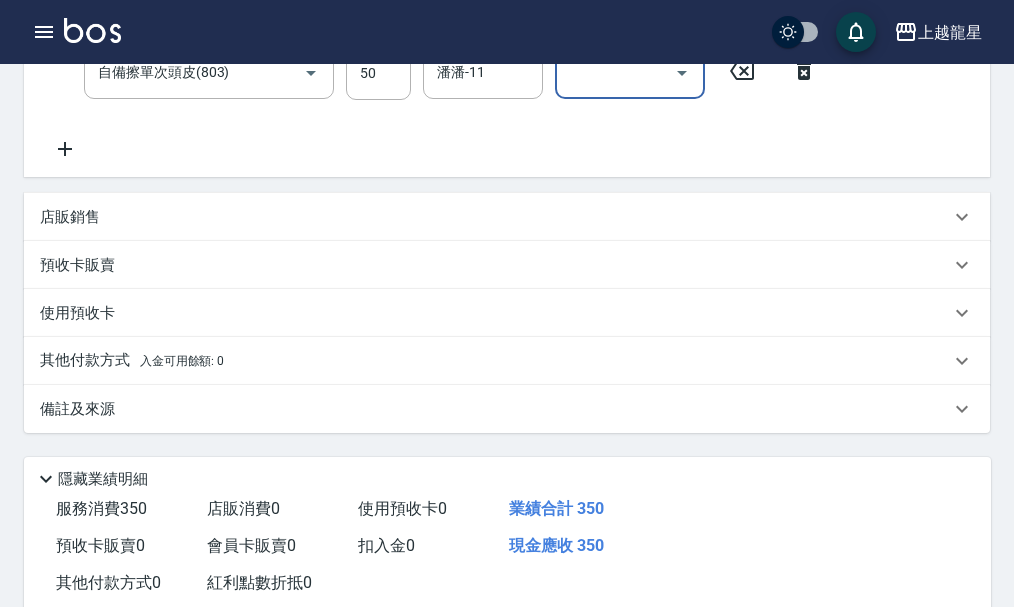 scroll, scrollTop: 606, scrollLeft: 0, axis: vertical 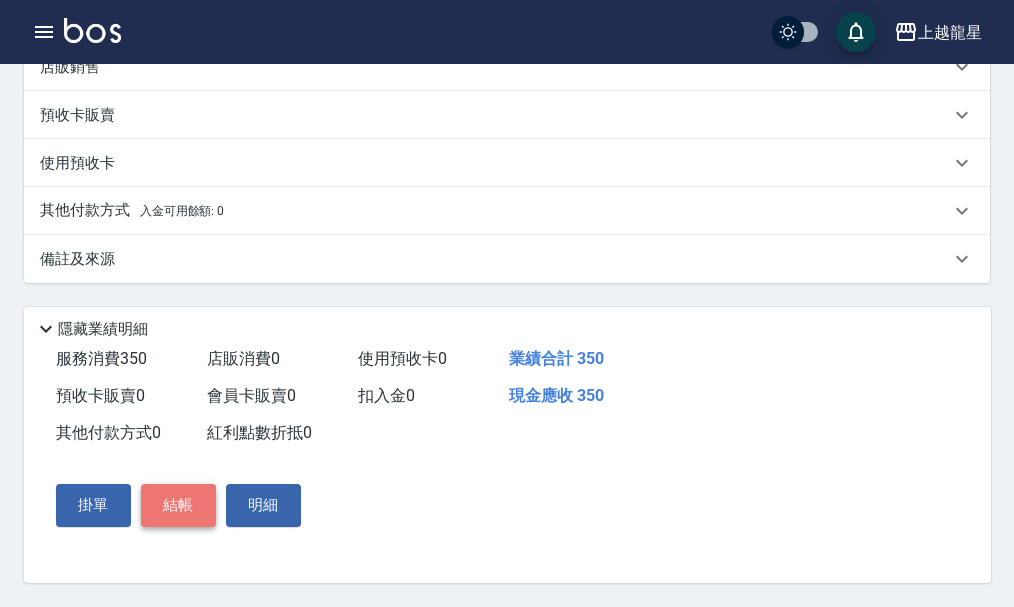 click on "結帳" at bounding box center [178, 505] 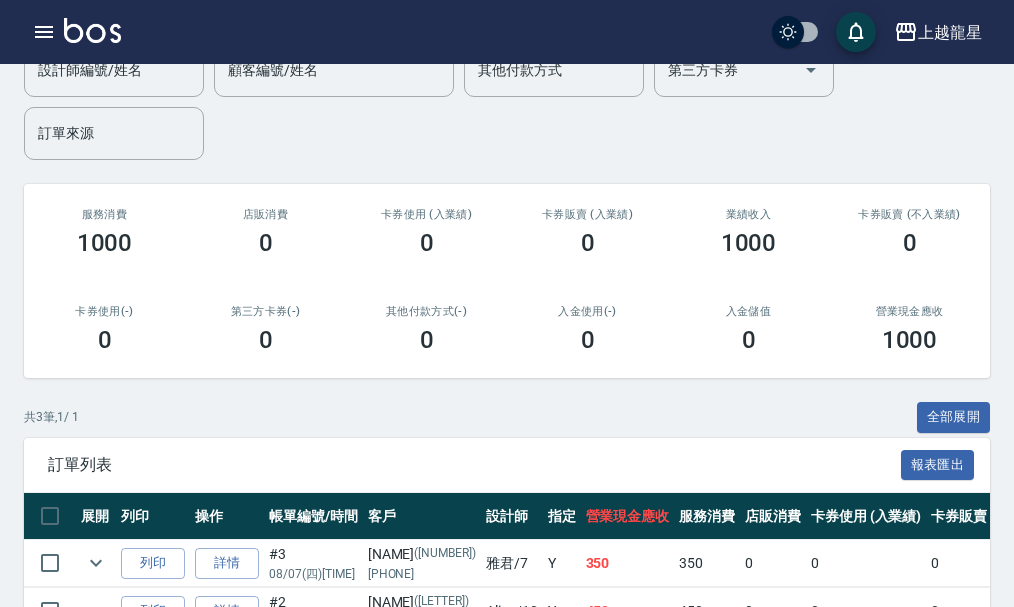scroll, scrollTop: 0, scrollLeft: 0, axis: both 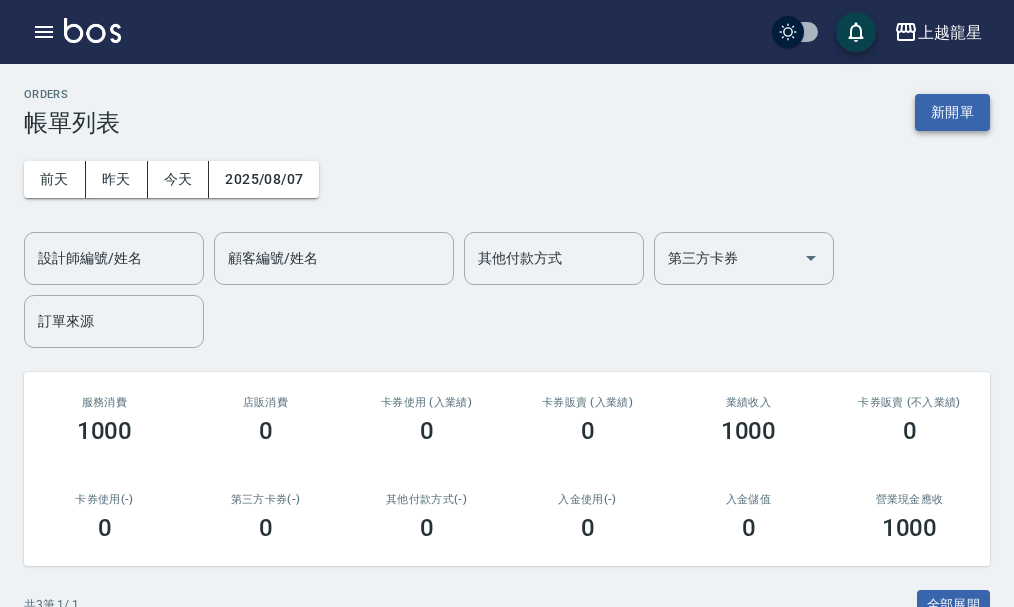 click on "新開單" at bounding box center [952, 112] 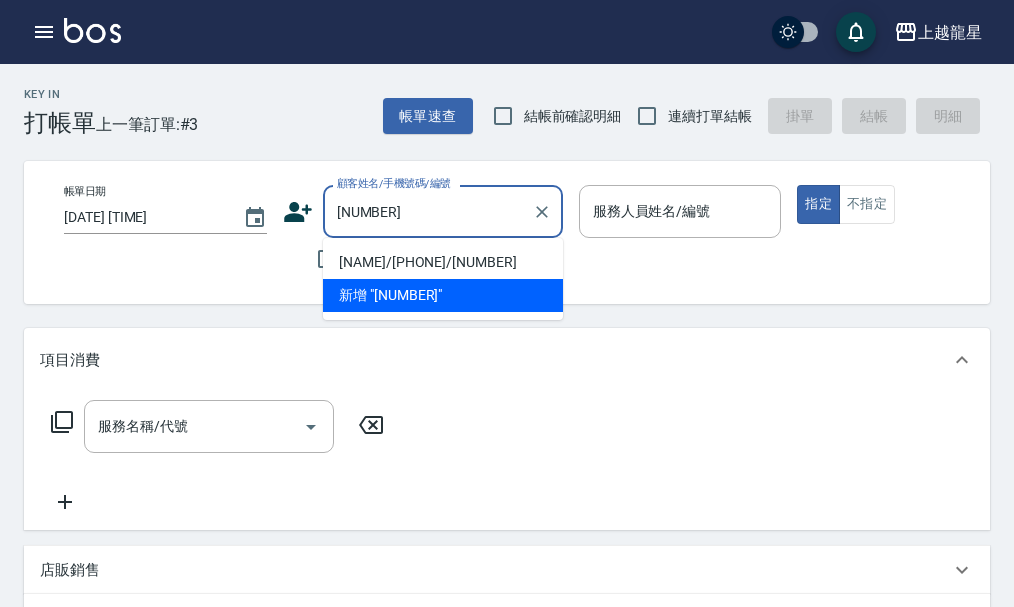 click on "[NAME]/[PHONE]/[NUMBER]" at bounding box center [443, 262] 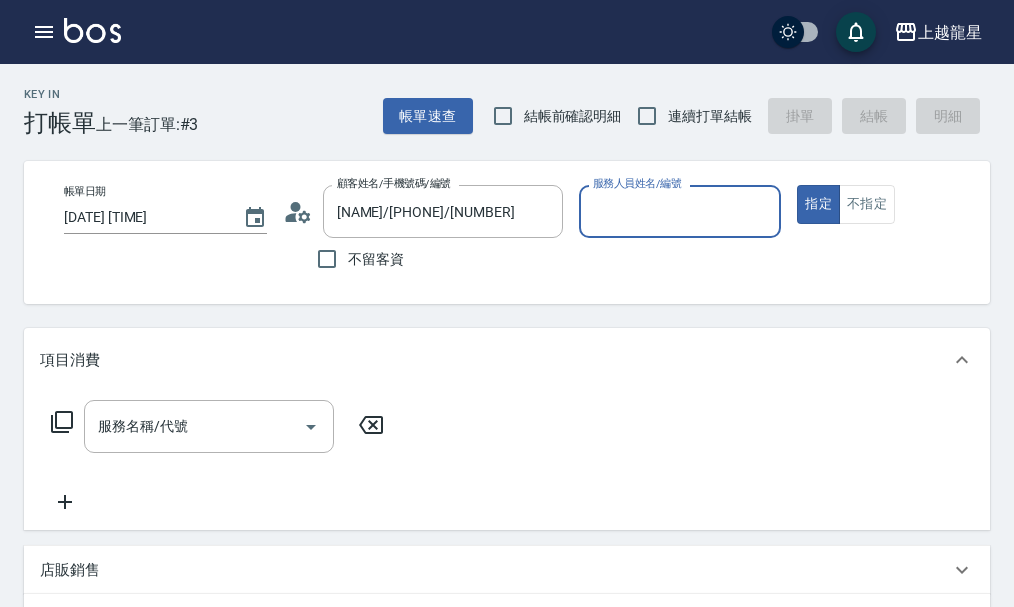 type on "雅君-7" 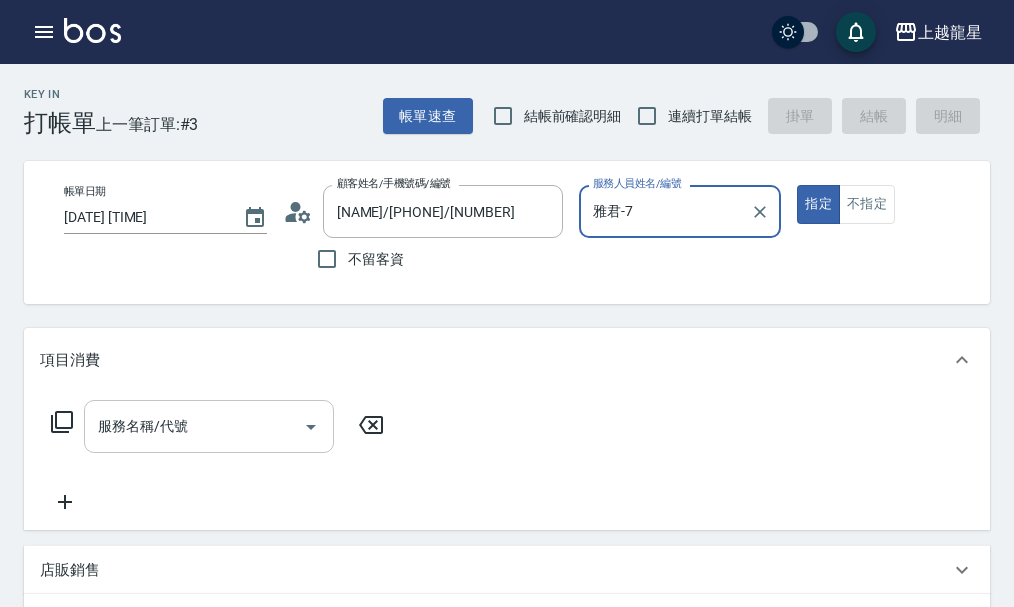 click on "服務名稱/代號" at bounding box center (209, 426) 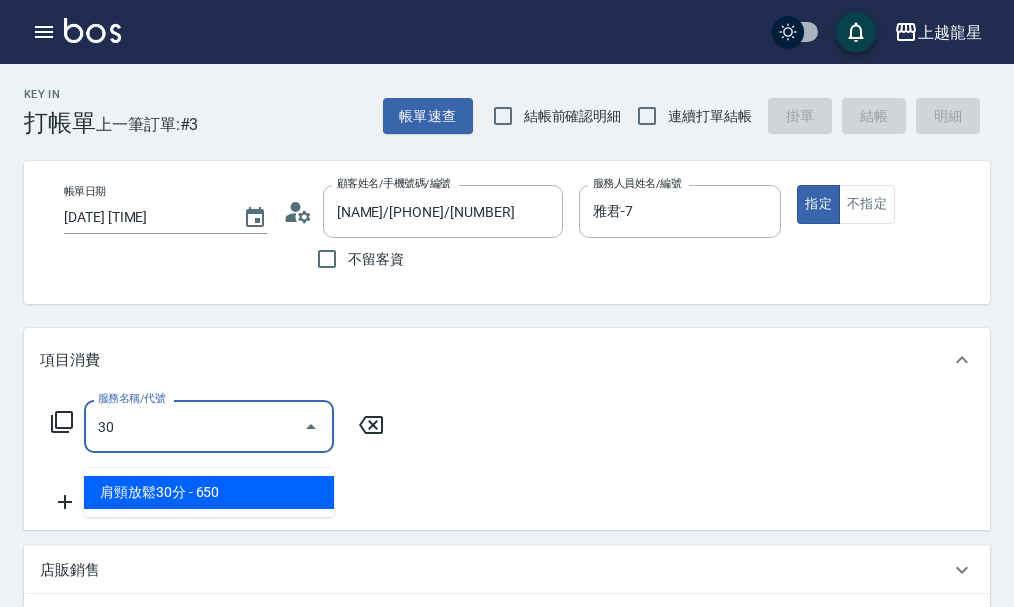 type on "3" 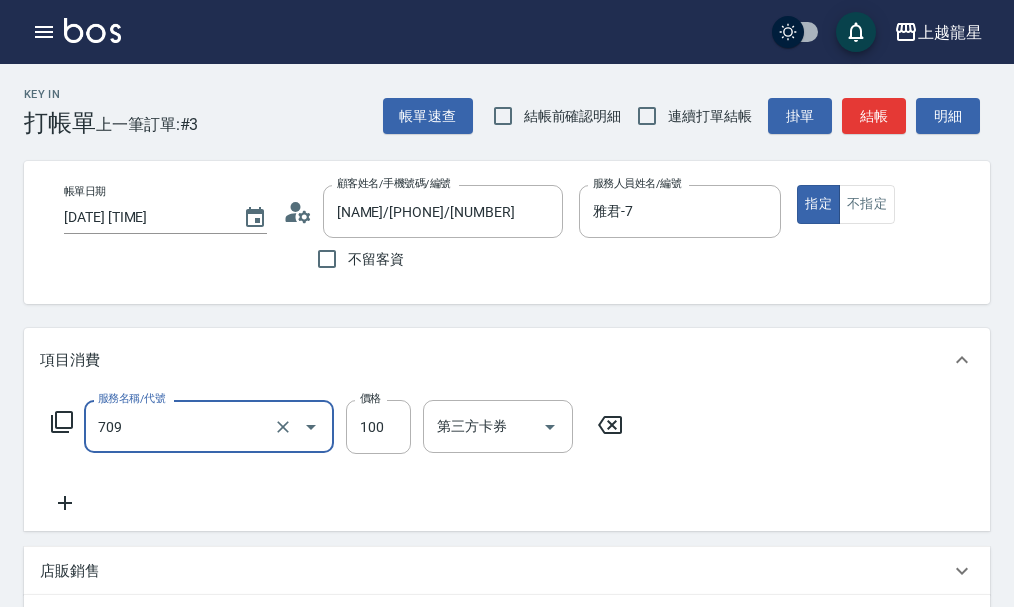 type on "電棒.夾直(709)" 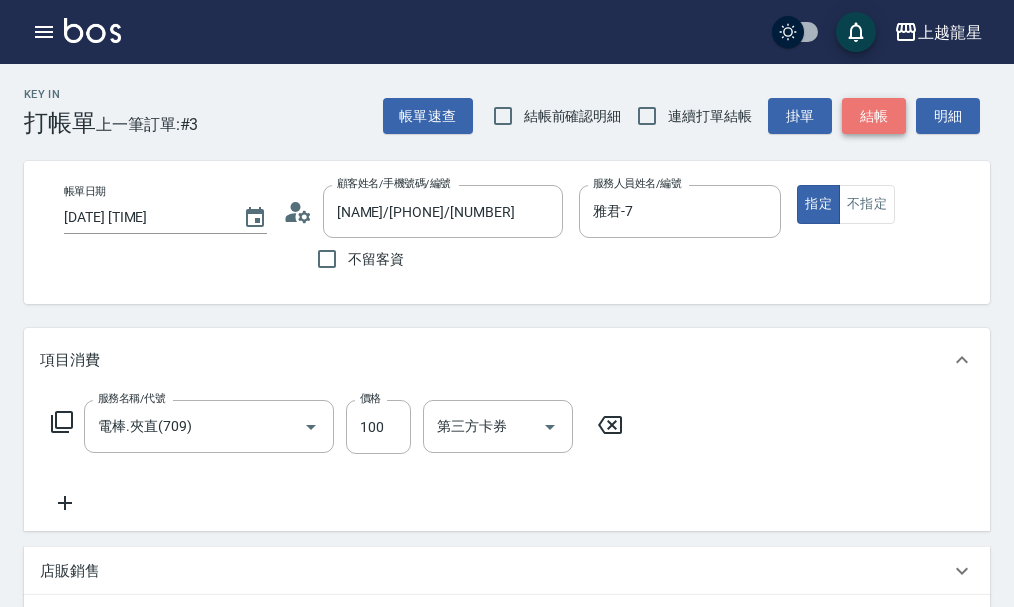 click on "結帳" at bounding box center [874, 116] 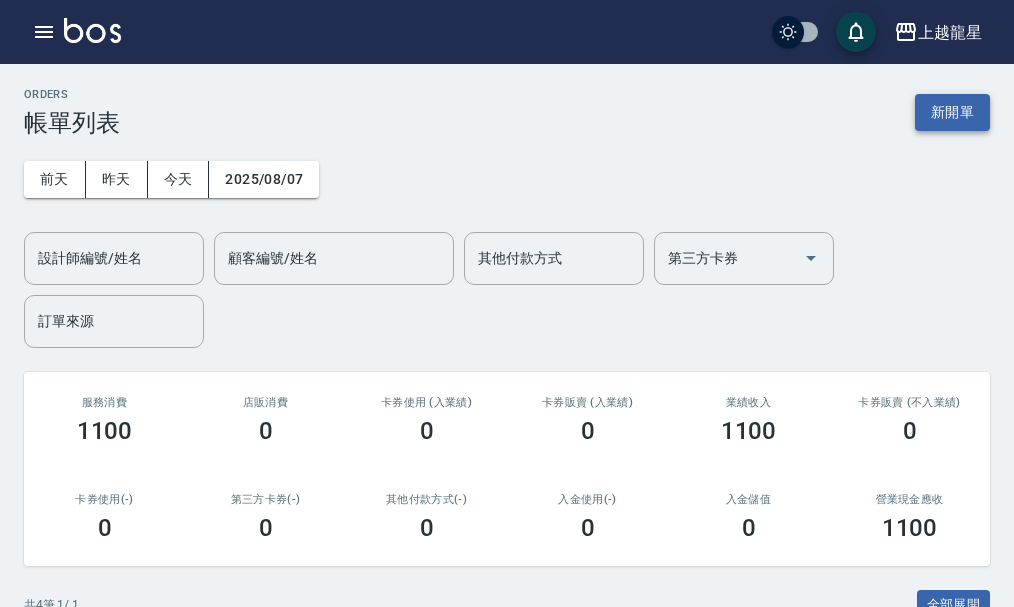 click on "新開單" at bounding box center (952, 112) 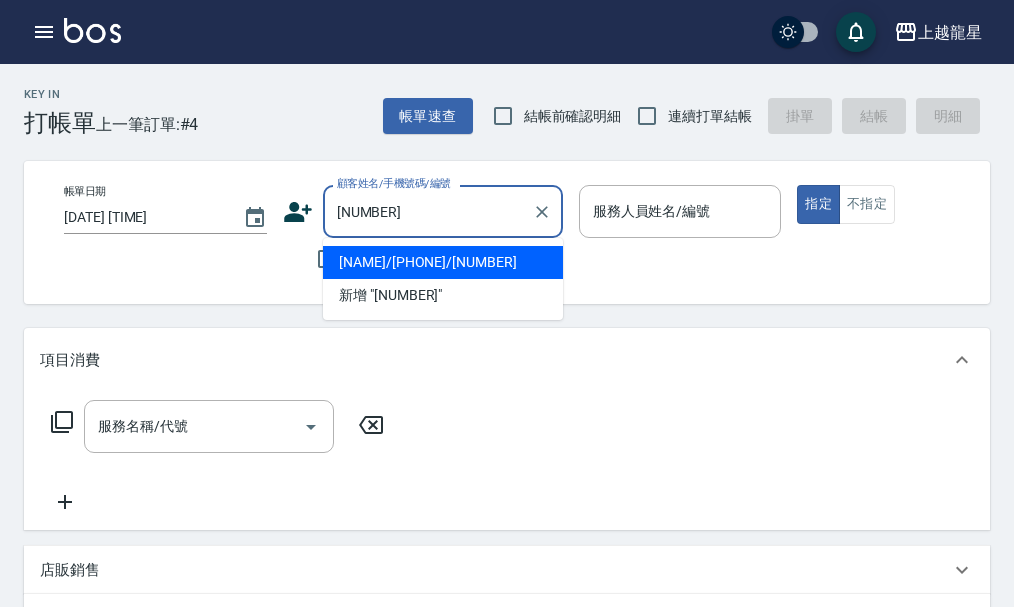 click on "[NAME]/[PHONE]/[NUMBER]" at bounding box center [443, 262] 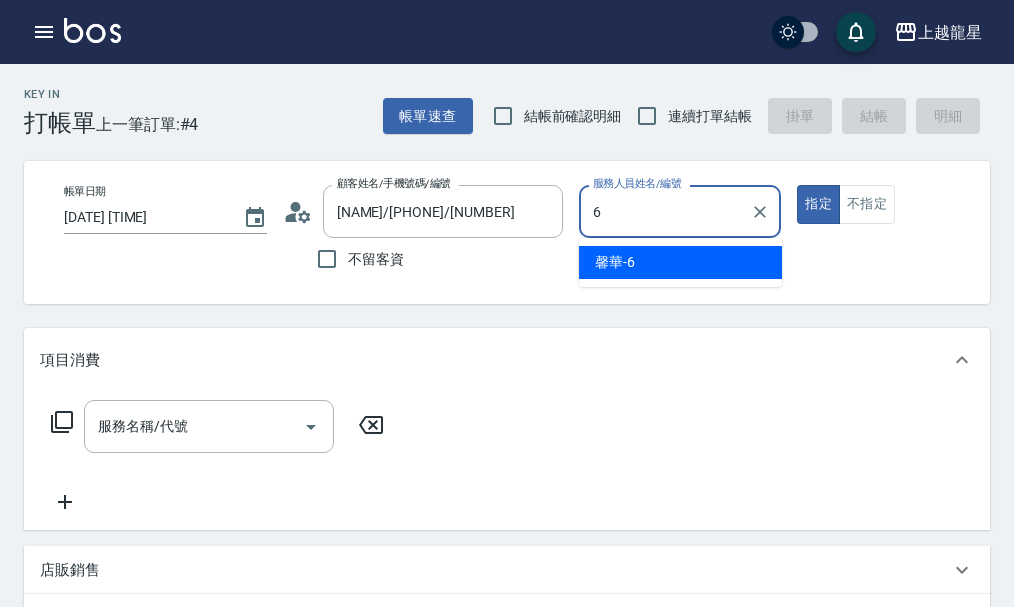 type on "馨華-6" 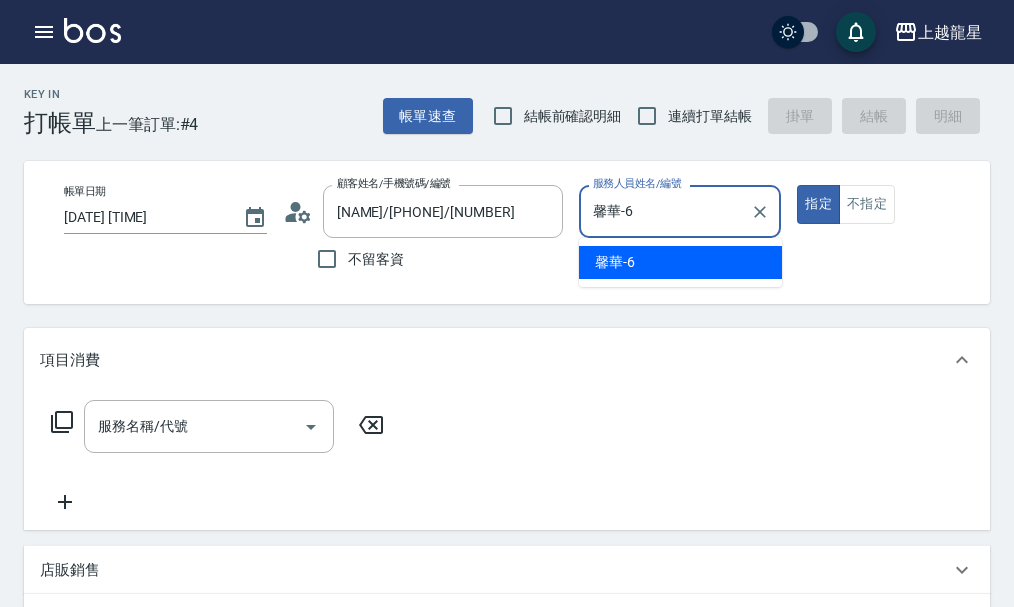 type on "true" 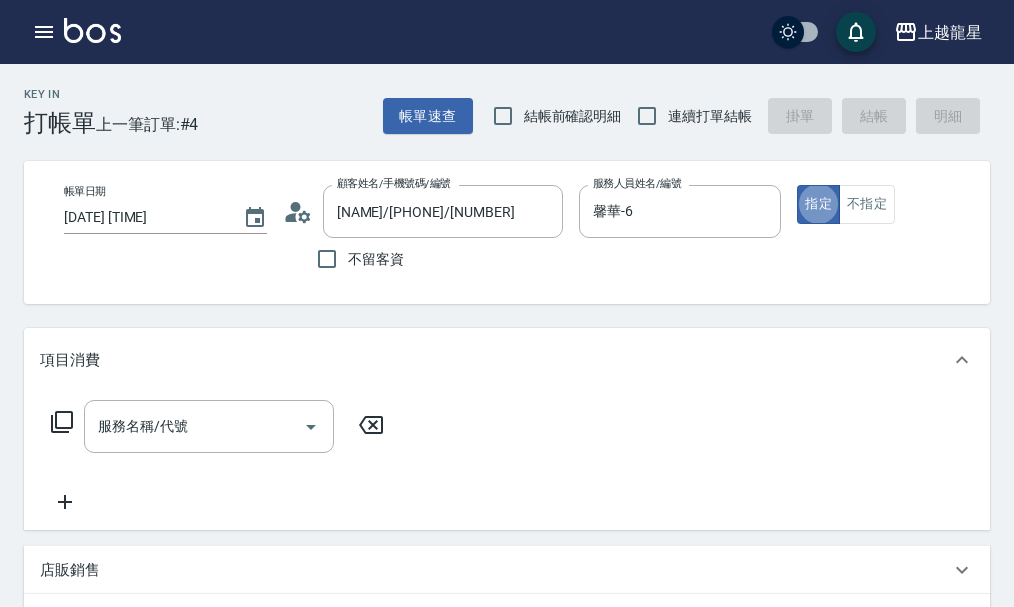 click 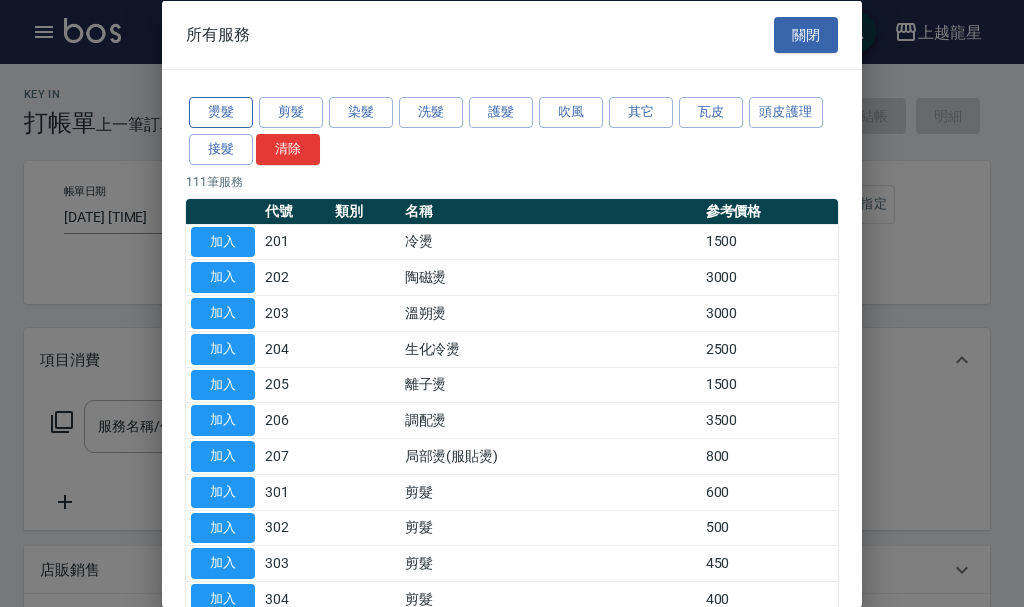click on "燙髮" at bounding box center [221, 112] 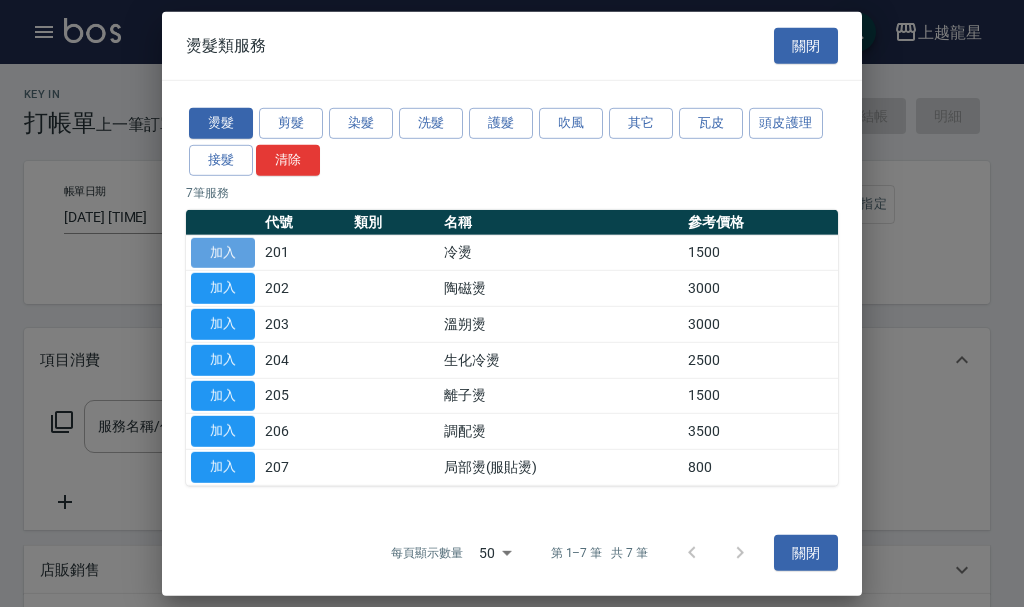 click on "加入" at bounding box center [223, 252] 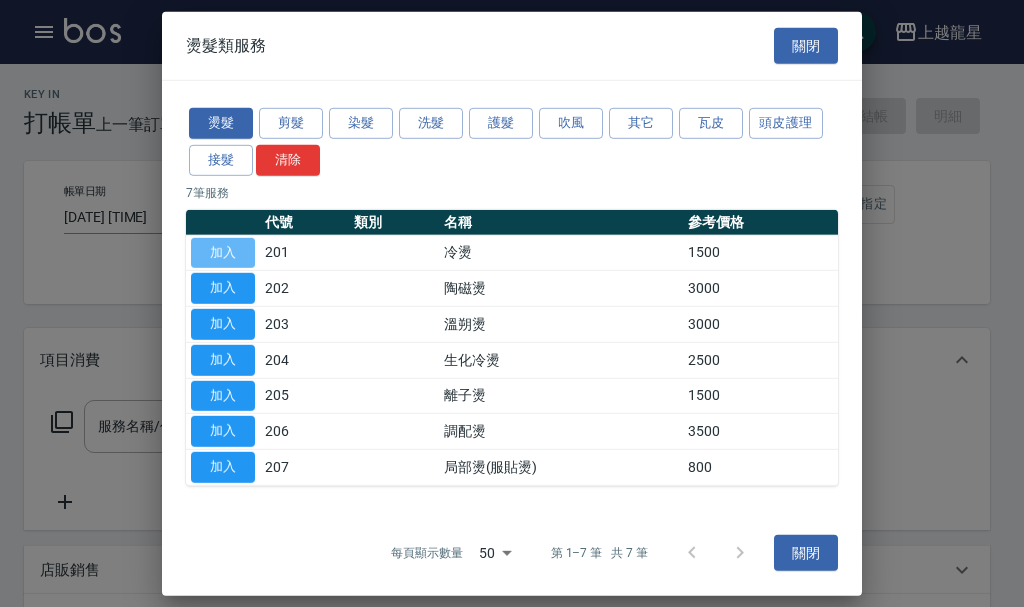 type on "冷燙(201)" 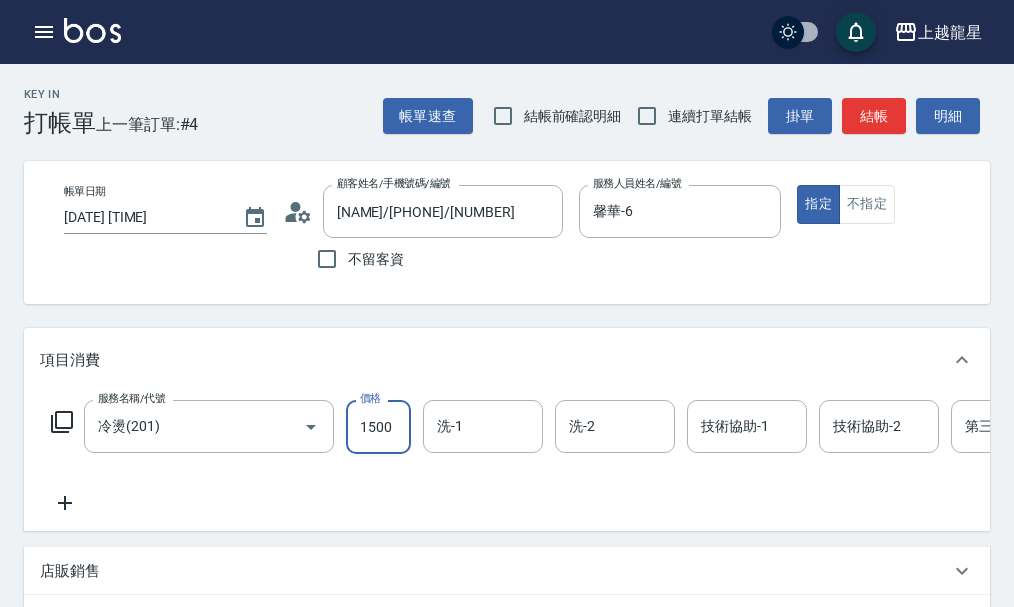 click on "1500" at bounding box center (378, 427) 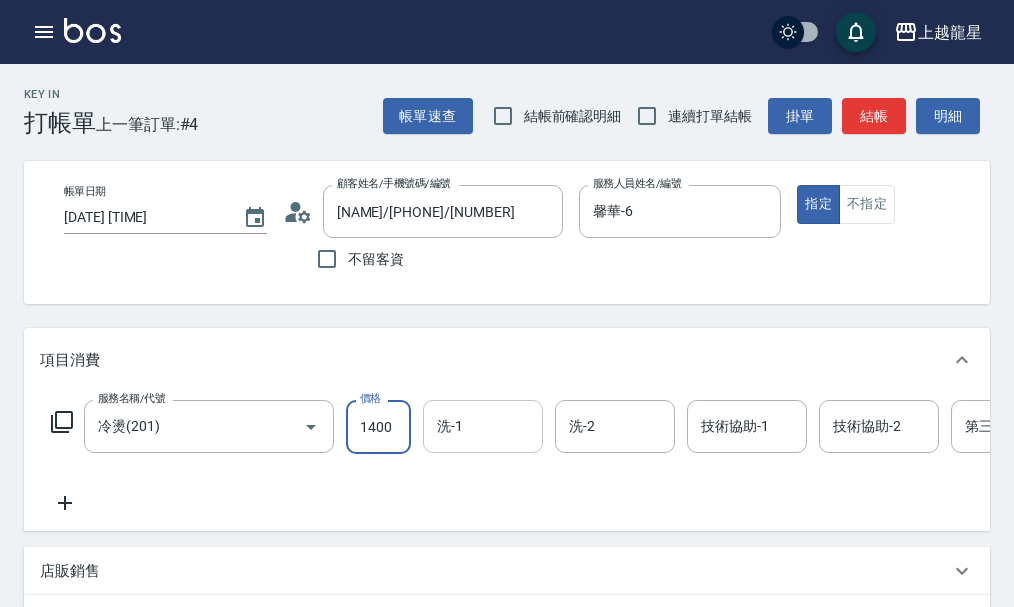 type on "1400" 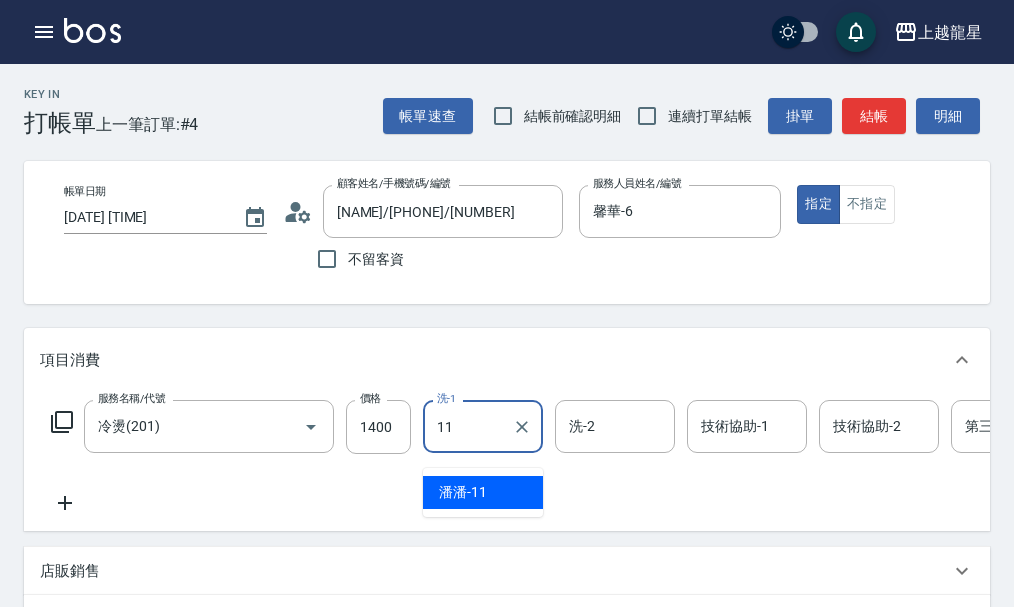 type on "潘潘-11" 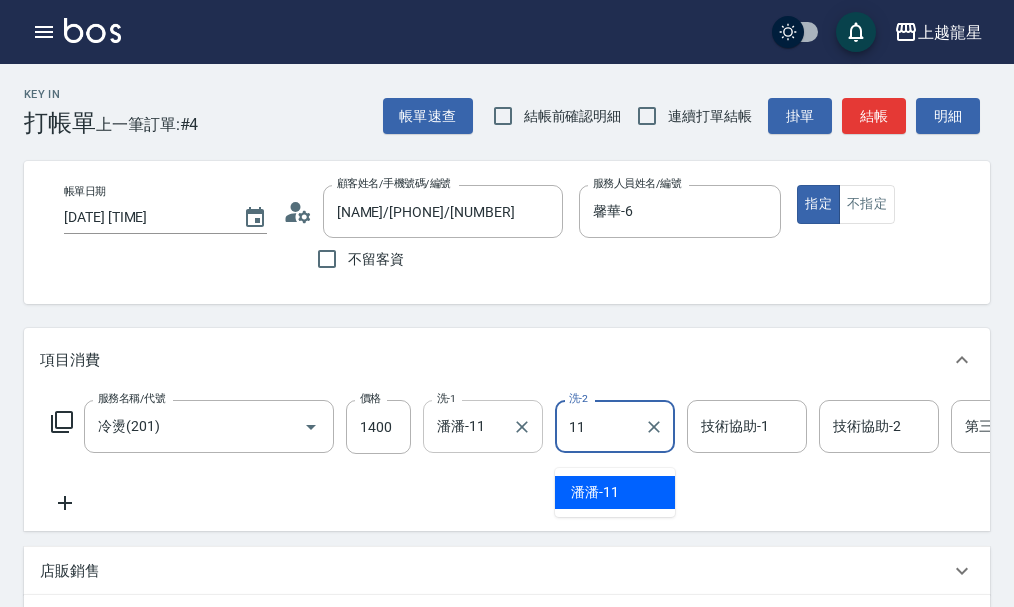 type on "潘潘-11" 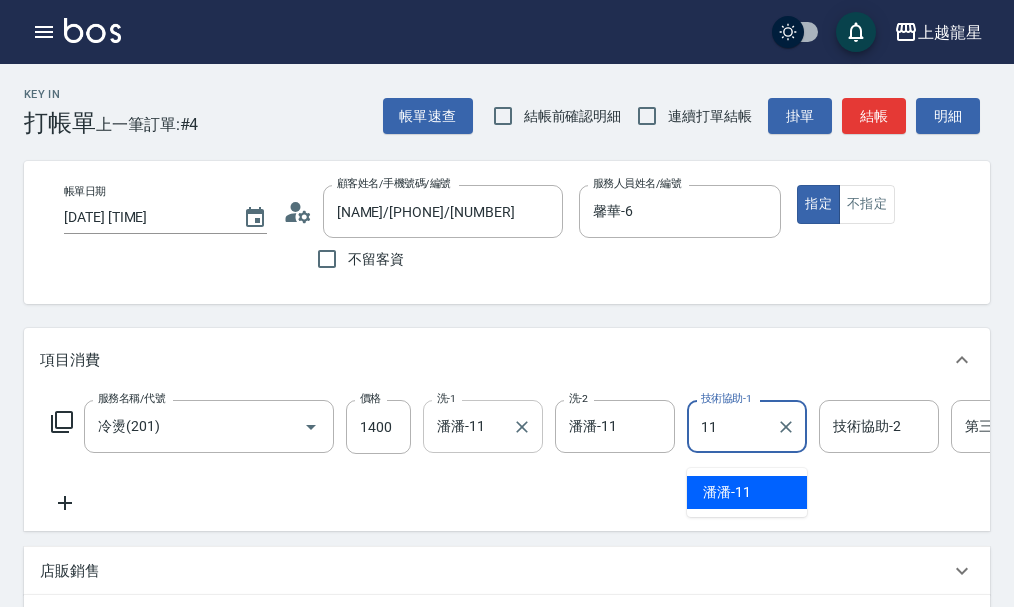 type on "潘潘-11" 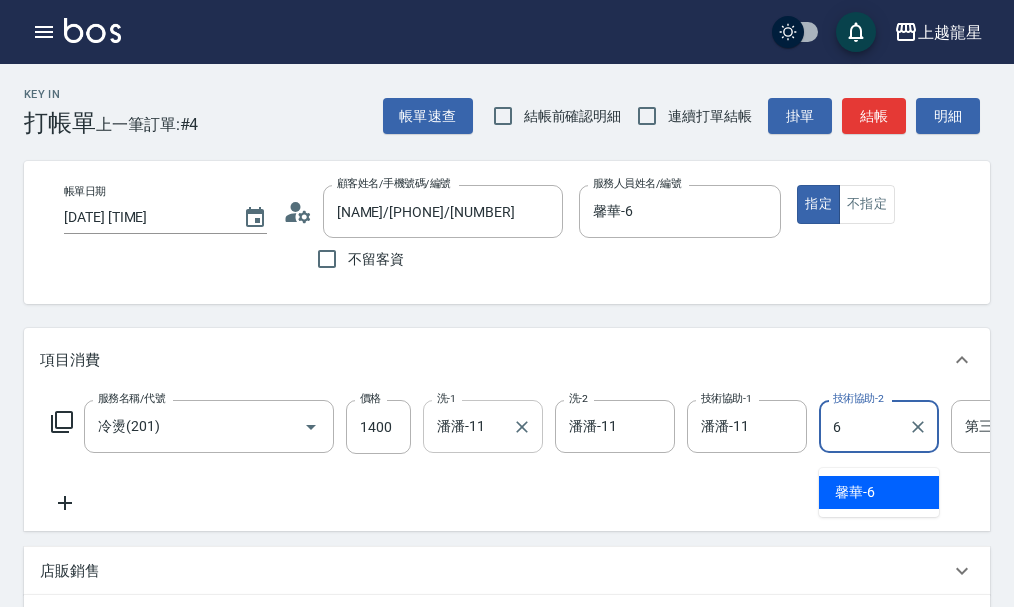 type on "馨華-6" 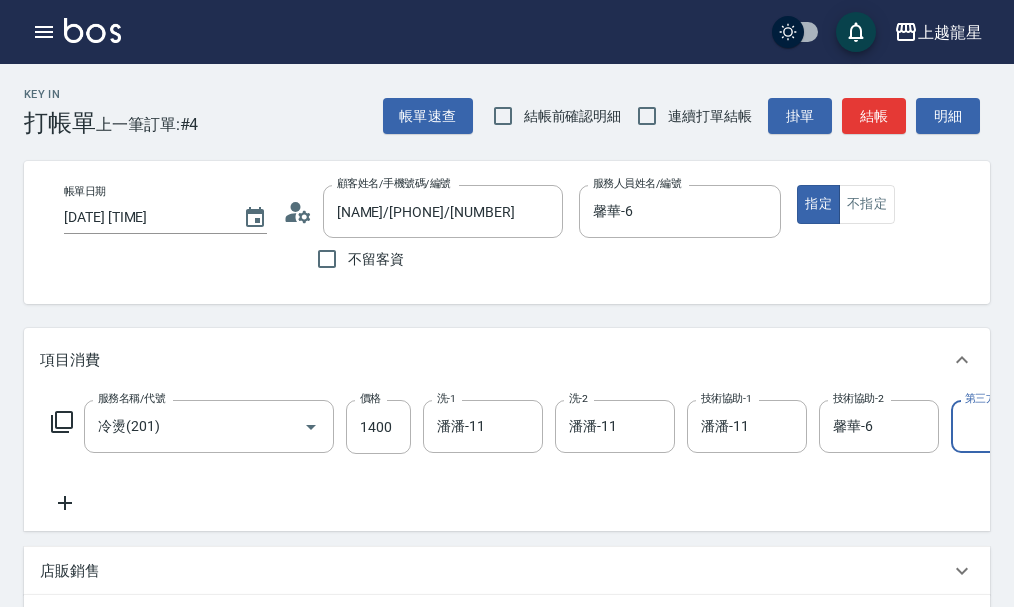 scroll, scrollTop: 0, scrollLeft: 72, axis: horizontal 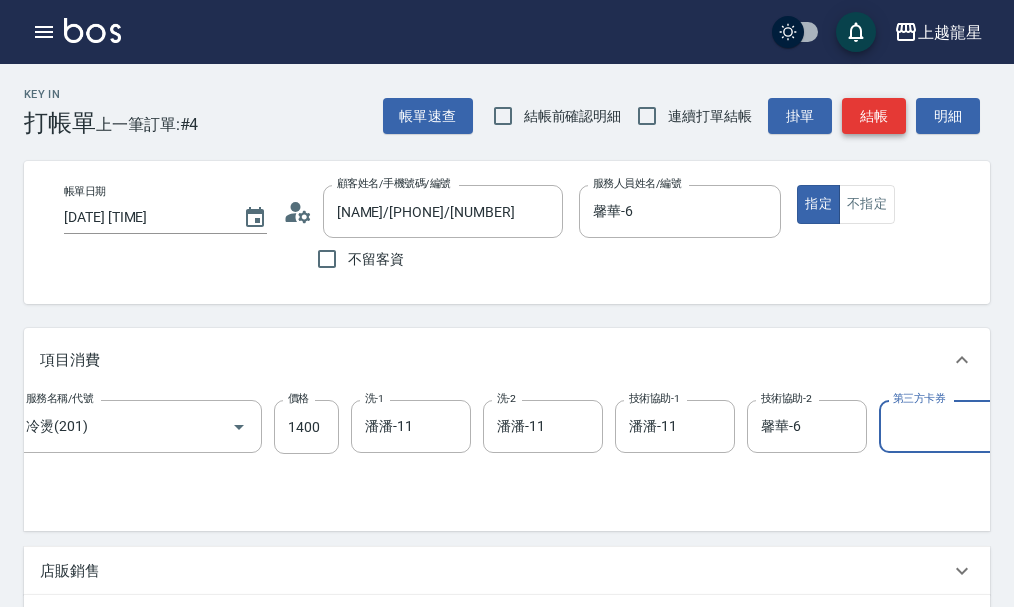 click on "結帳" at bounding box center (874, 116) 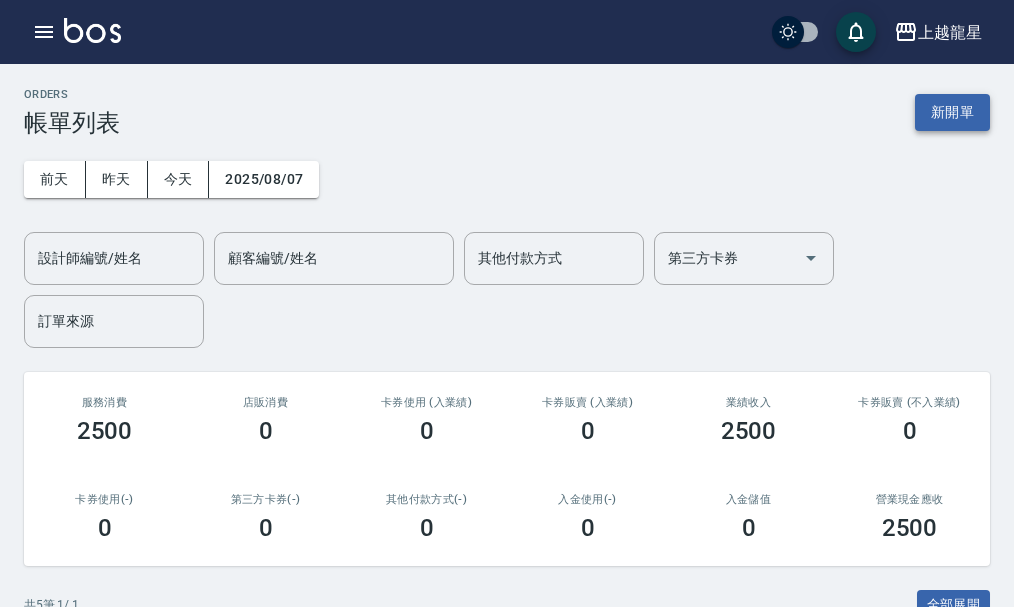 click on "新開單" at bounding box center (952, 112) 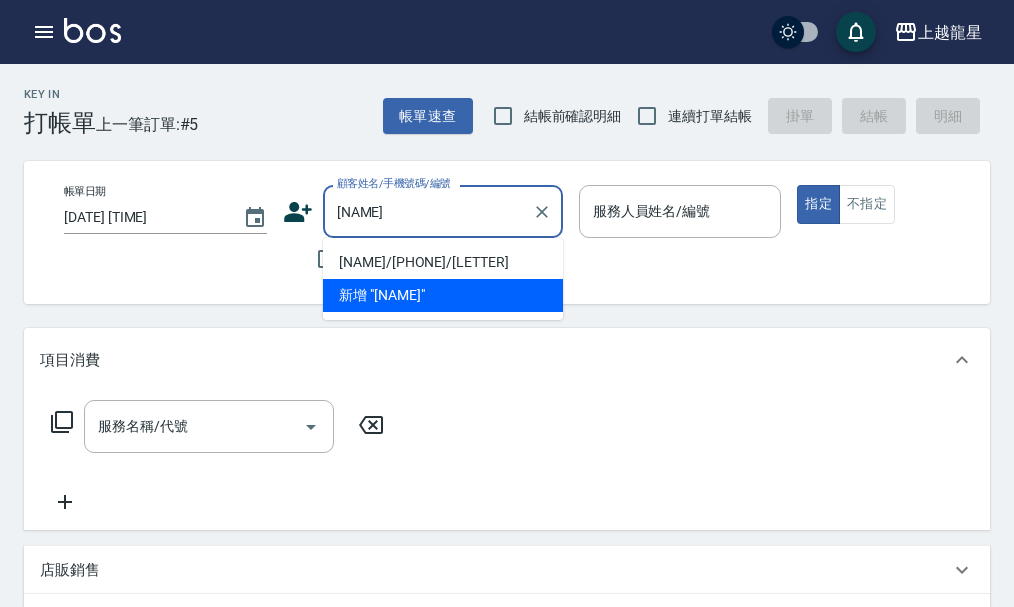 click on "[NAME]/[PHONE]/[LETTER]" at bounding box center (443, 262) 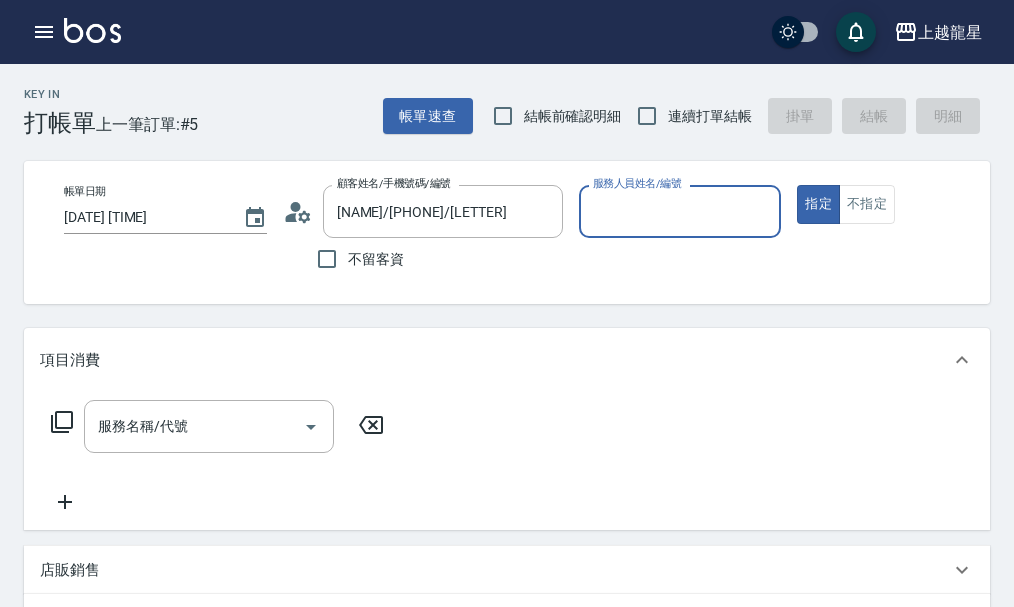type on "Alisa-10" 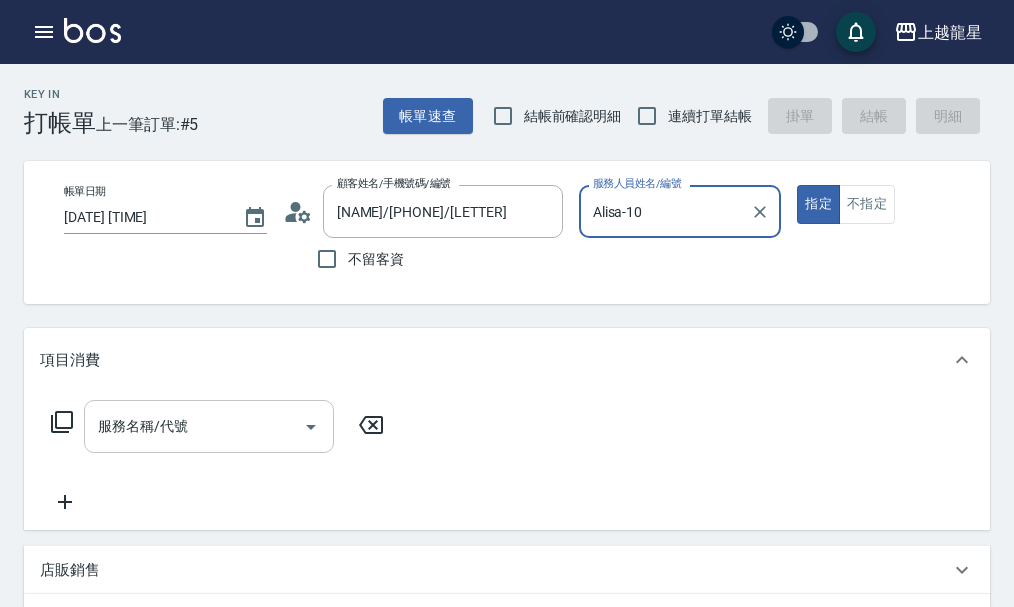 click on "服務名稱/代號" at bounding box center [194, 426] 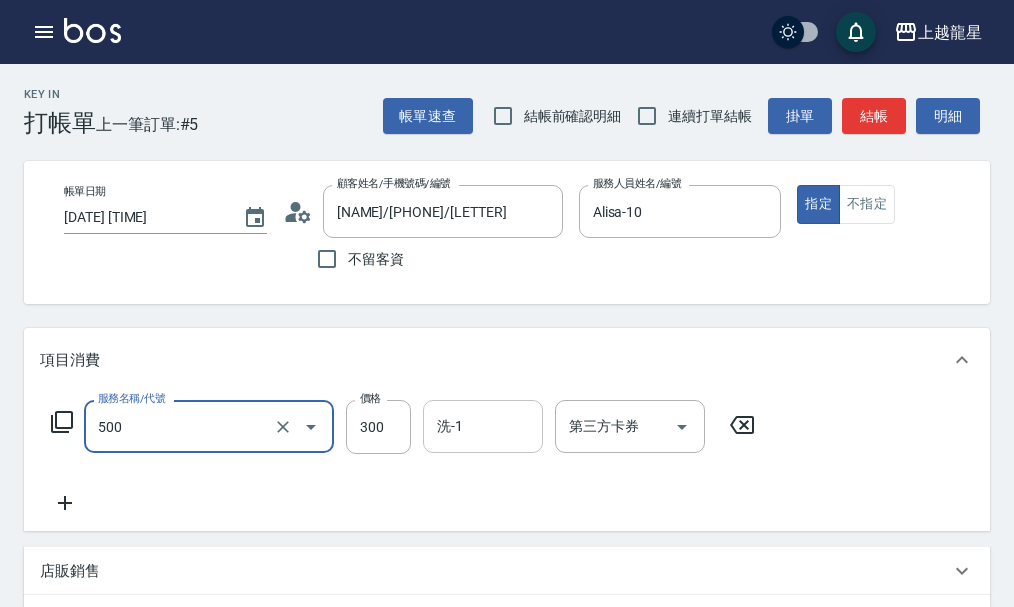 type on "一般洗髮(500)" 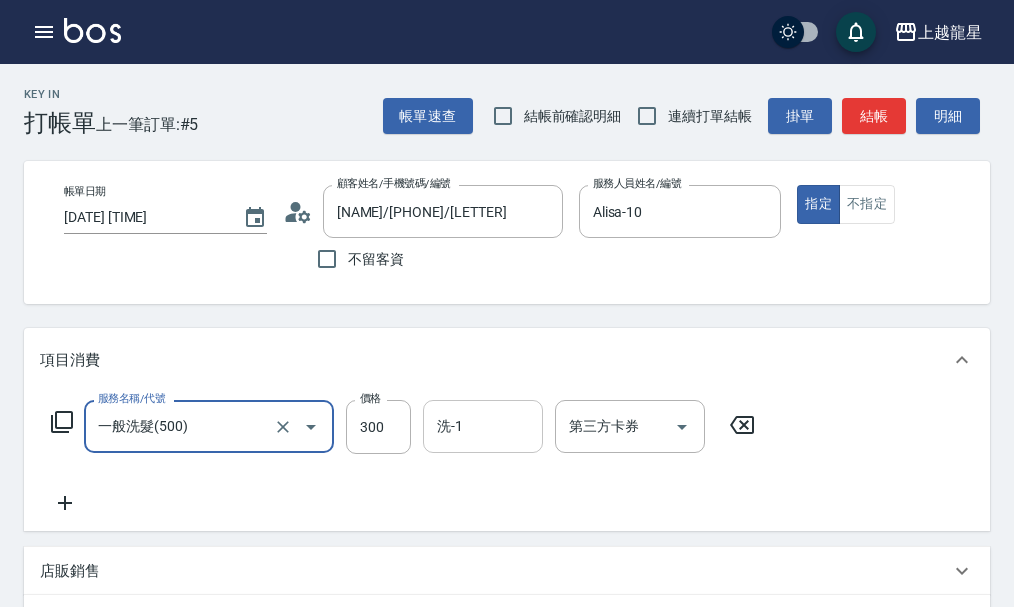 click on "洗-1" at bounding box center (483, 426) 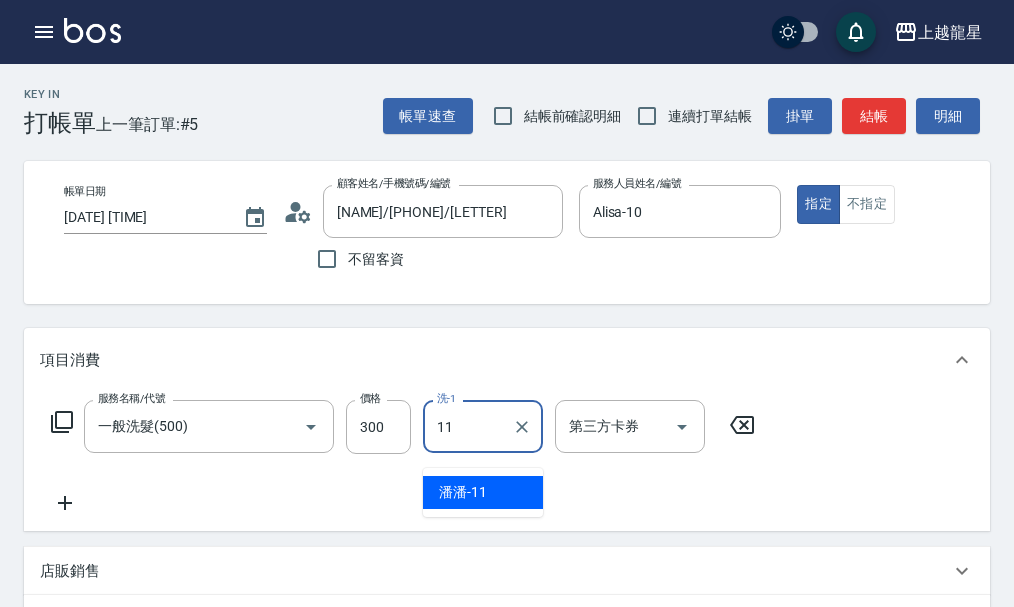 type on "潘潘-11" 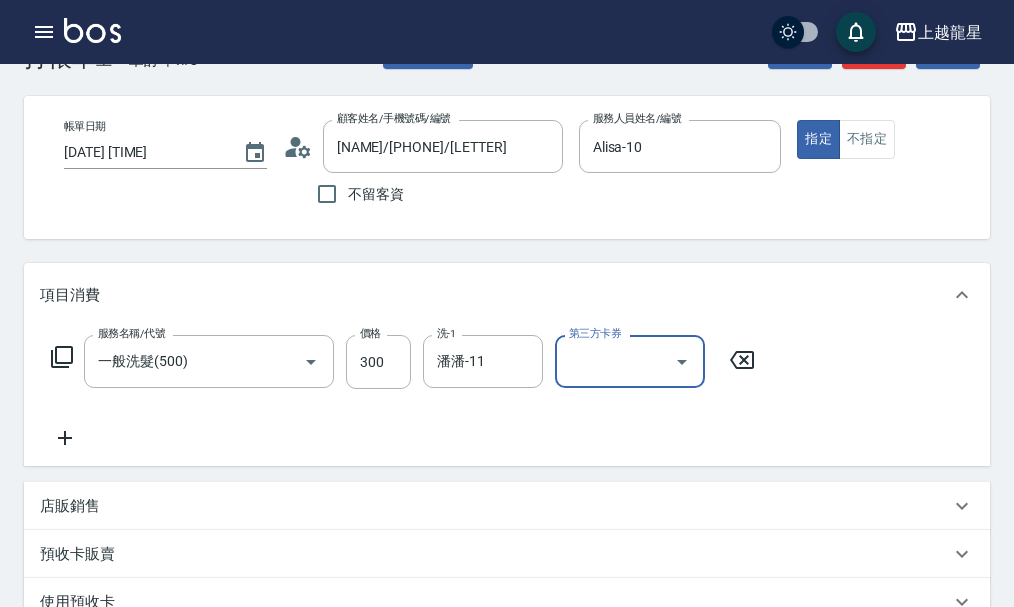 scroll, scrollTop: 100, scrollLeft: 0, axis: vertical 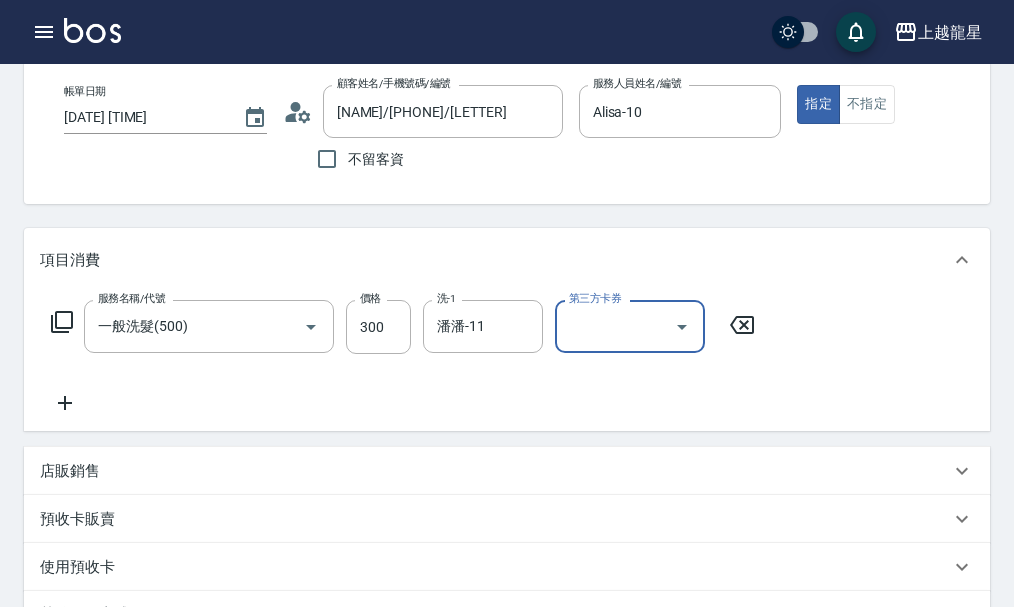 click 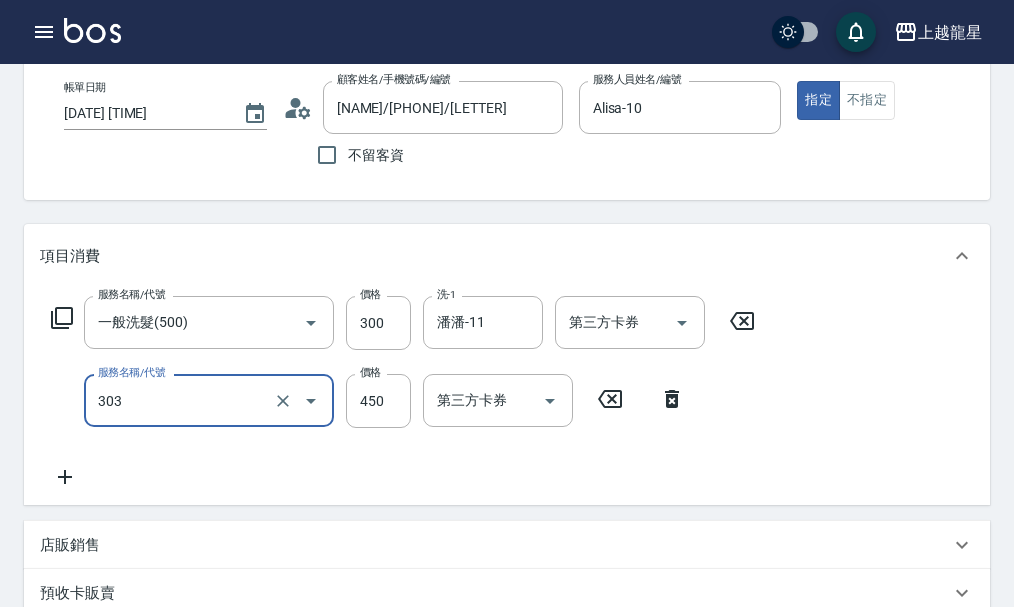 scroll, scrollTop: 0, scrollLeft: 0, axis: both 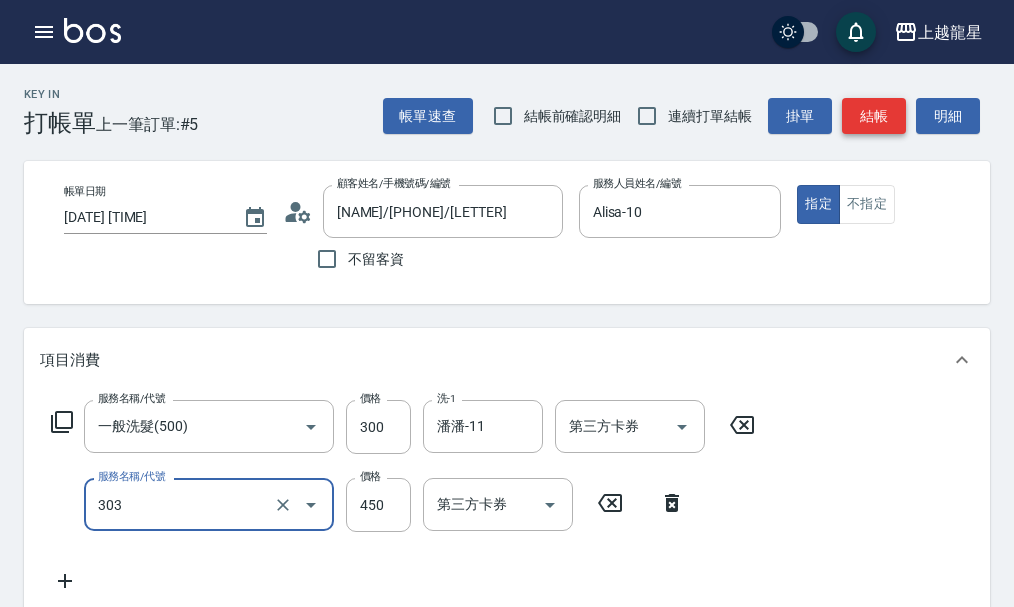 type on "剪髮(303)" 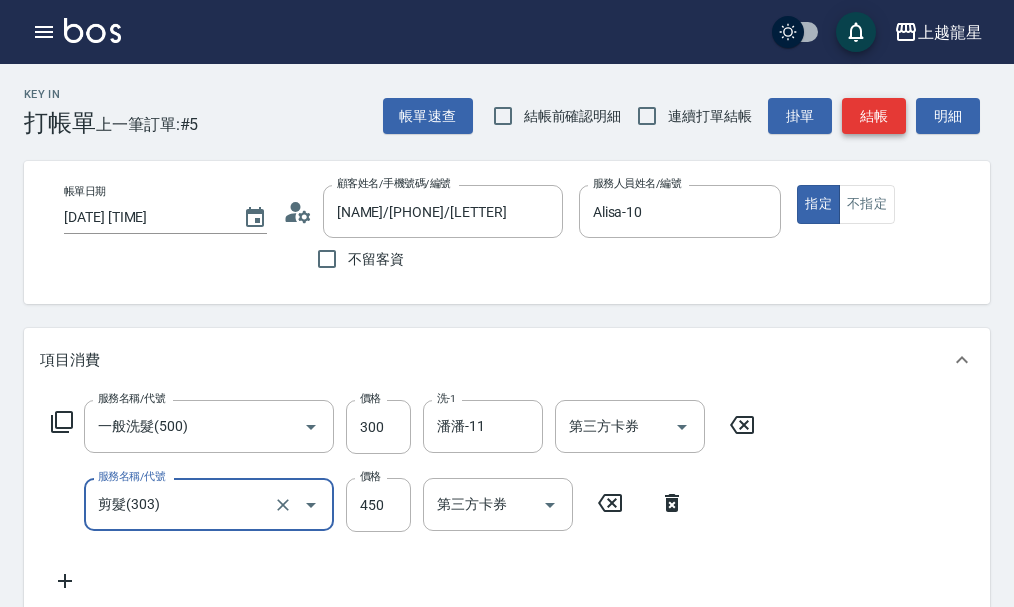 click on "結帳" at bounding box center (874, 116) 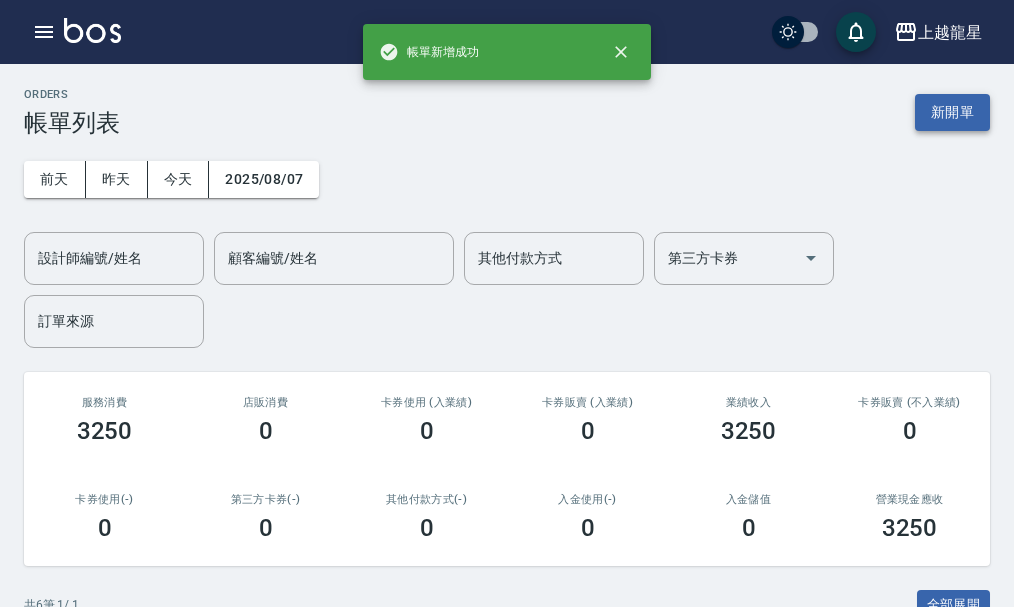 click on "新開單" at bounding box center (952, 112) 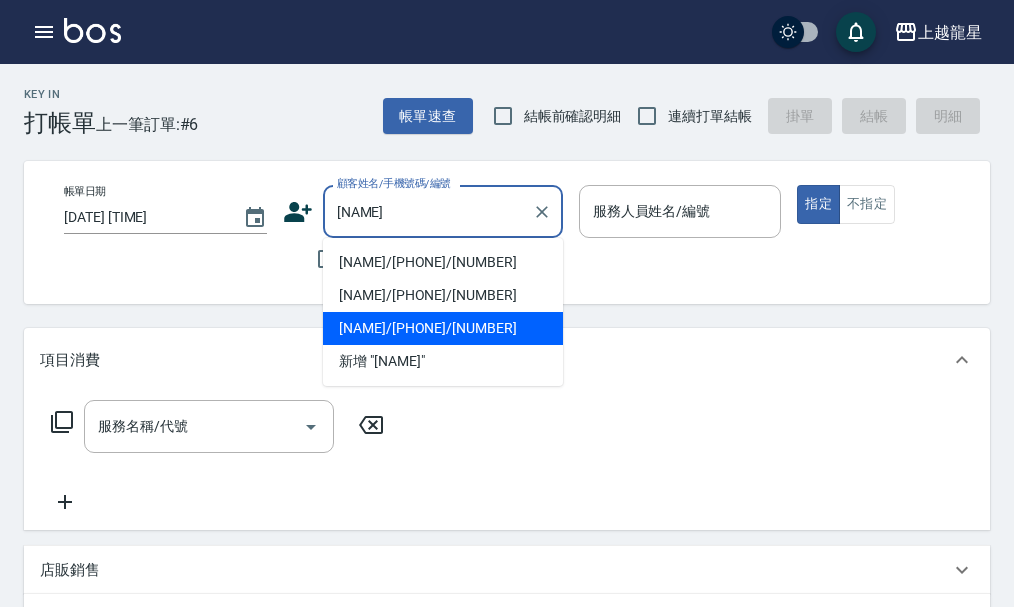 click on "[NAME]/[PHONE]/[NUMBER]" at bounding box center [443, 328] 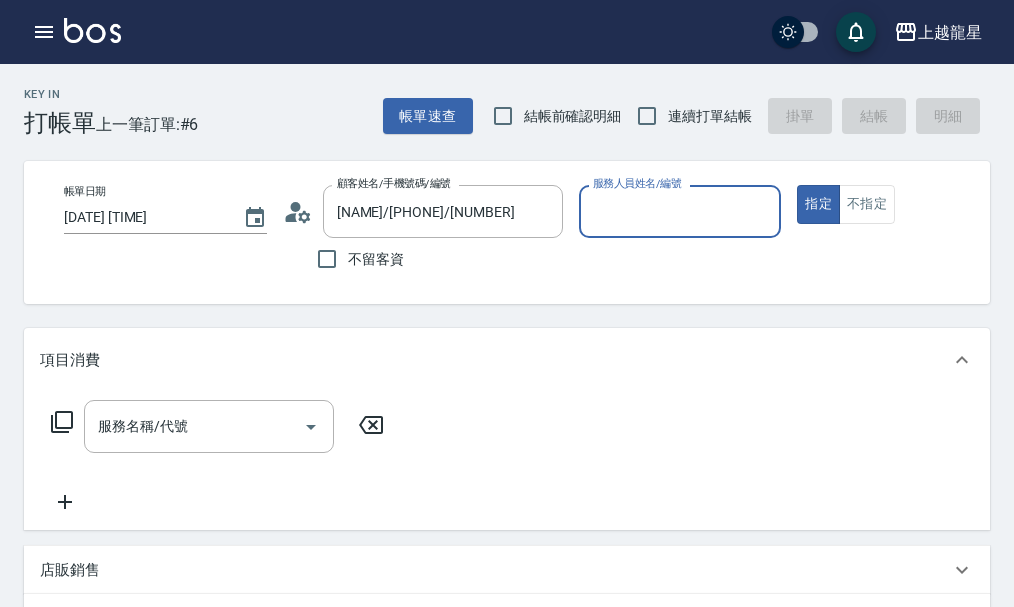 type on "Alisa-10" 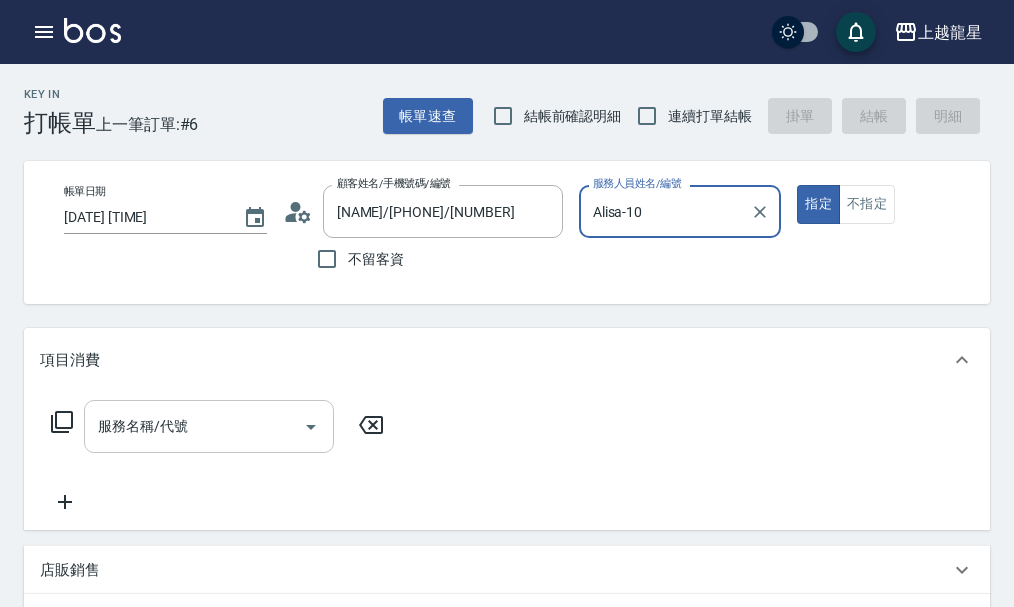 click on "服務名稱/代號" at bounding box center (194, 426) 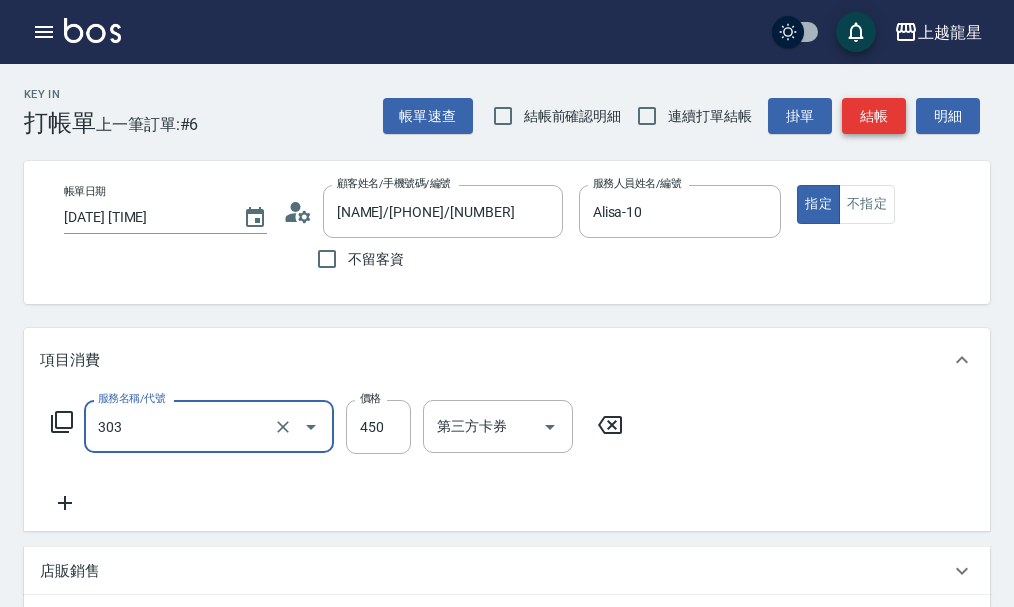 type on "剪髮(303)" 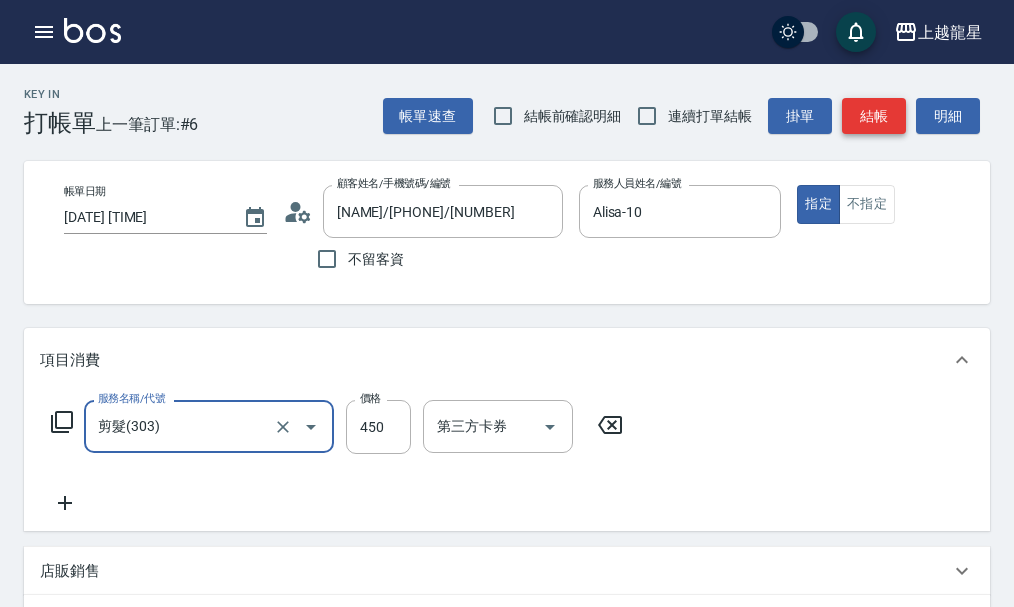 click on "結帳" at bounding box center [874, 116] 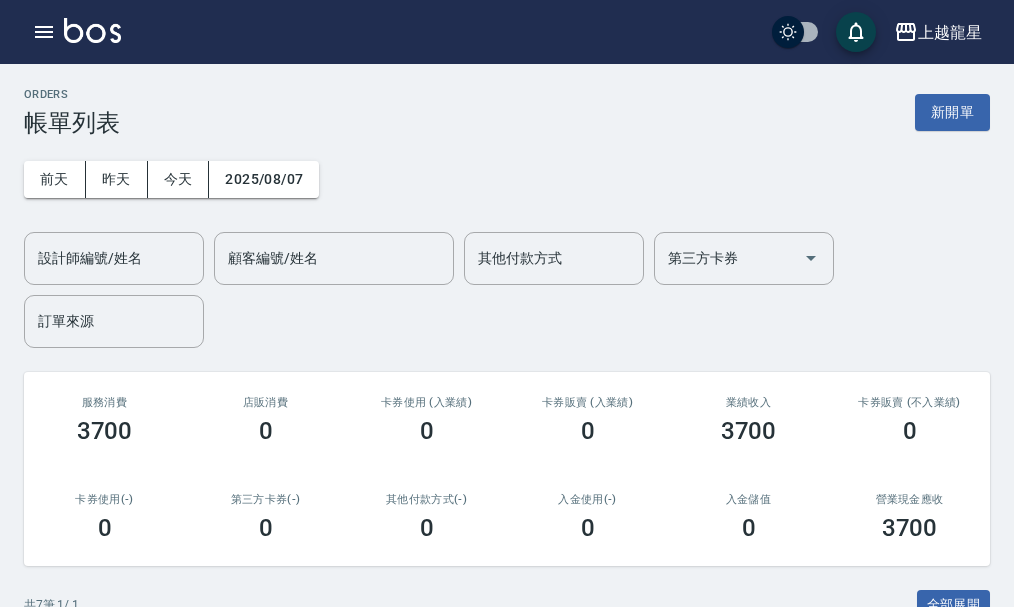 click at bounding box center (92, 30) 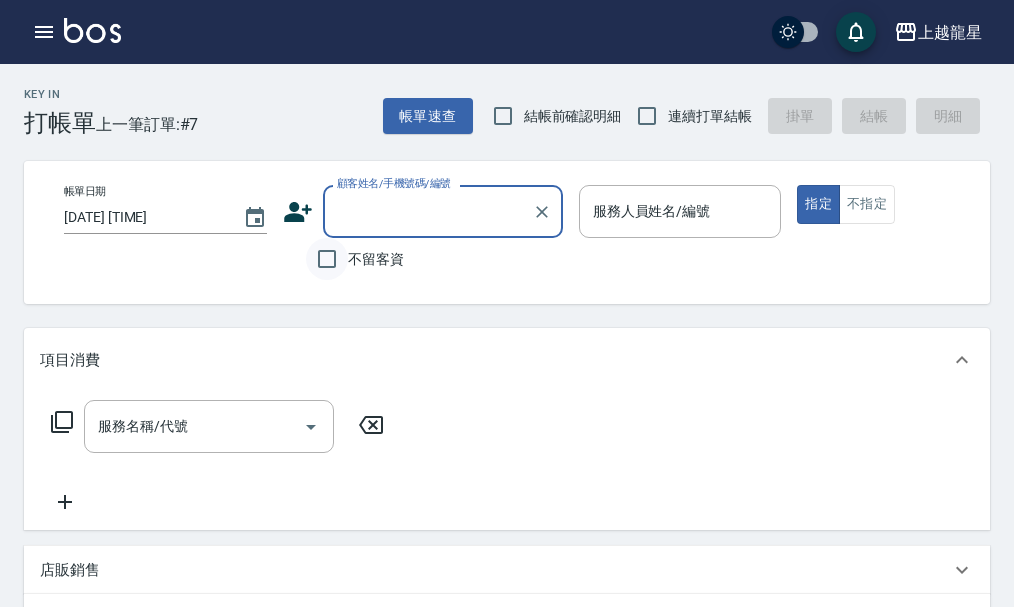 click on "不留客資" at bounding box center (327, 259) 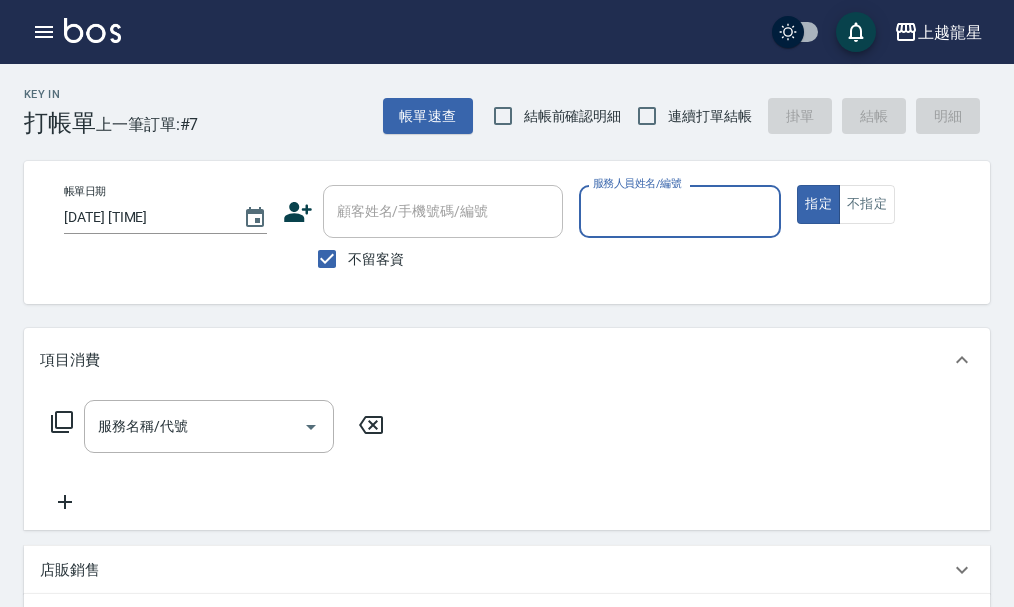 click on "服務人員姓名/編號" at bounding box center (680, 211) 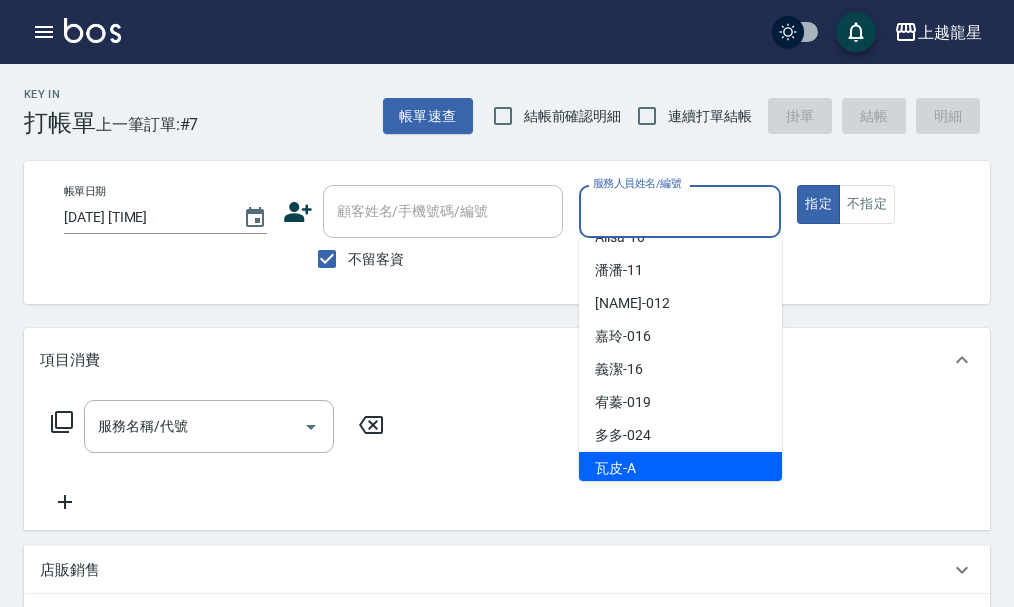 scroll, scrollTop: 100, scrollLeft: 0, axis: vertical 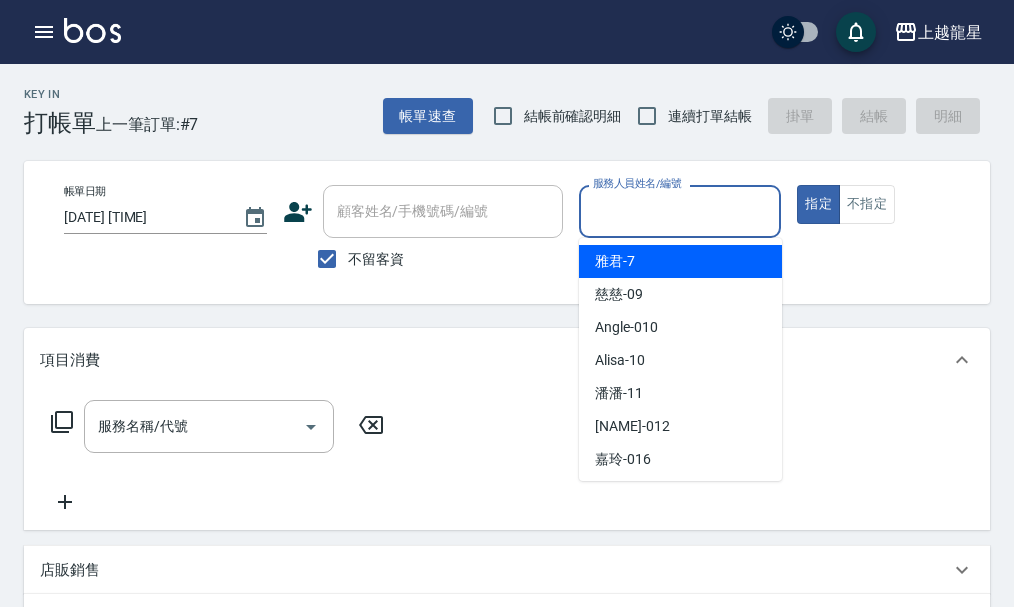 click on "雅君 -7" at bounding box center (680, 261) 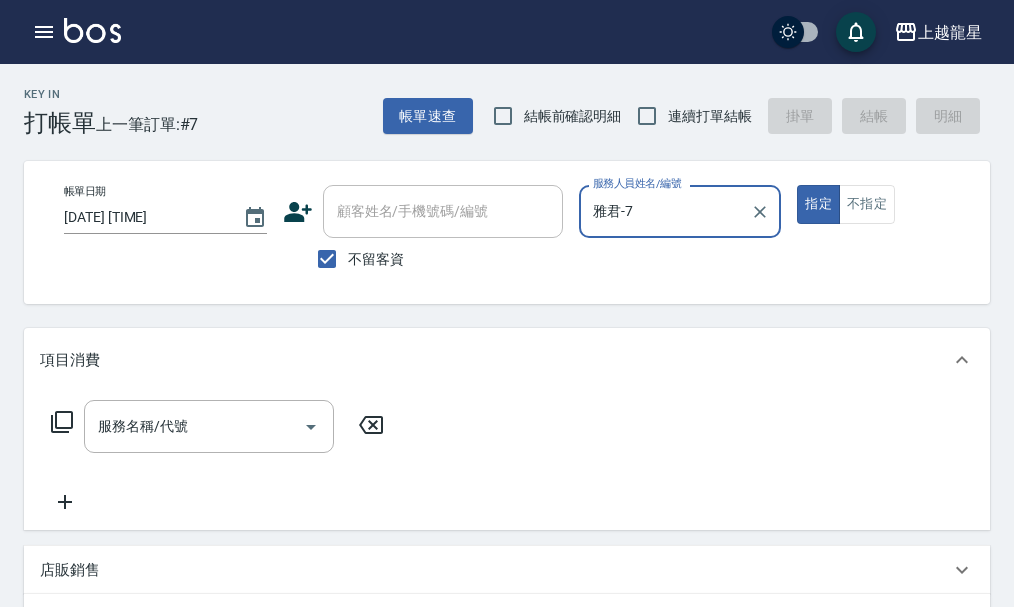 type on "雅君-7" 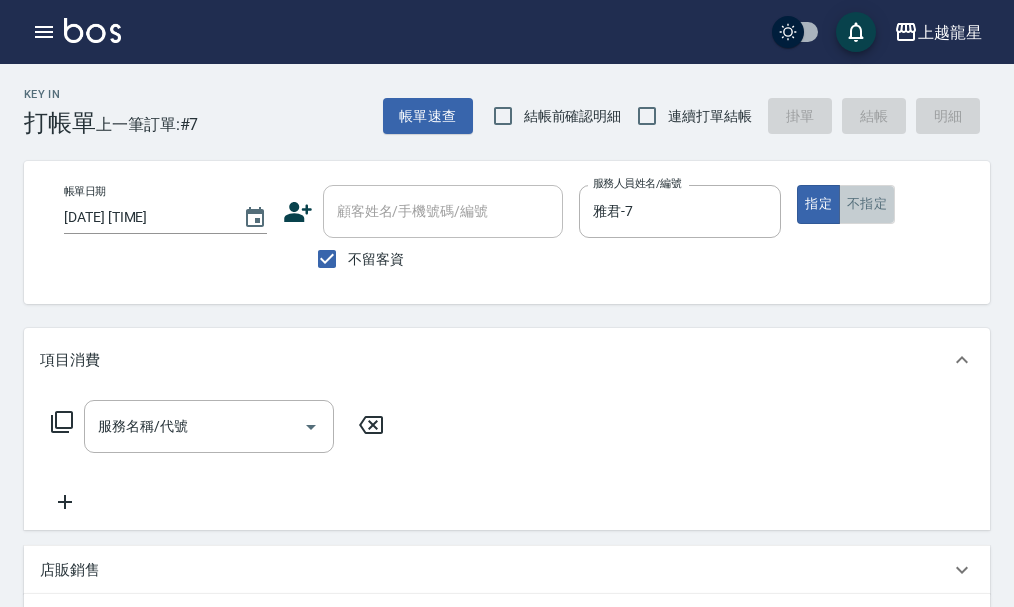 click on "不指定" at bounding box center (867, 204) 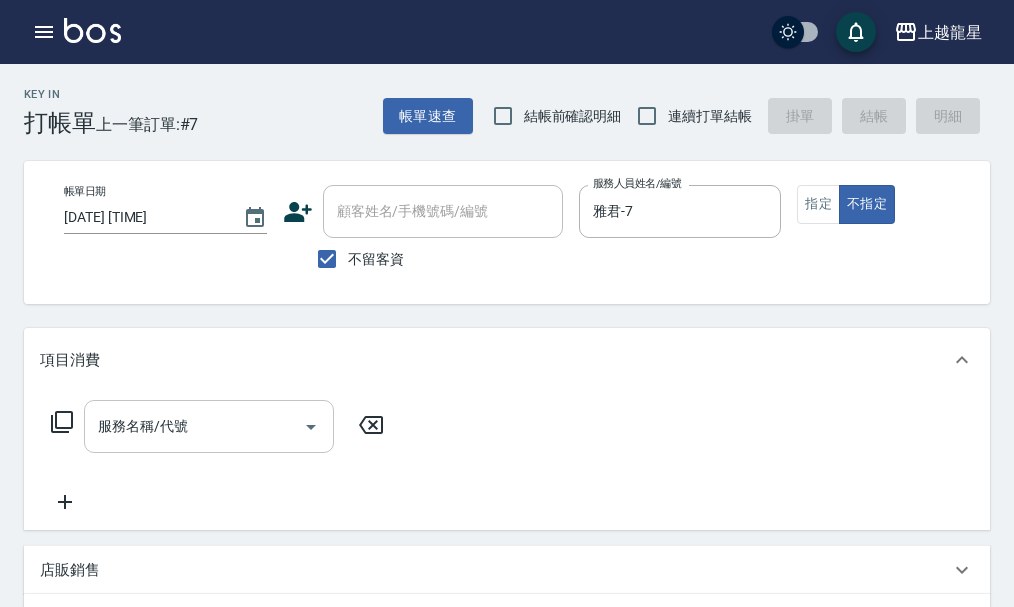 click on "服務名稱/代號 服務名稱/代號" at bounding box center [209, 426] 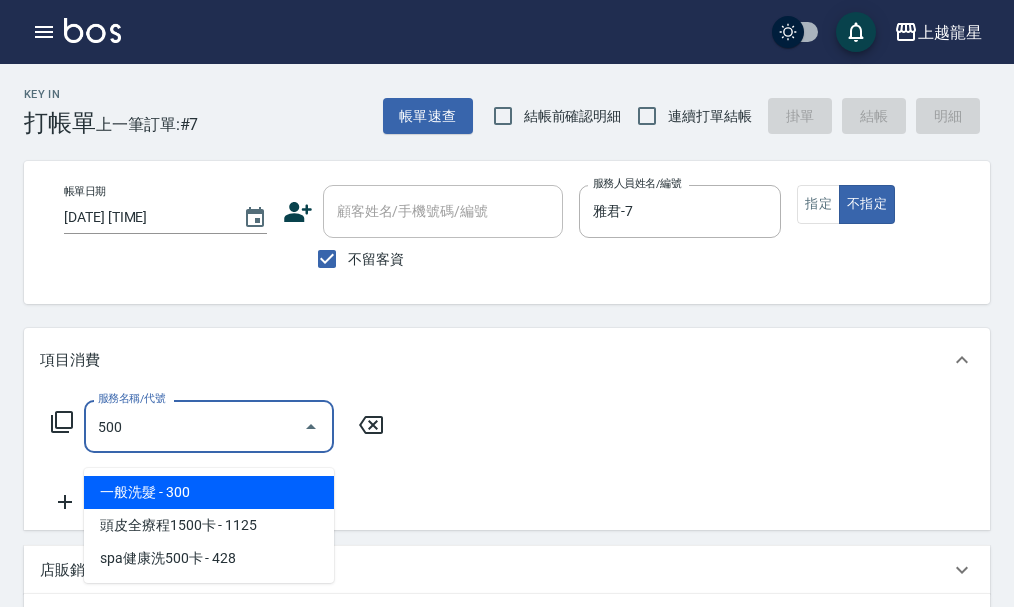 type on "一般洗髮(500)" 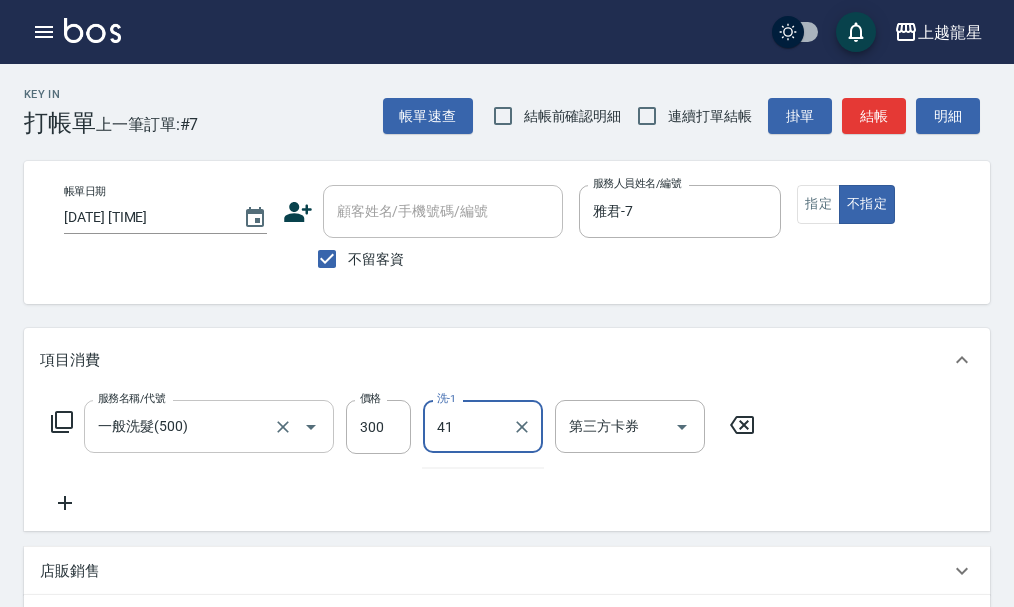 type on "4" 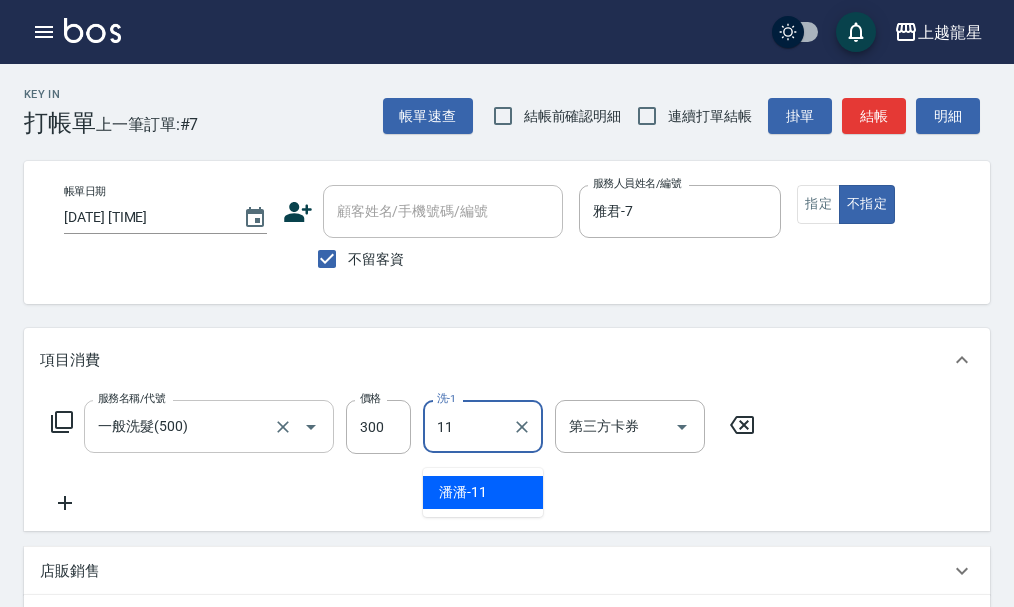 type on "潘潘-11" 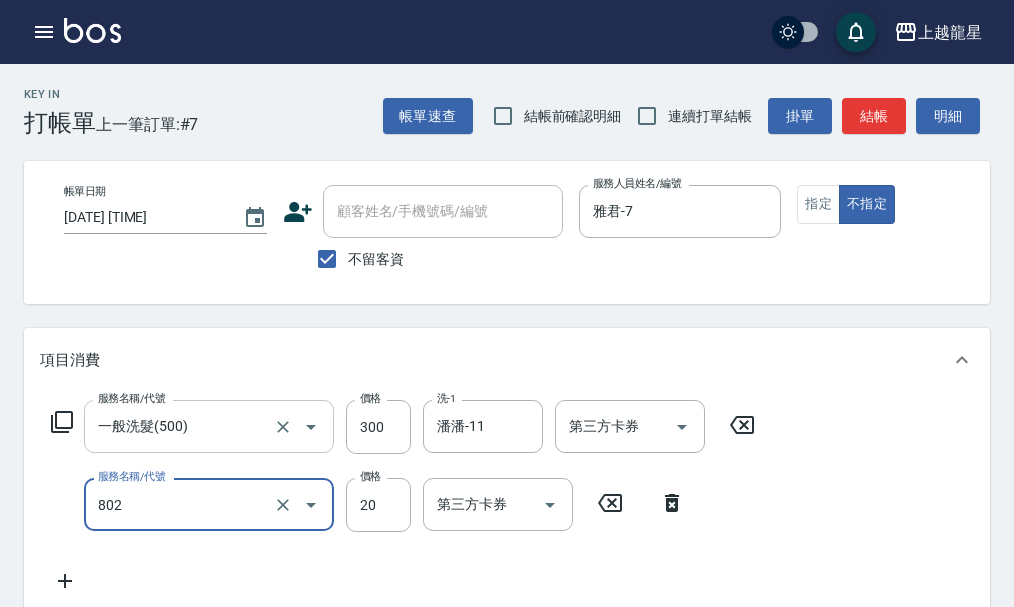 type on "潤絲(802)" 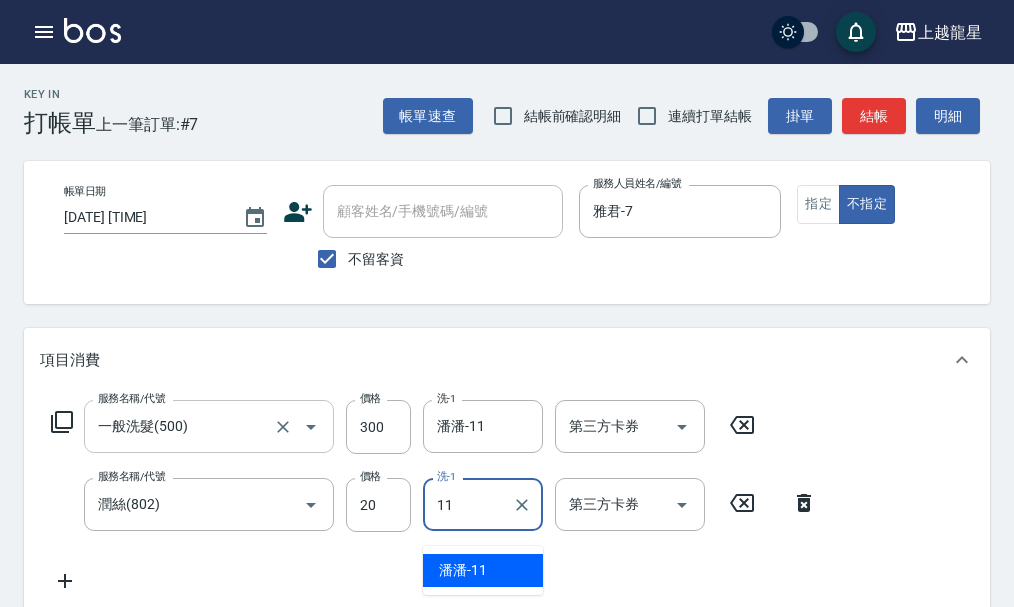 type on "潘潘-11" 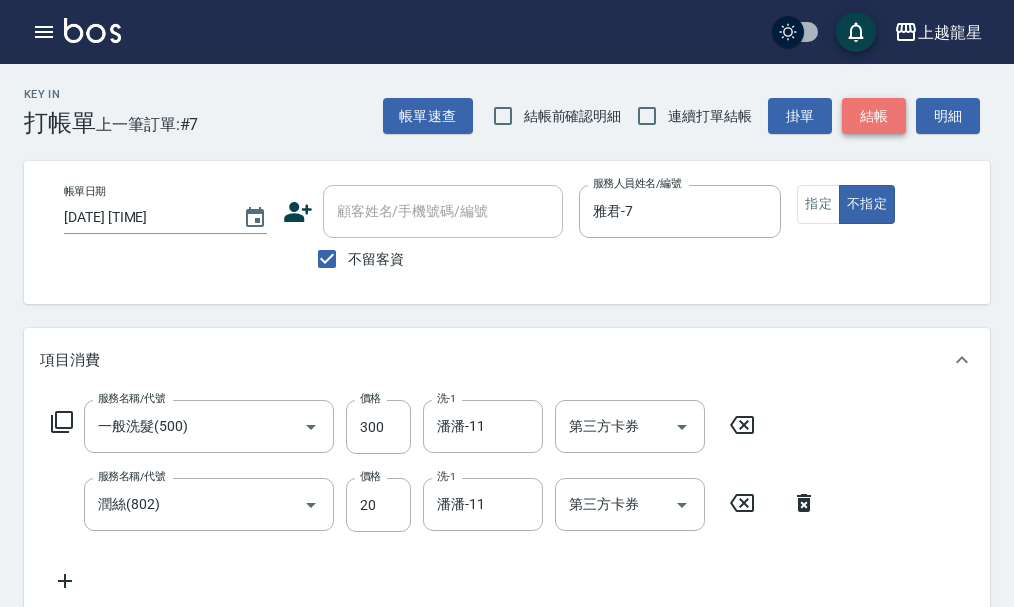 click on "結帳" at bounding box center [874, 116] 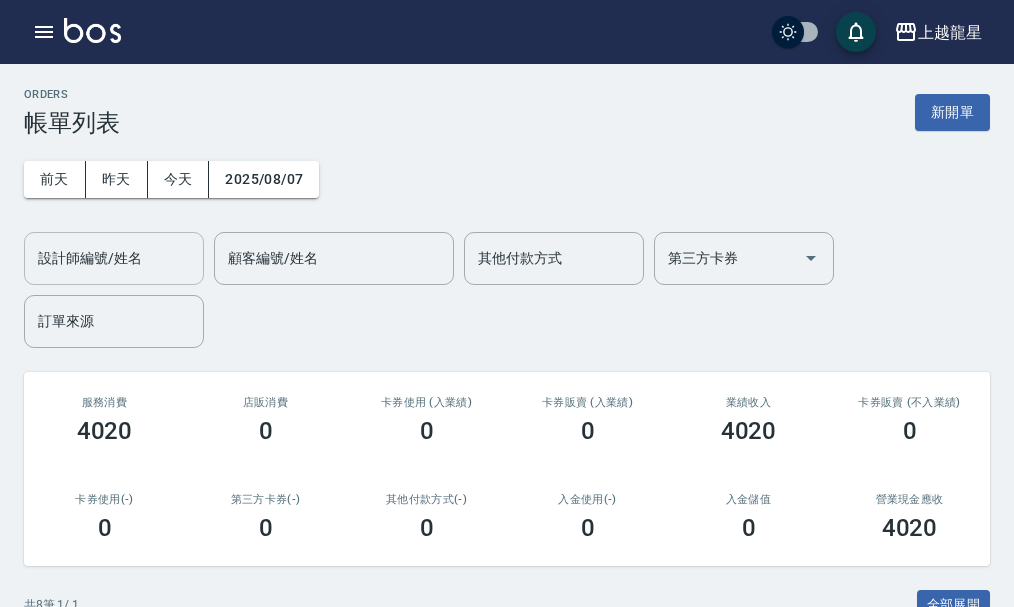click on "設計師編號/姓名" at bounding box center (114, 258) 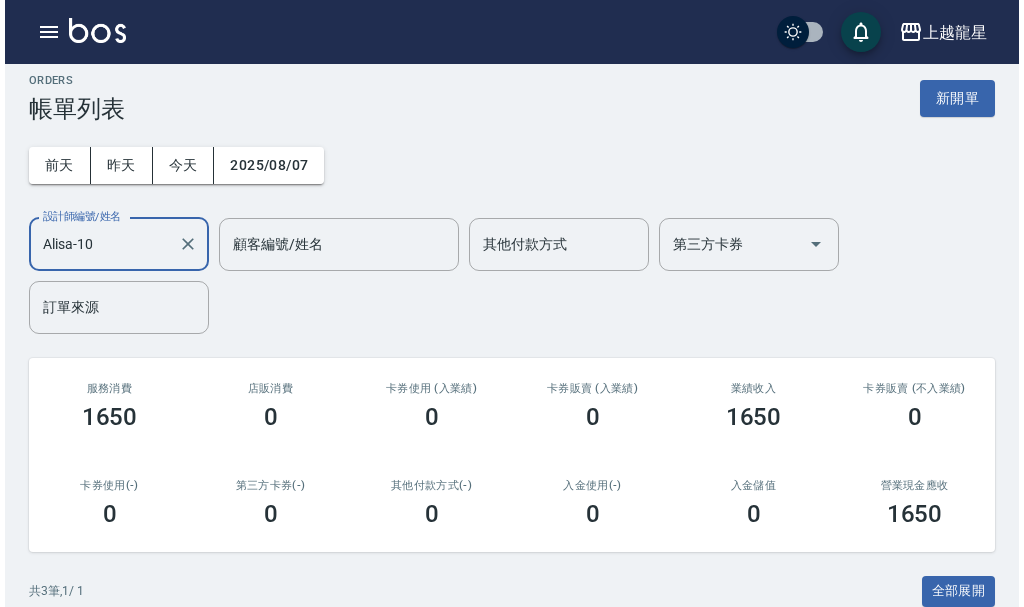 scroll, scrollTop: 0, scrollLeft: 0, axis: both 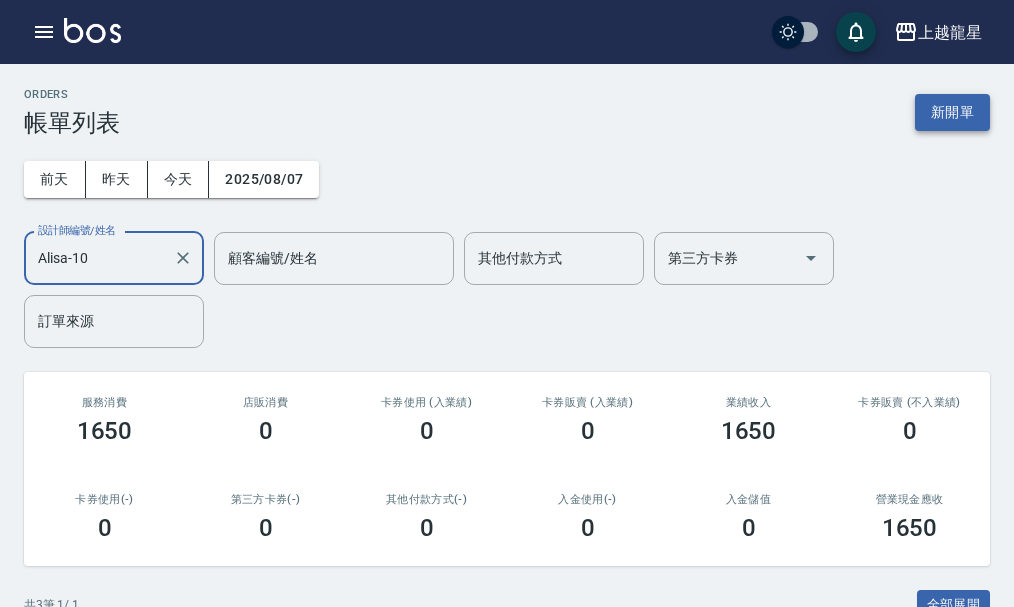 type on "Alisa-10" 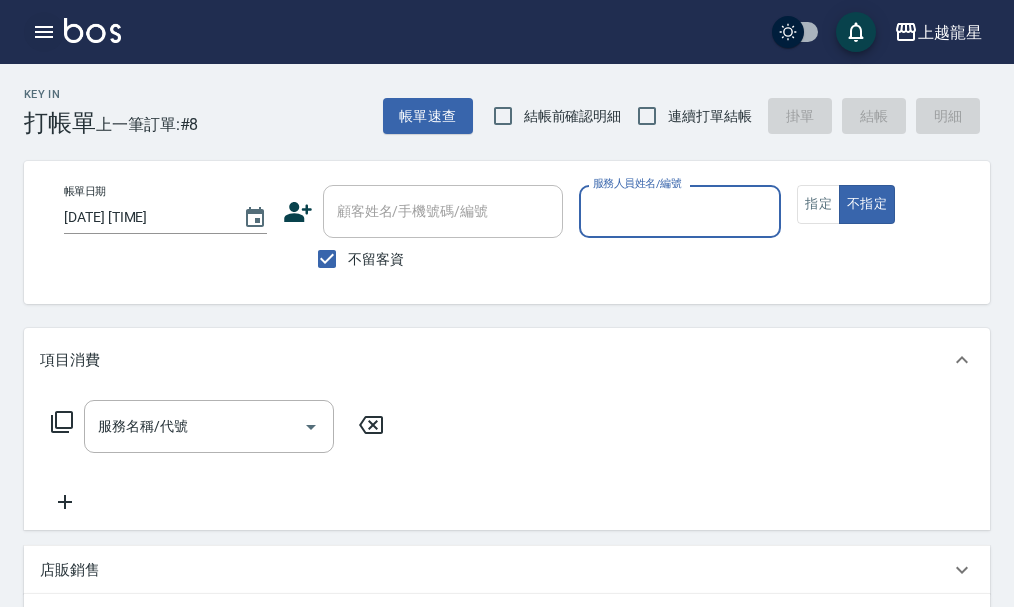 click 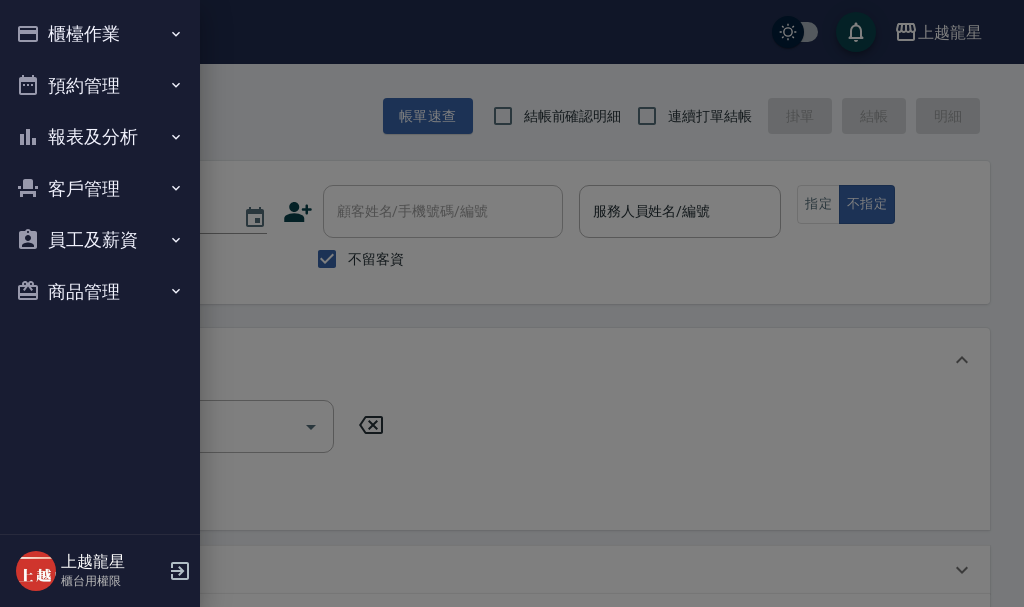 click on "櫃檯作業" at bounding box center [100, 34] 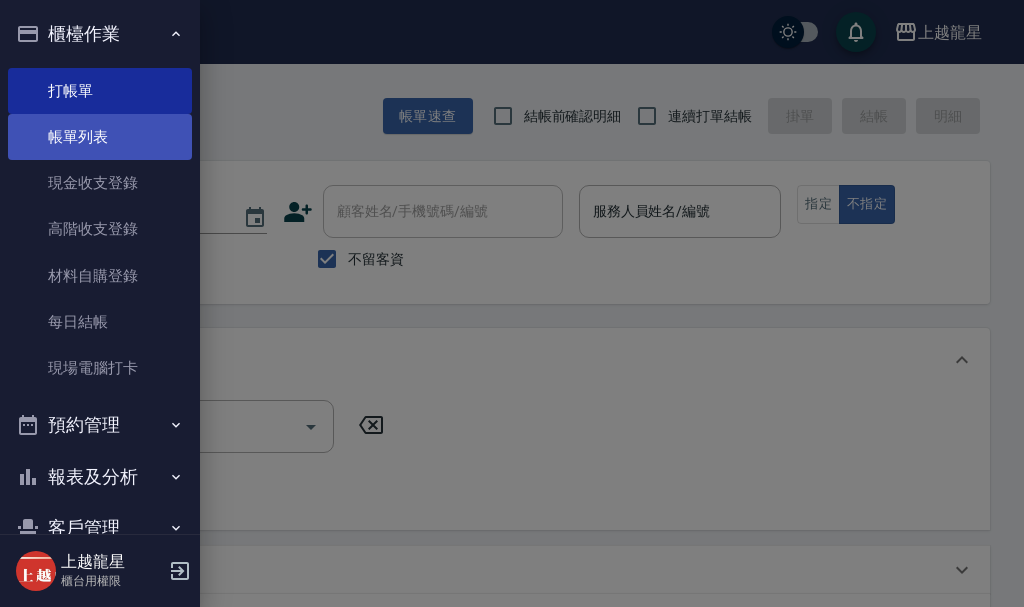 click on "帳單列表" at bounding box center (100, 137) 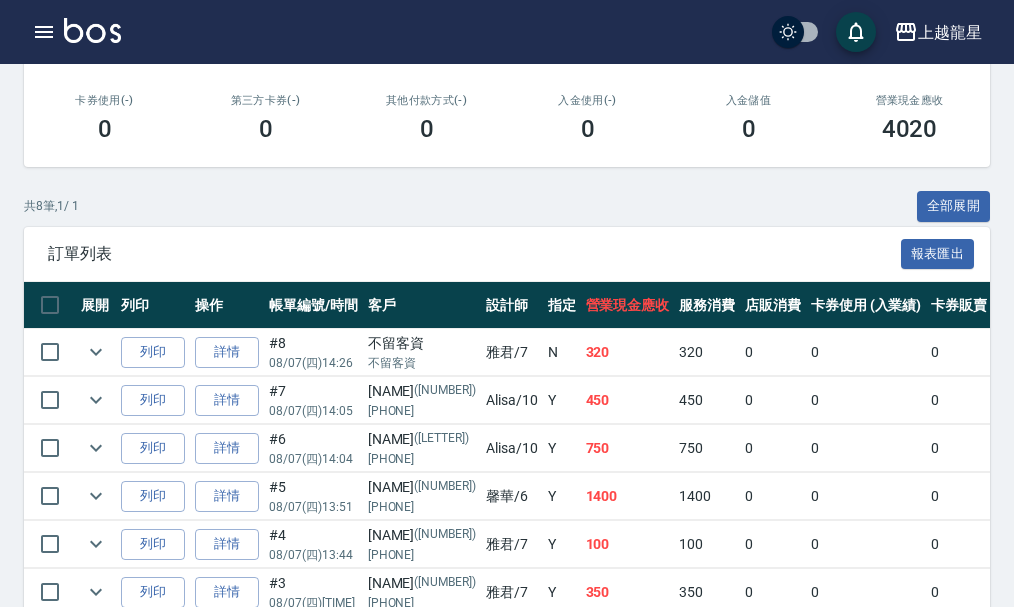 scroll, scrollTop: 400, scrollLeft: 0, axis: vertical 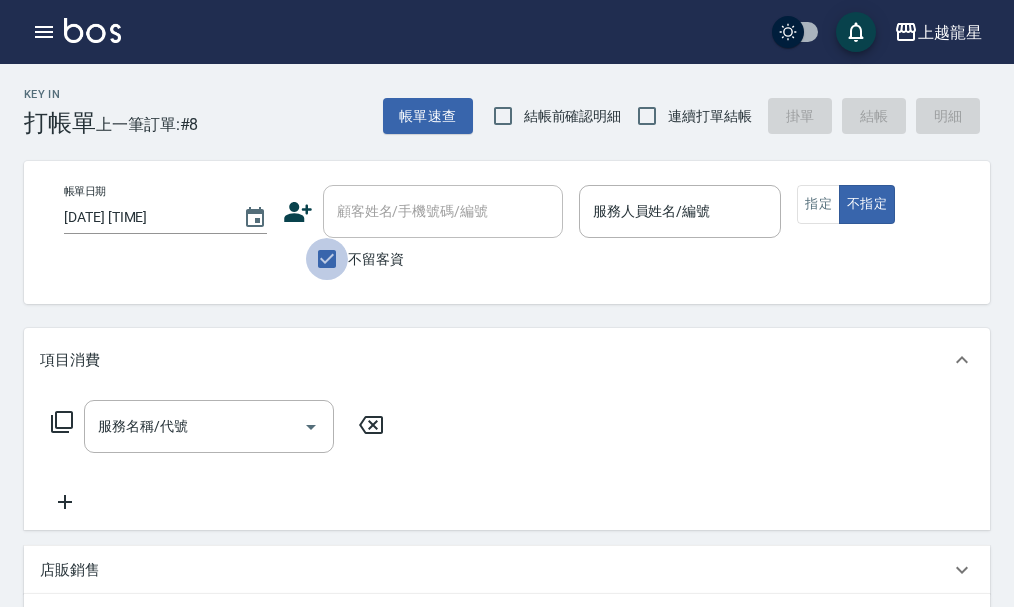 click on "不留客資" at bounding box center (327, 259) 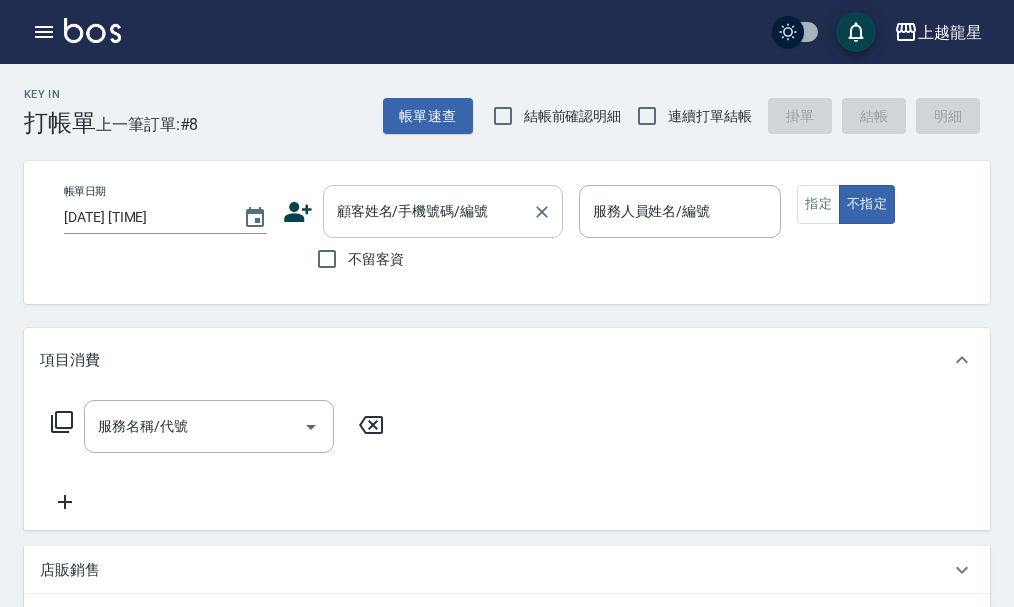 click on "顧客姓名/手機號碼/編號" at bounding box center (428, 211) 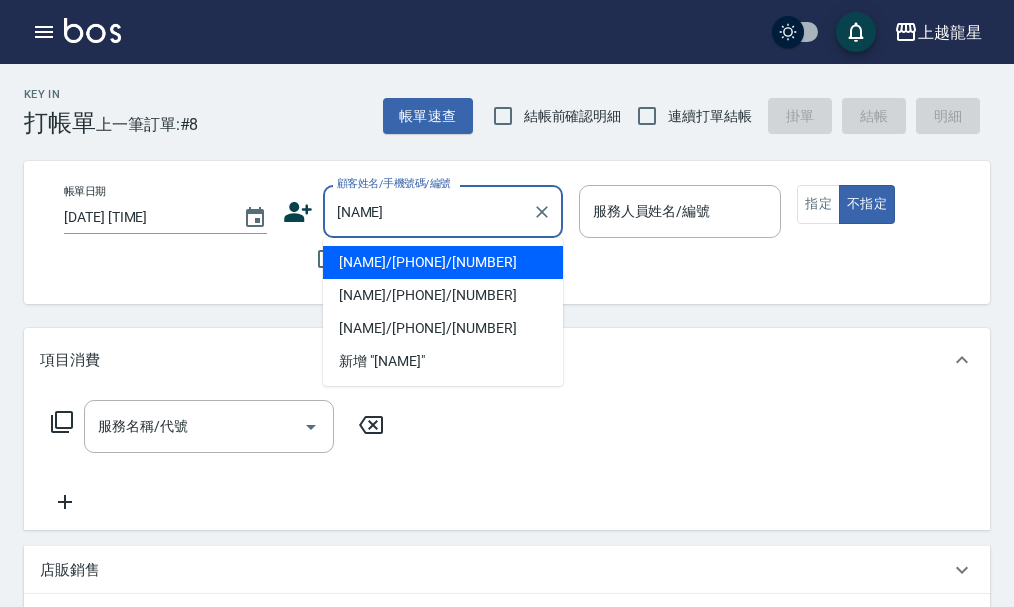 click on "[NAME]/[PHONE]/[NUMBER]" at bounding box center [443, 262] 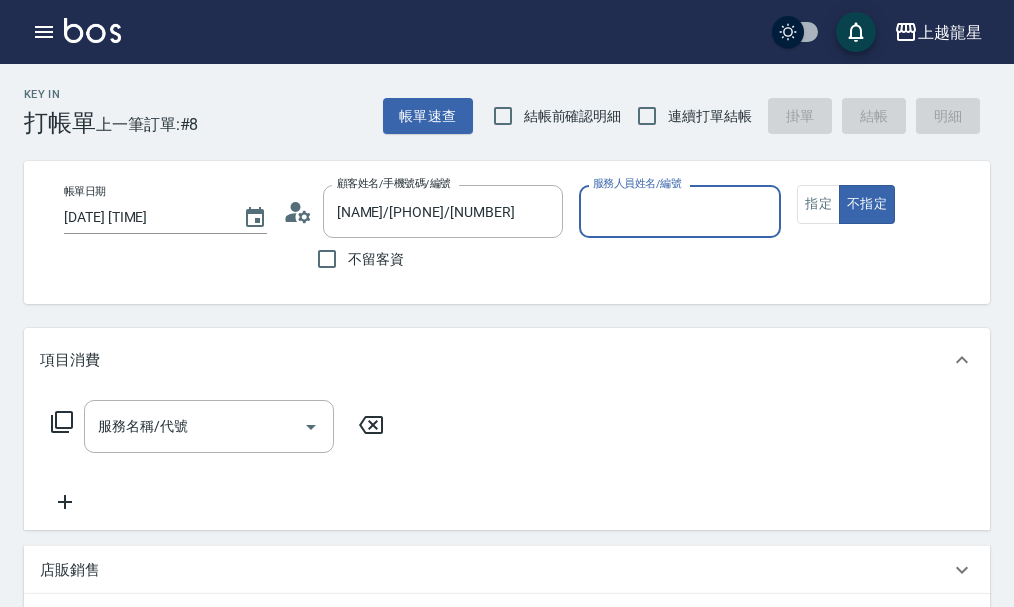 type on "馨華-6" 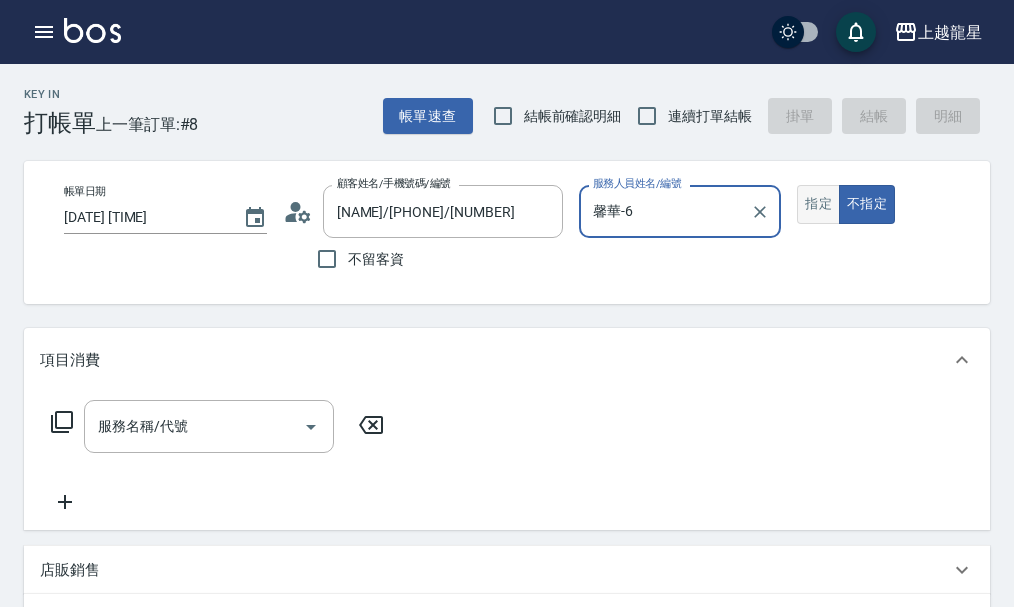 click on "指定" at bounding box center [818, 204] 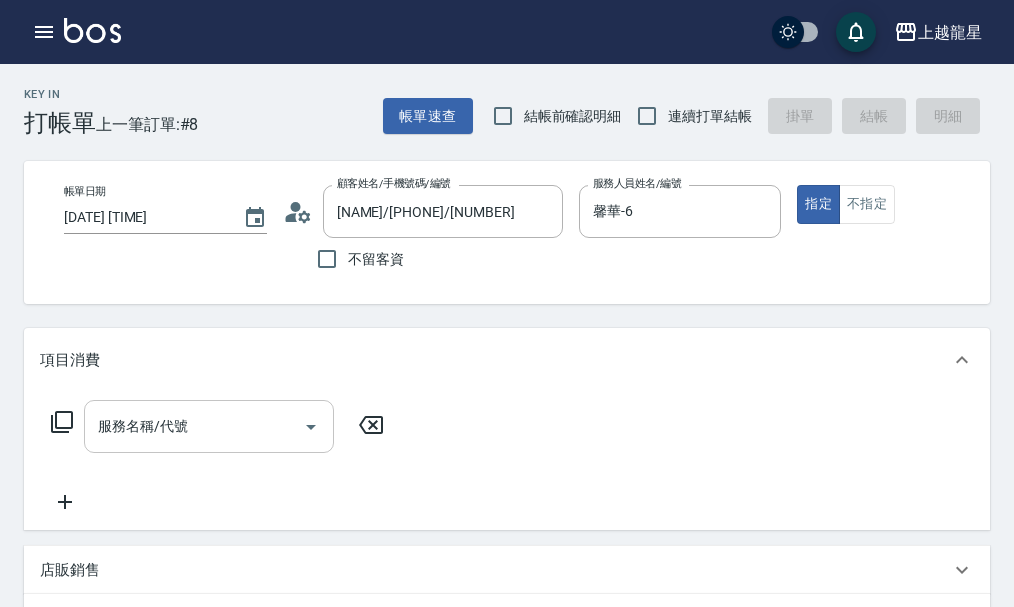 click on "服務名稱/代號" at bounding box center (194, 426) 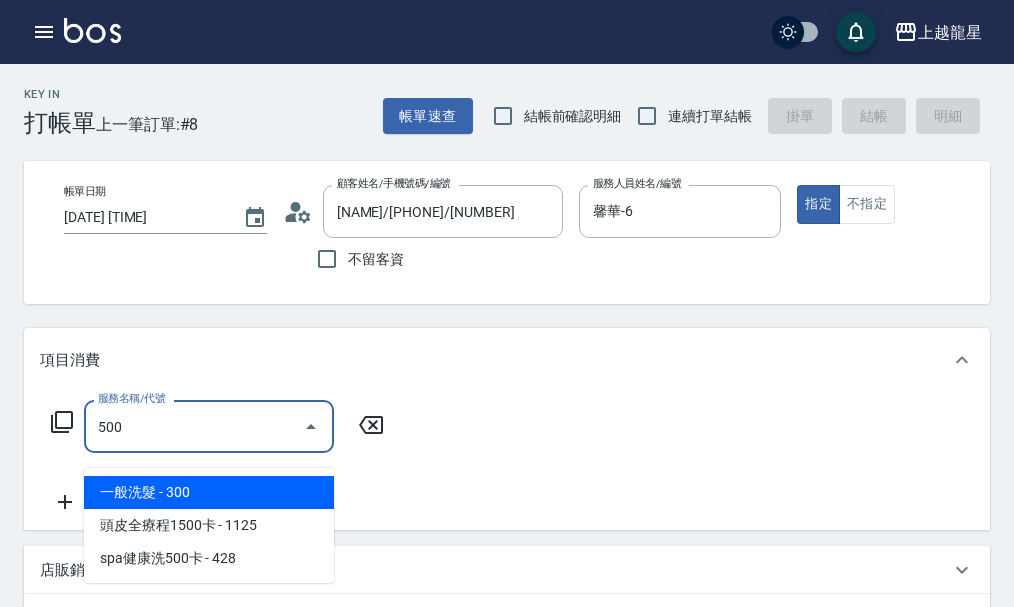 type on "一般洗髮(500)" 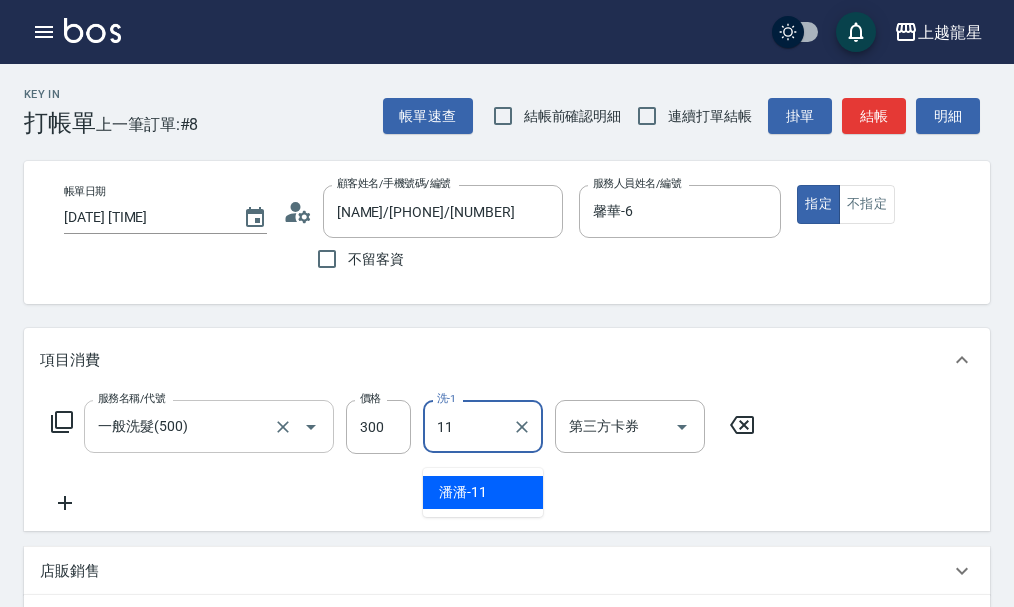 type on "潘潘-11" 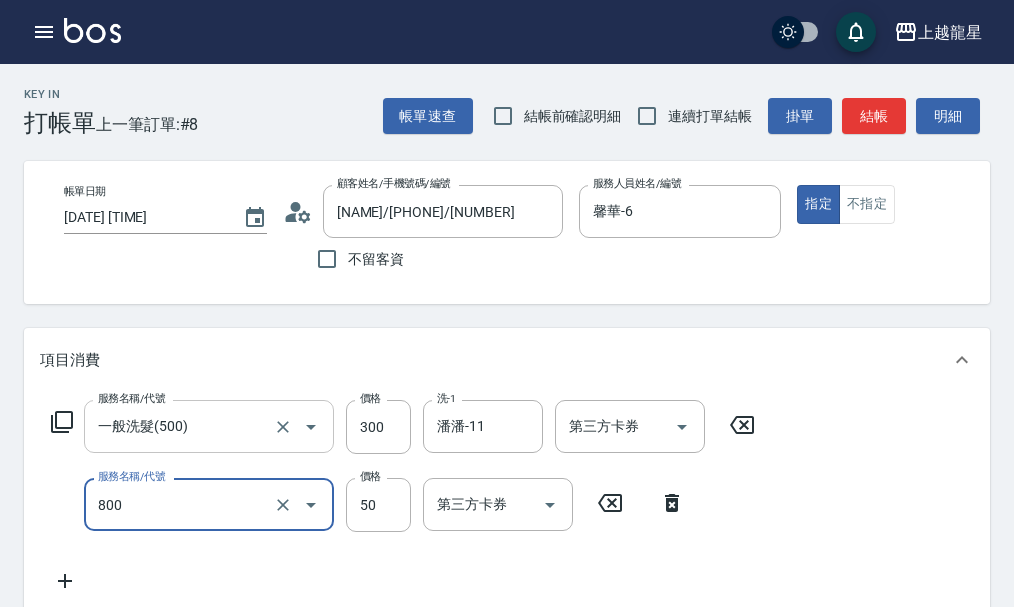 type on "快速修護(800)" 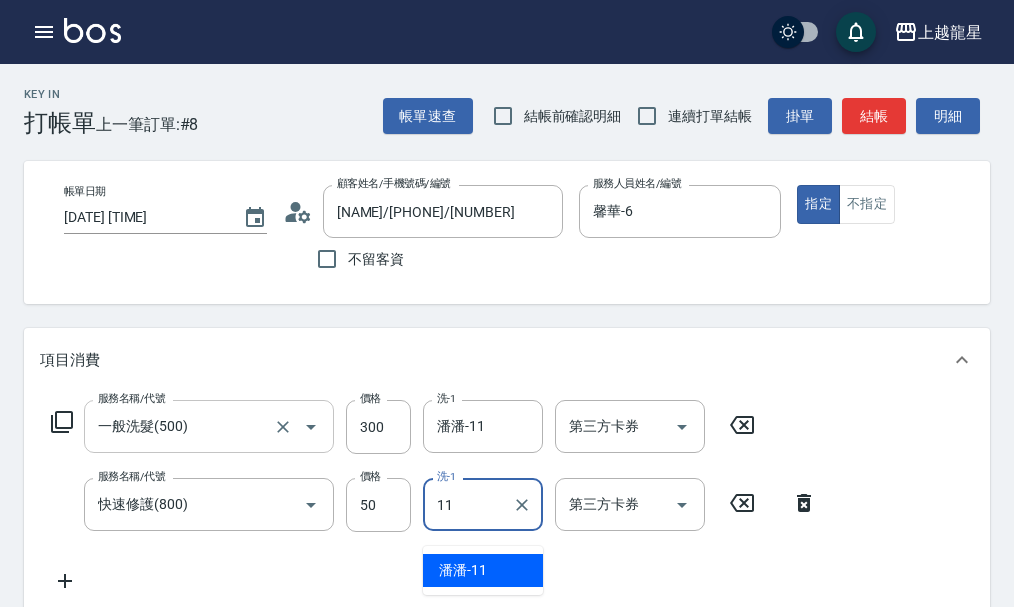 type on "潘潘-11" 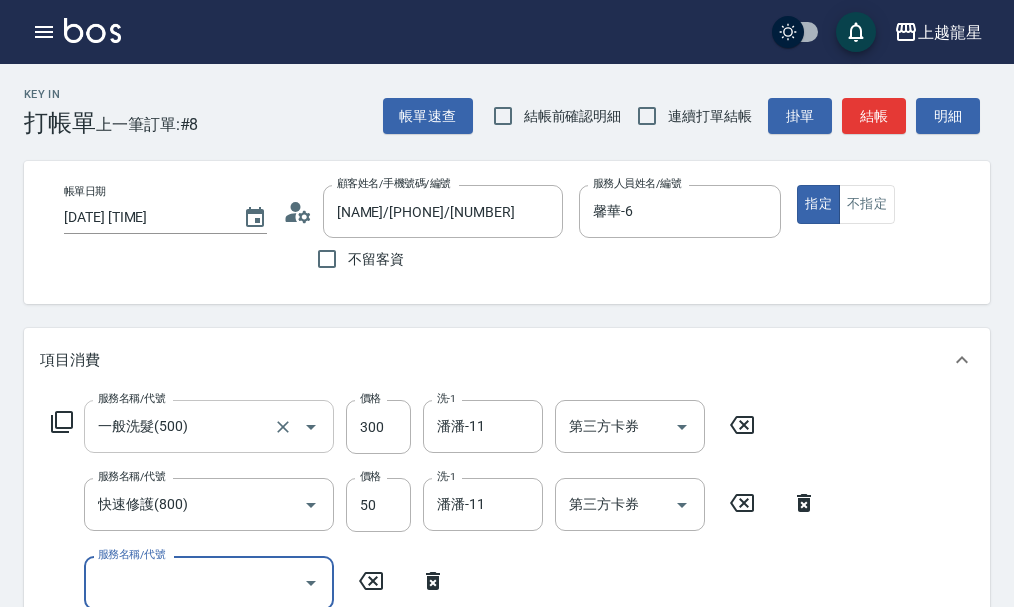 scroll, scrollTop: 9, scrollLeft: 0, axis: vertical 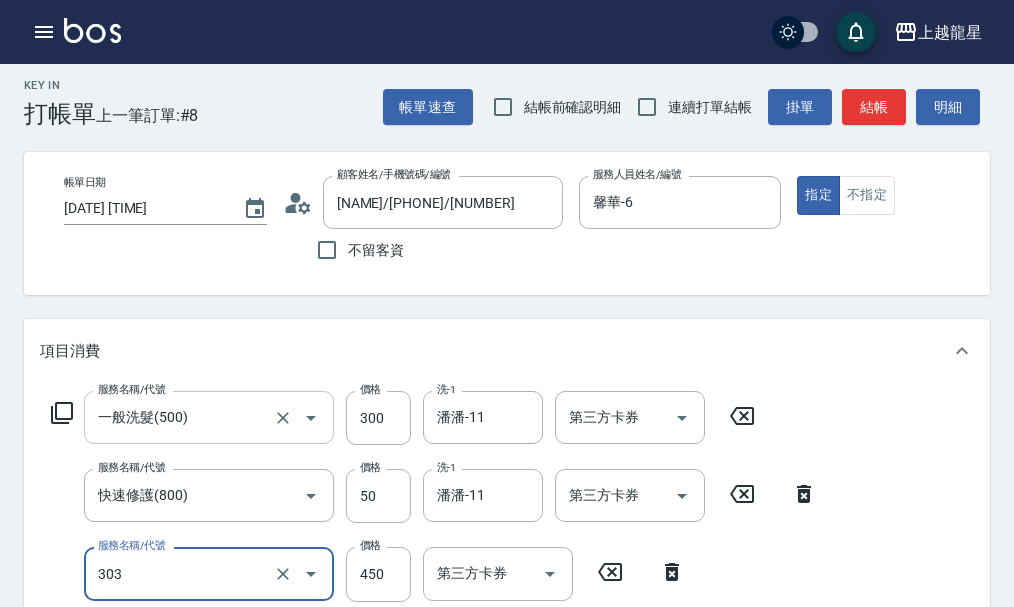 type on "剪髮(303)" 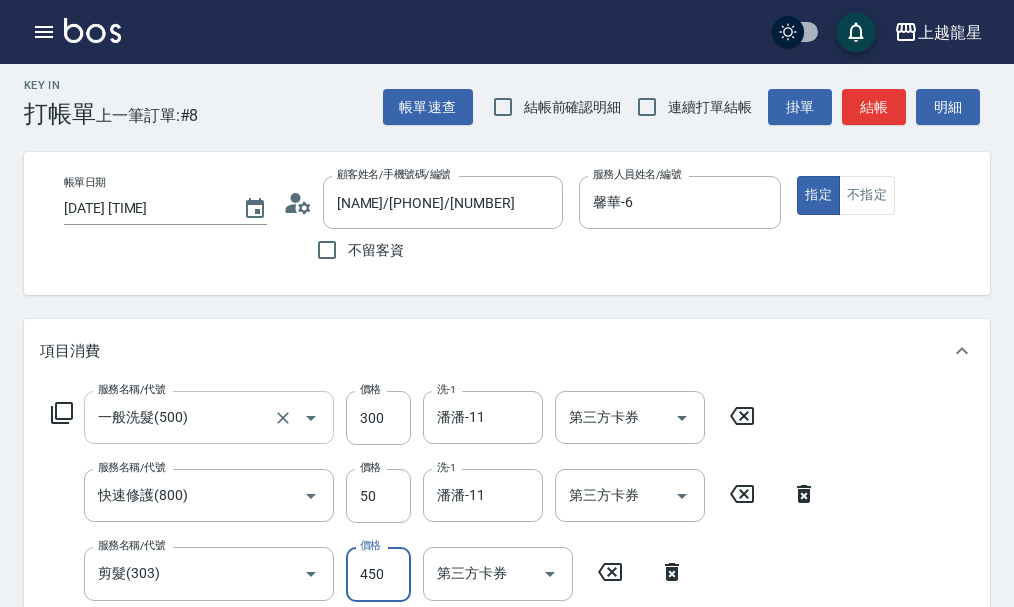 scroll, scrollTop: 19, scrollLeft: 0, axis: vertical 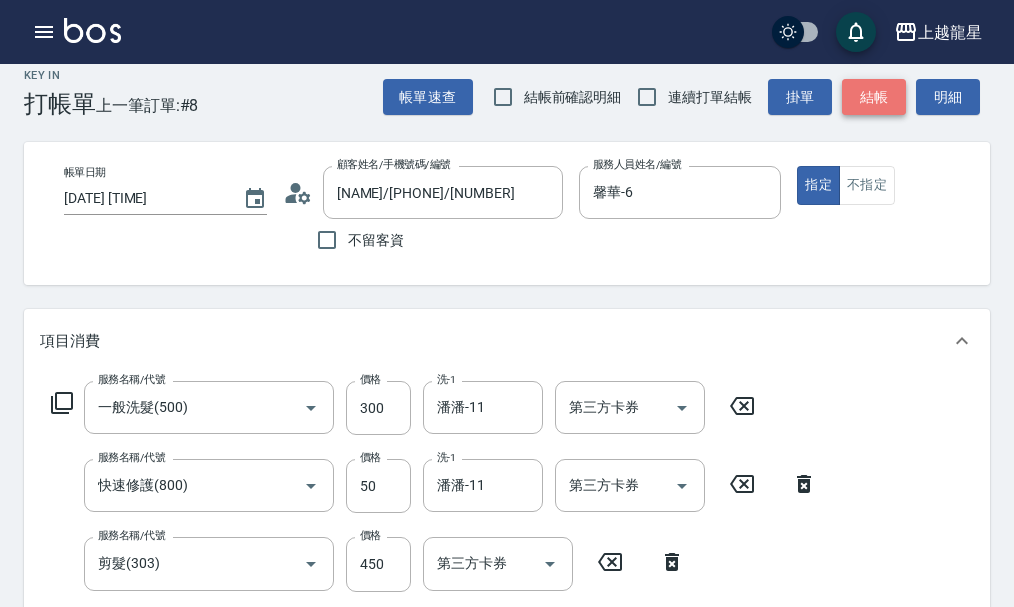 click on "結帳" at bounding box center (874, 97) 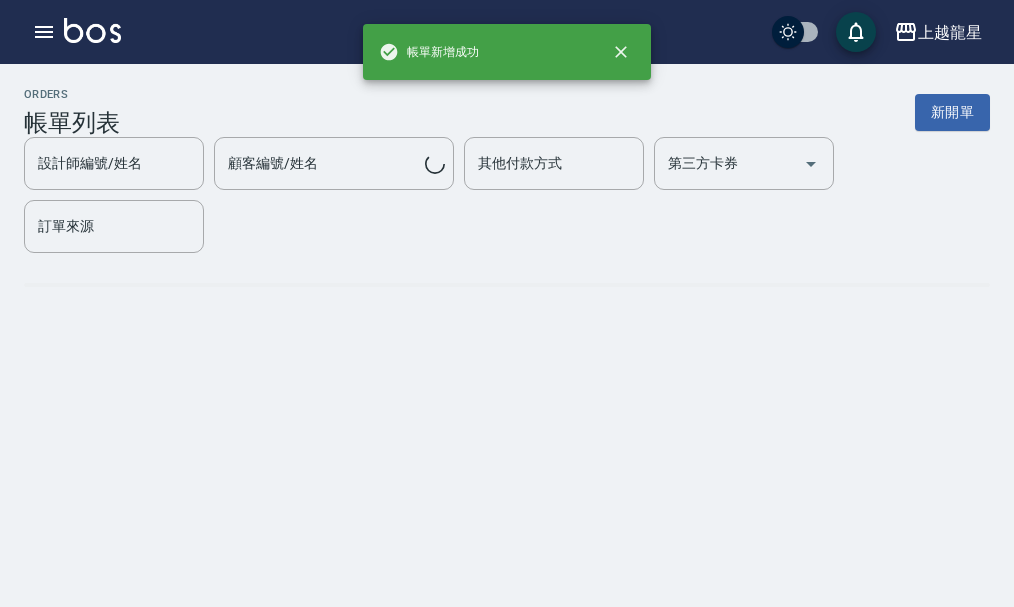 scroll, scrollTop: 0, scrollLeft: 0, axis: both 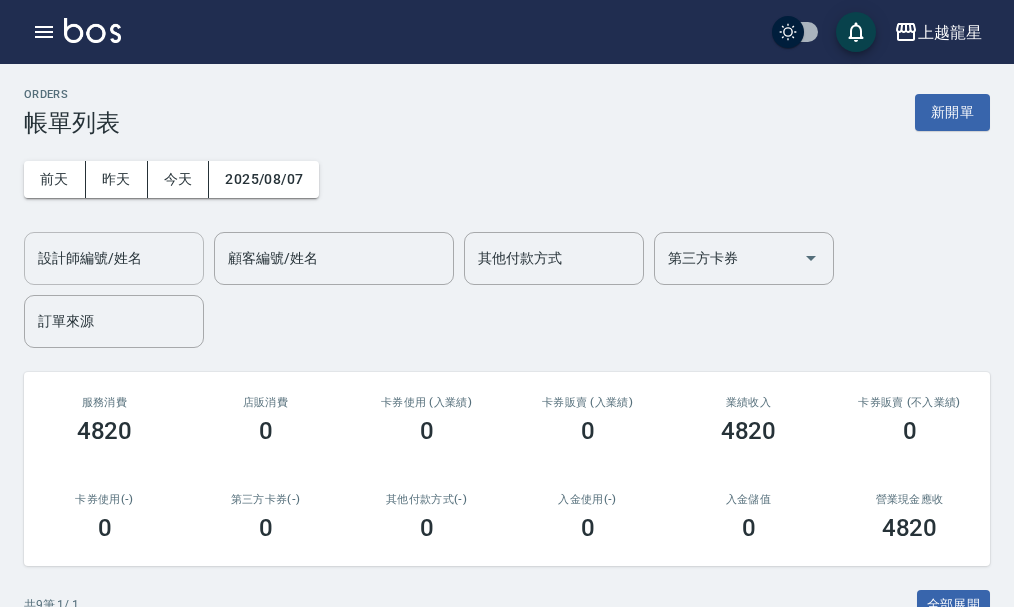 click on "設計師編號/姓名" at bounding box center [114, 258] 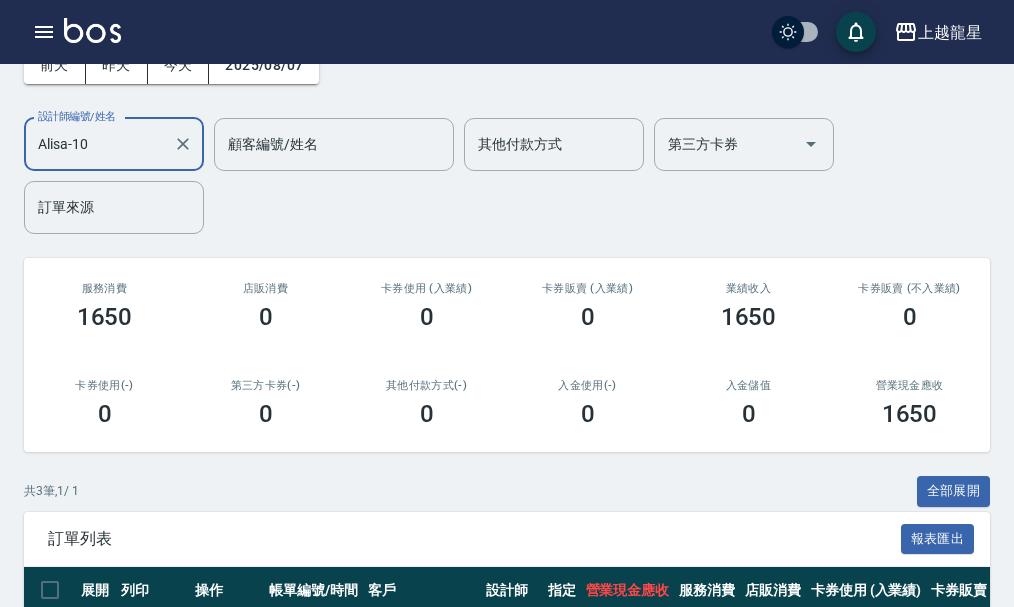 scroll, scrollTop: 0, scrollLeft: 0, axis: both 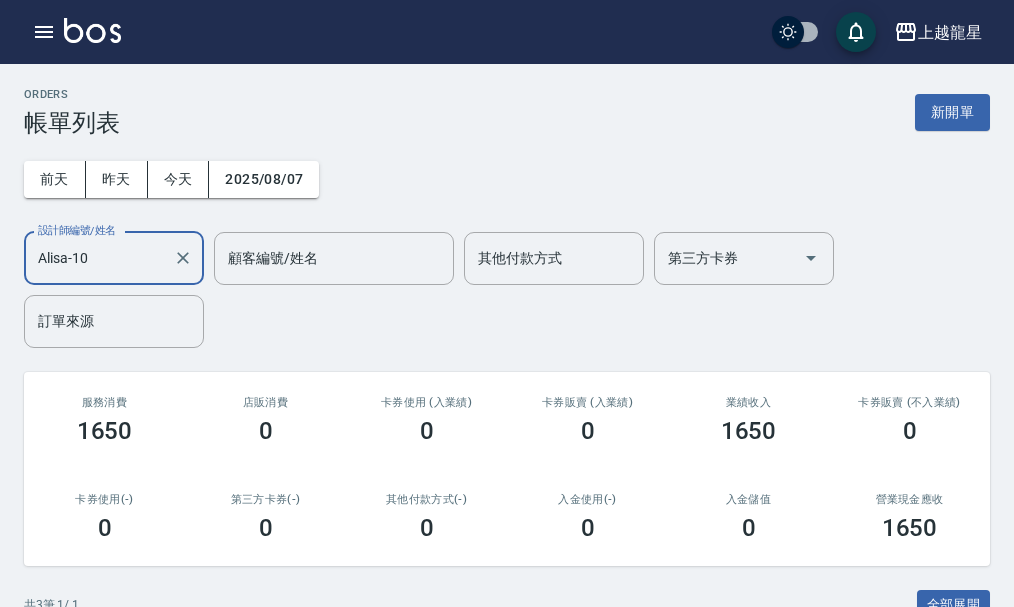 type on "Alisa-10" 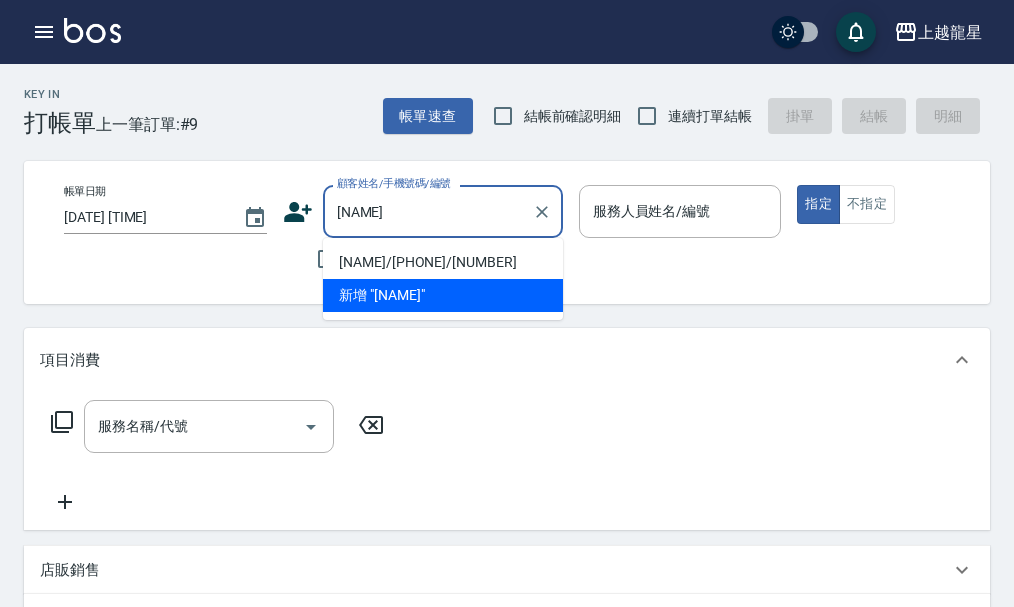 click on "[NAME]/[PHONE]/[NUMBER]" at bounding box center [443, 262] 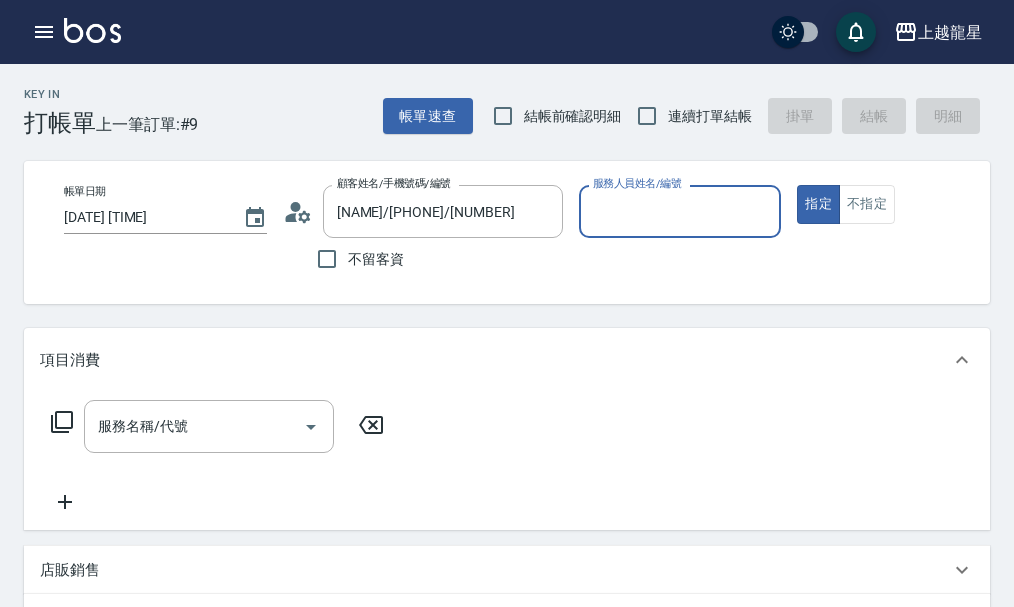 type on "Alisa-10" 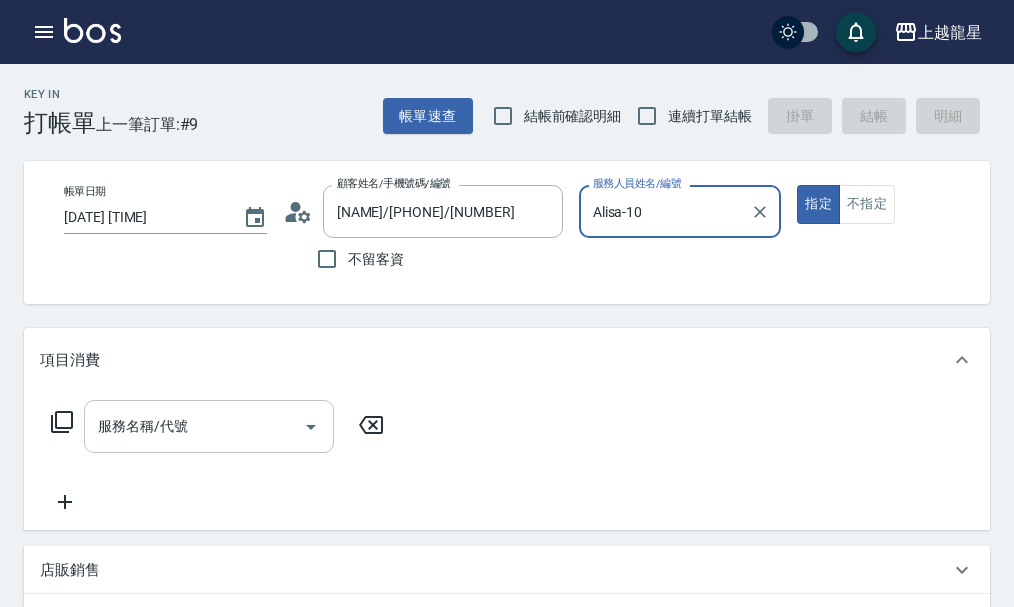 click on "服務名稱/代號" at bounding box center (194, 426) 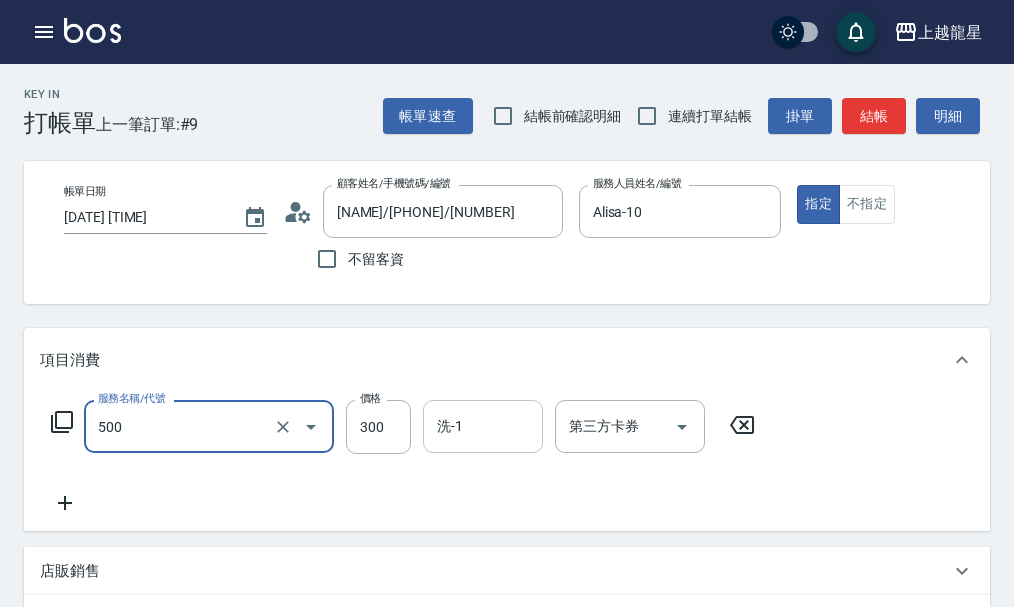 type on "一般洗髮(500)" 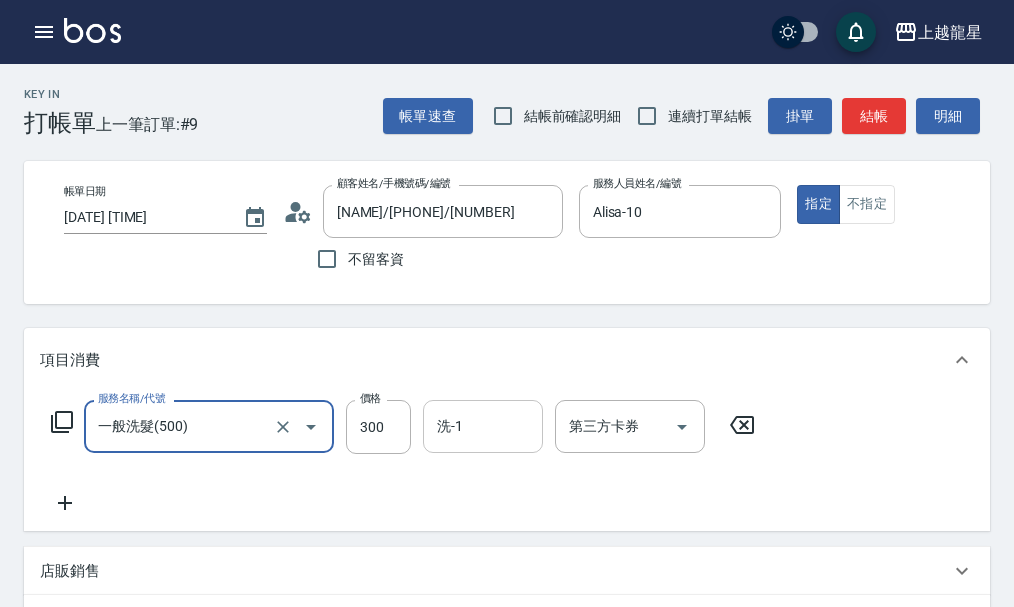 click on "洗-1" at bounding box center (483, 426) 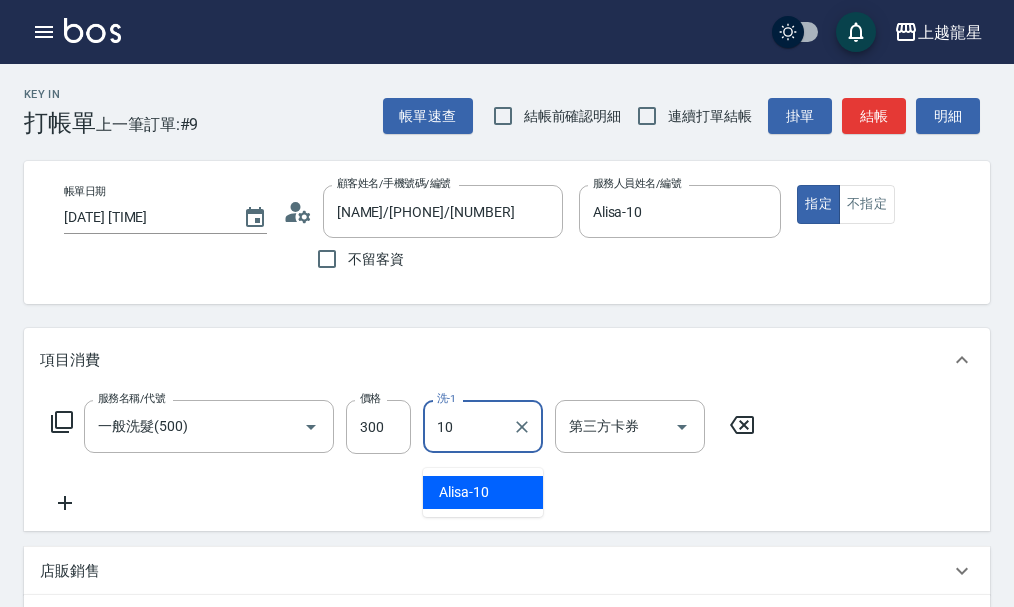 type on "Alisa-10" 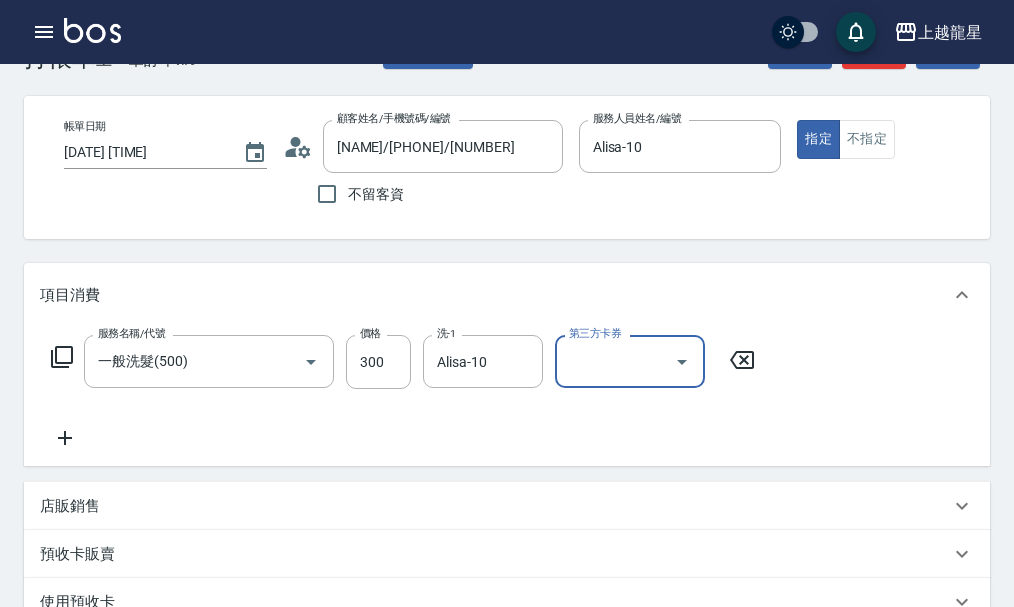 scroll, scrollTop: 100, scrollLeft: 0, axis: vertical 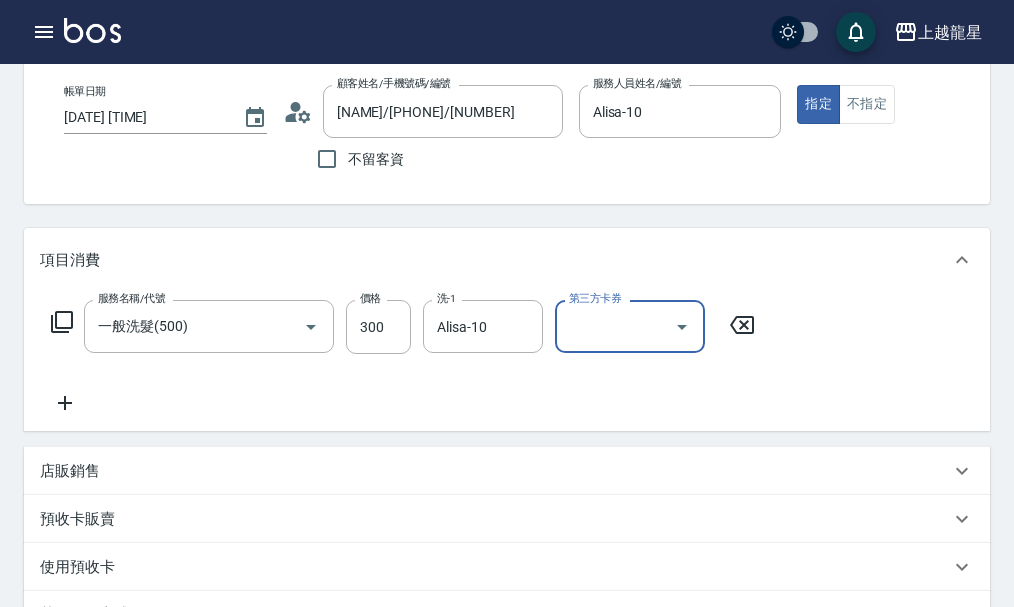 click 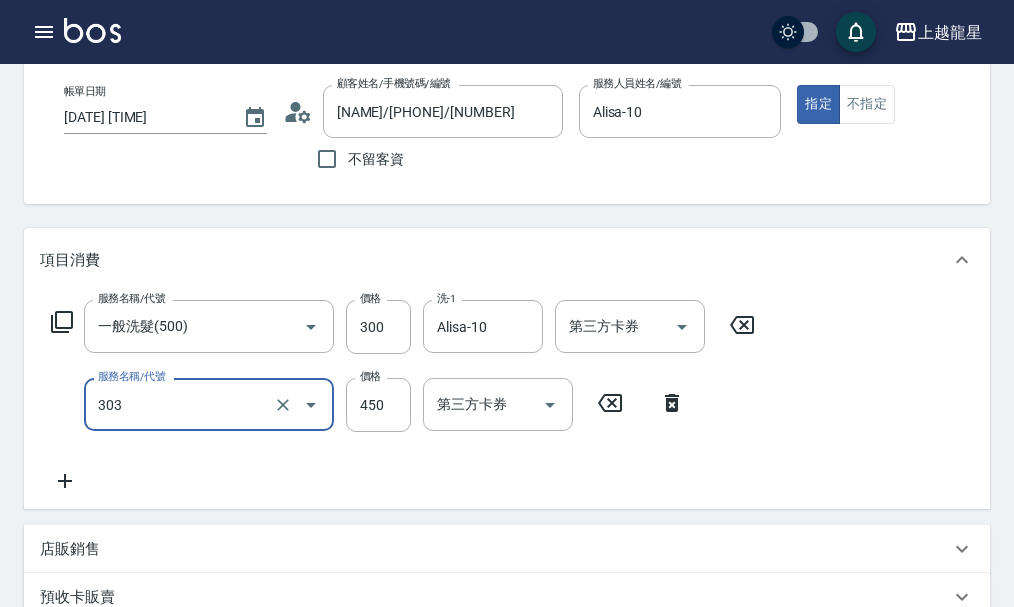 type on "剪髮(303)" 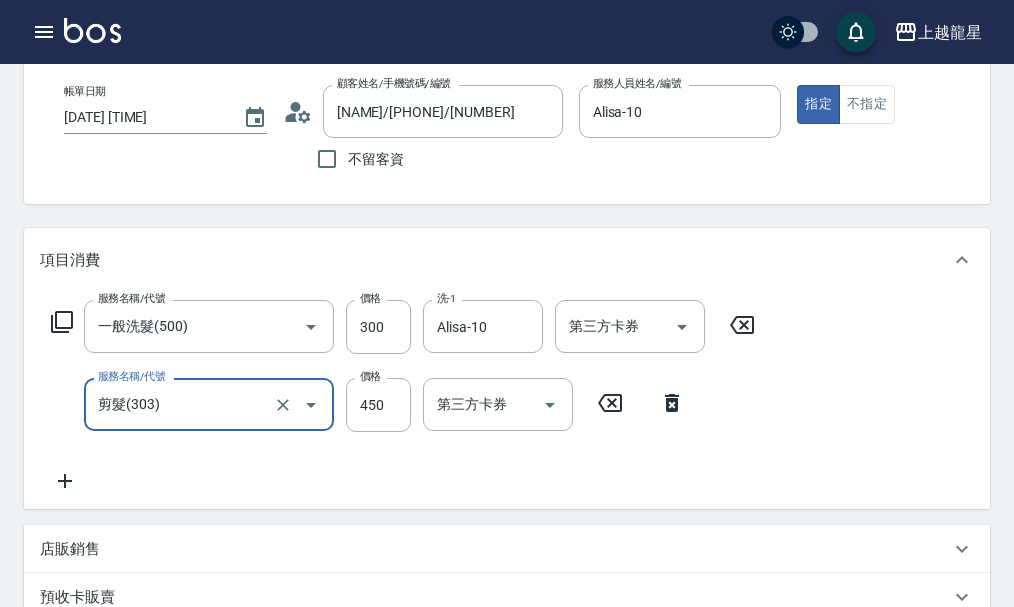 click on "服務名稱/代號 一般洗髮(500) 服務名稱/代號 價格 300 價格 洗-1 Alisa-10 洗-1 第三方卡券 第三方卡券 服務名稱/代號 剪髮(303) 服務名稱/代號 價格 450 價格 第三方卡券 第三方卡券" at bounding box center (403, 396) 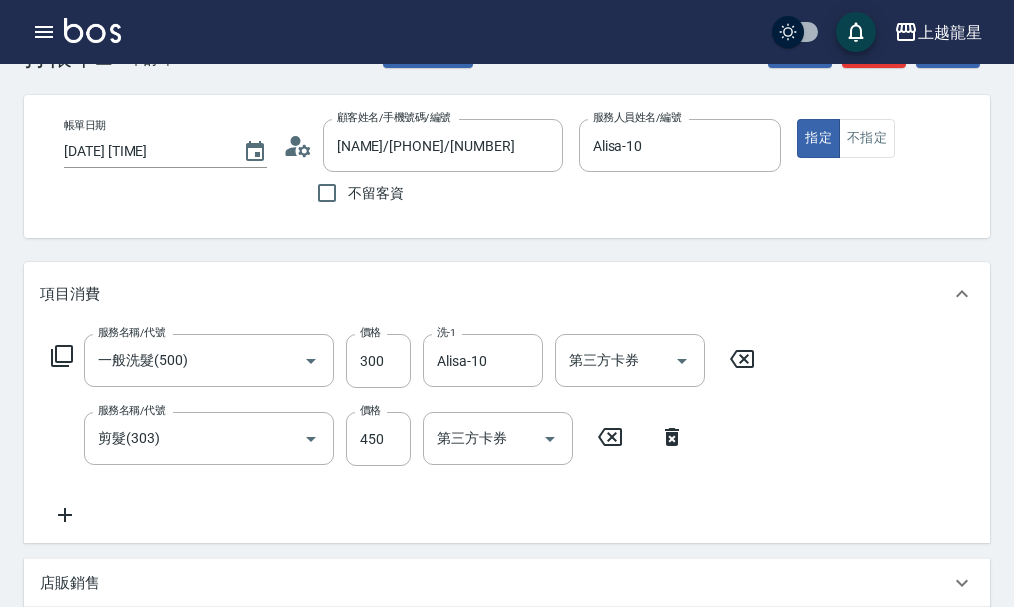 scroll, scrollTop: 0, scrollLeft: 0, axis: both 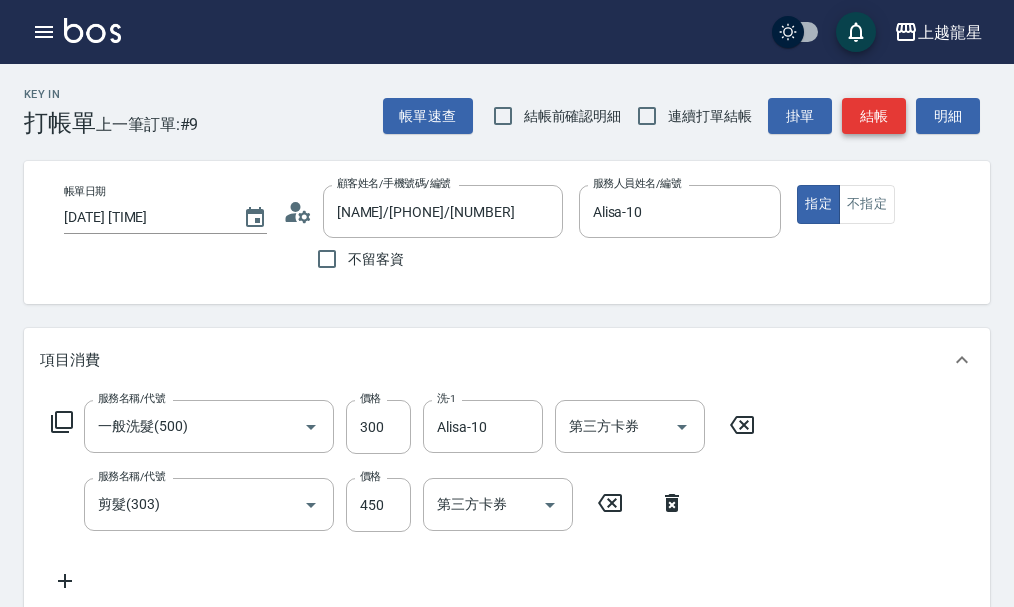 click on "結帳" at bounding box center (874, 116) 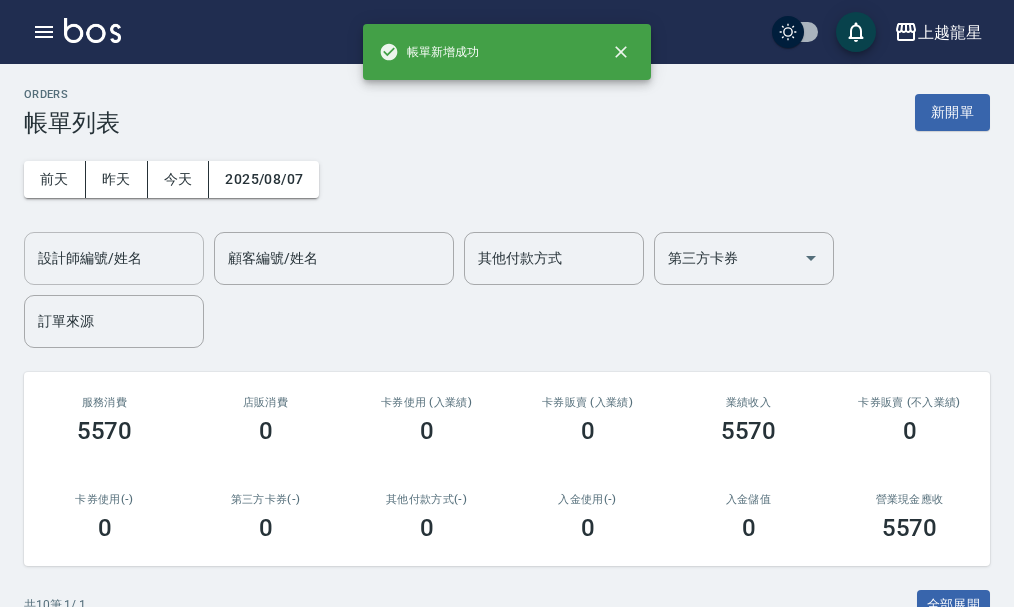 click on "設計師編號/姓名" at bounding box center [114, 258] 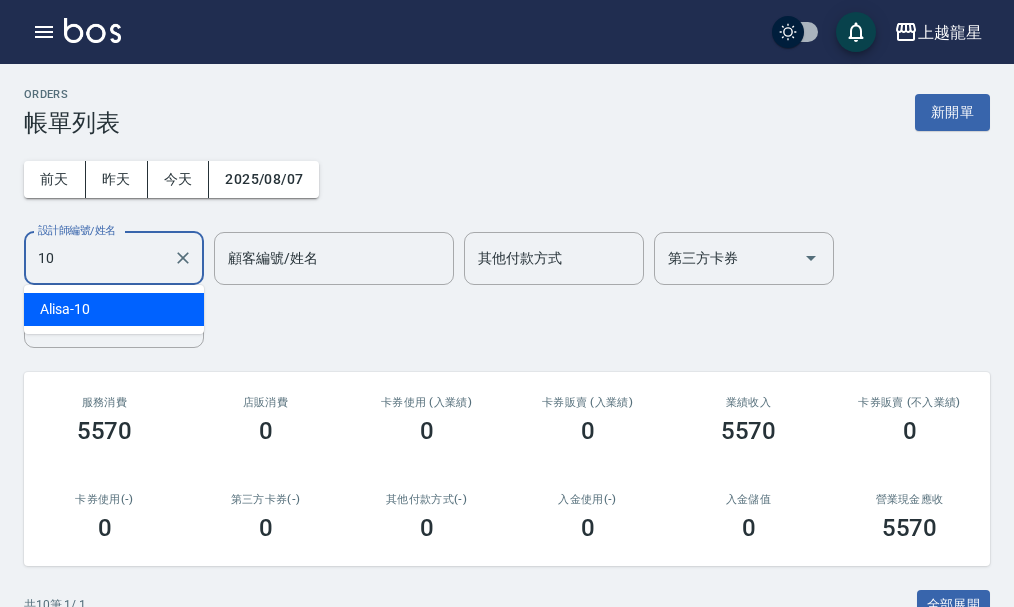 type on "Alisa-10" 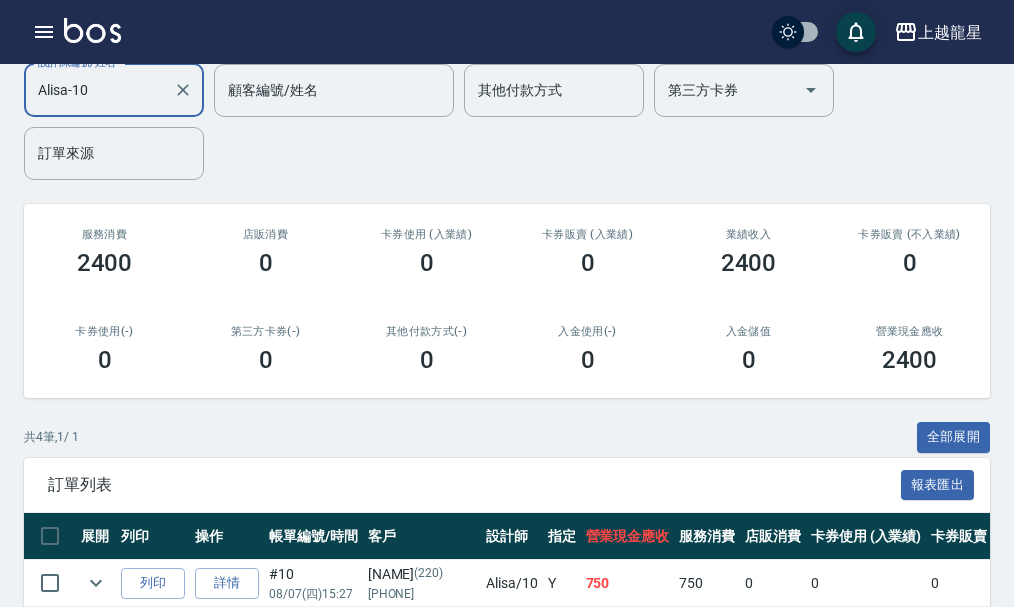 scroll, scrollTop: 0, scrollLeft: 0, axis: both 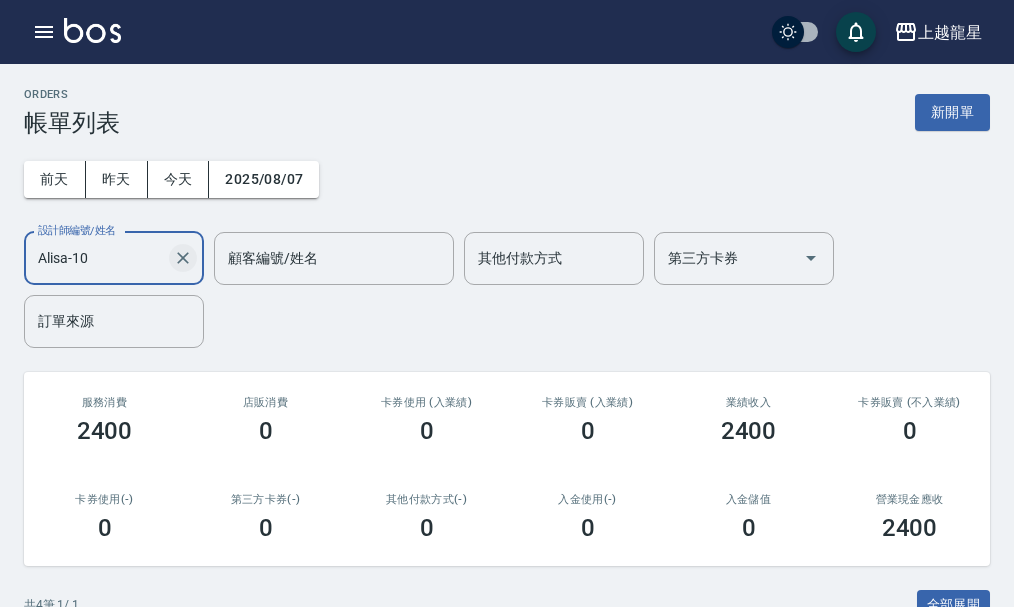 click 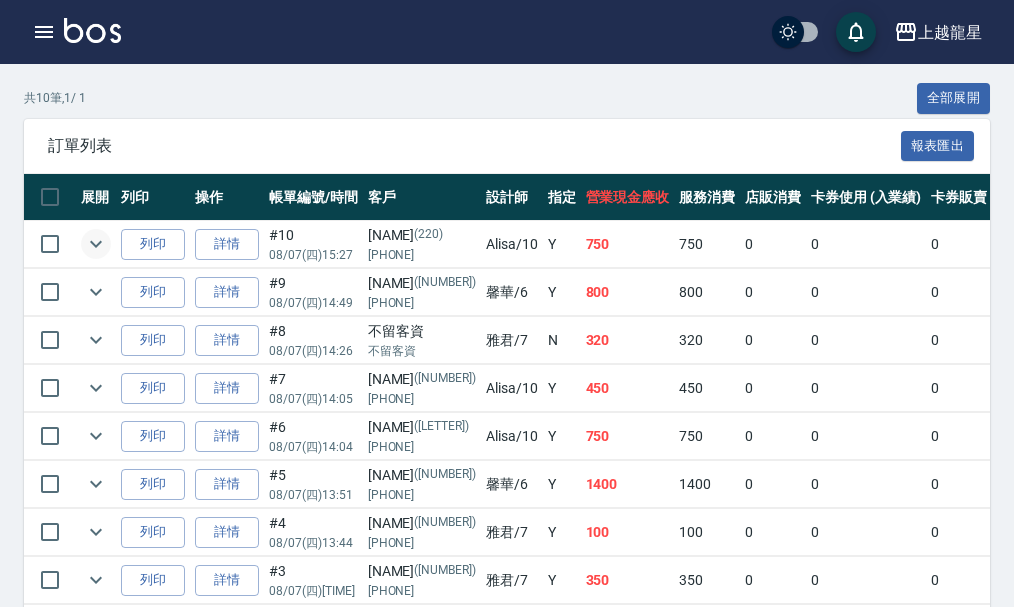 scroll, scrollTop: 294, scrollLeft: 0, axis: vertical 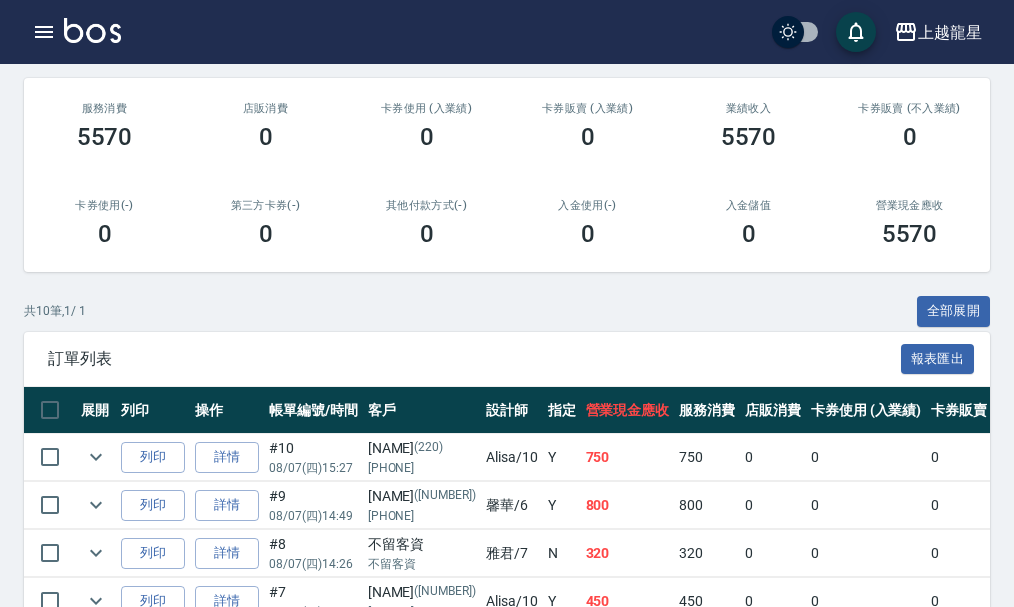 click at bounding box center [92, 30] 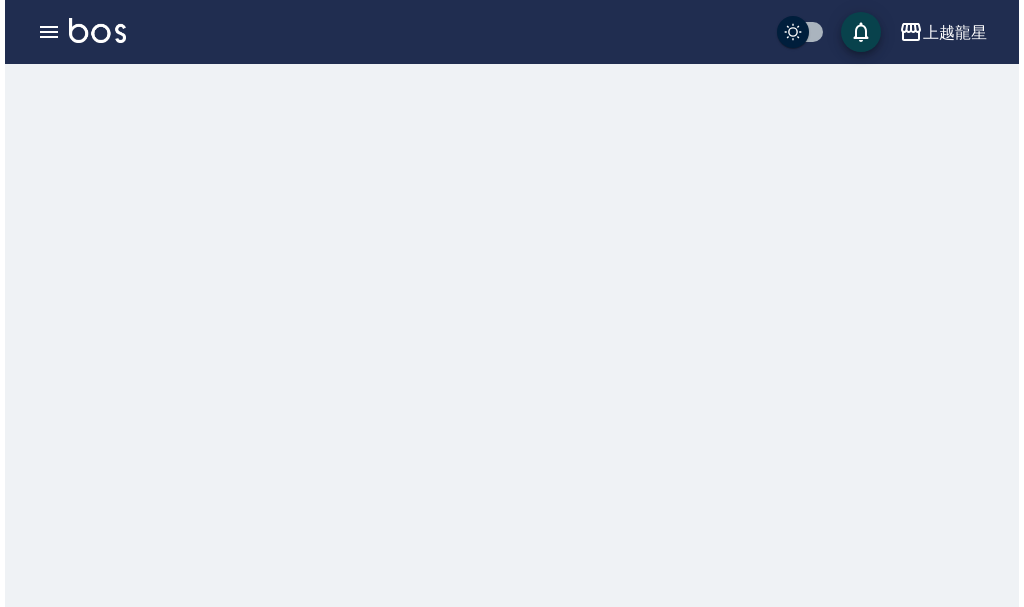 scroll, scrollTop: 0, scrollLeft: 0, axis: both 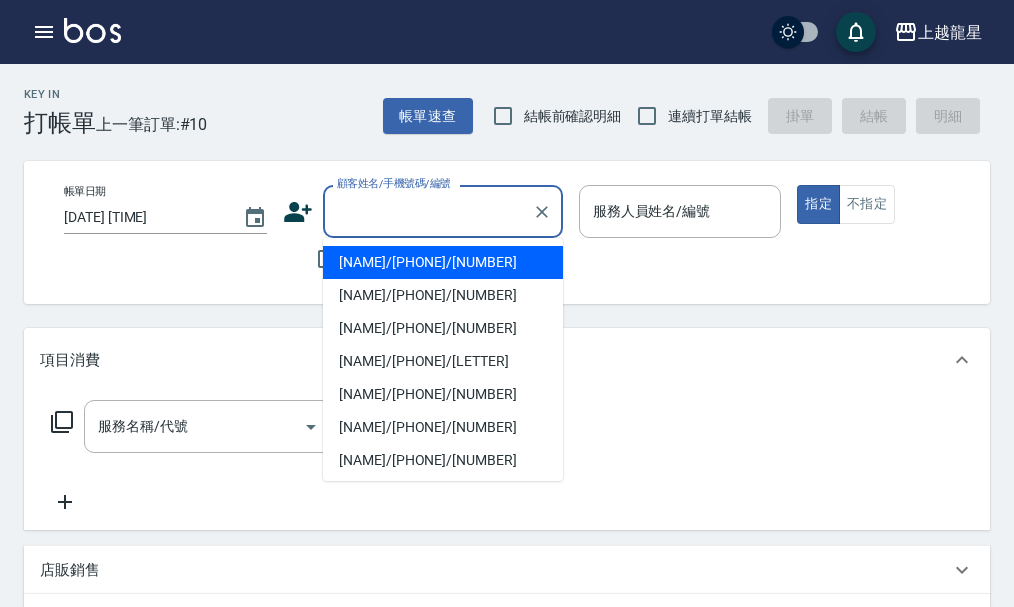 click on "顧客姓名/手機號碼/編號" at bounding box center (428, 211) 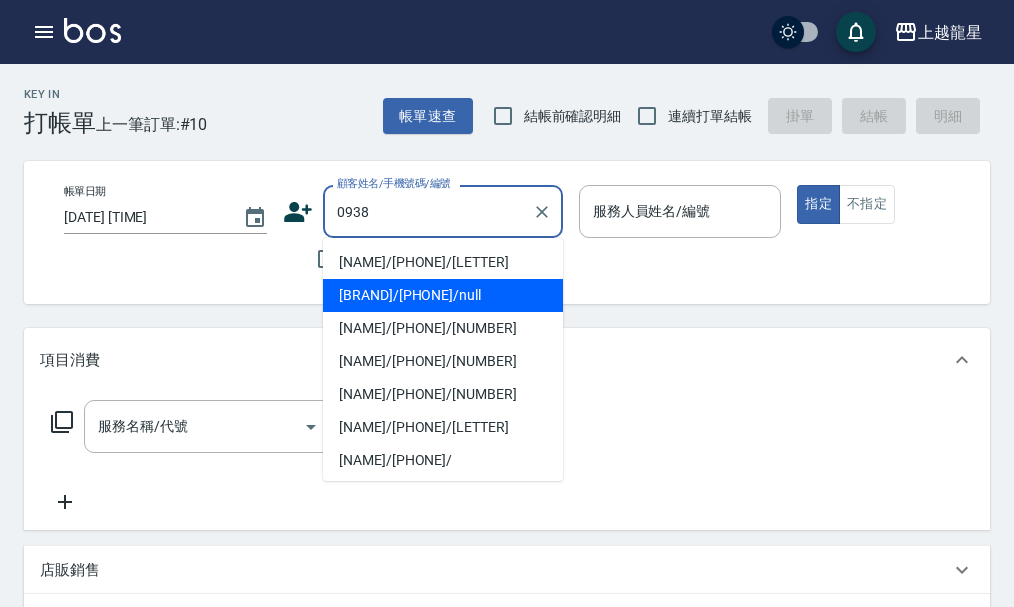 click on "[BRAND]/[PHONE]/null" at bounding box center [443, 295] 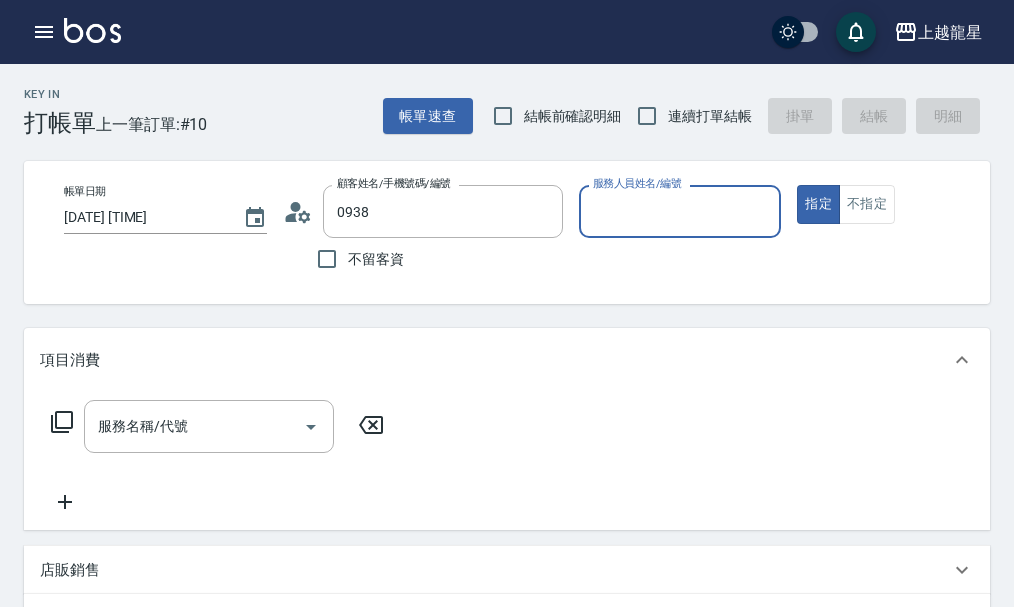 type on "[BRAND]/[PHONE]/null" 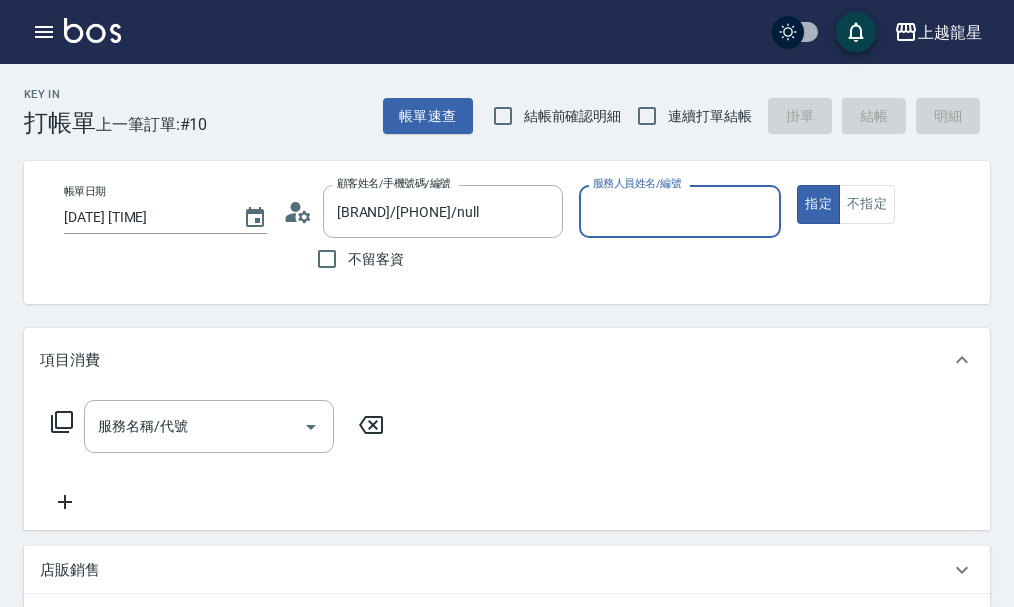 click 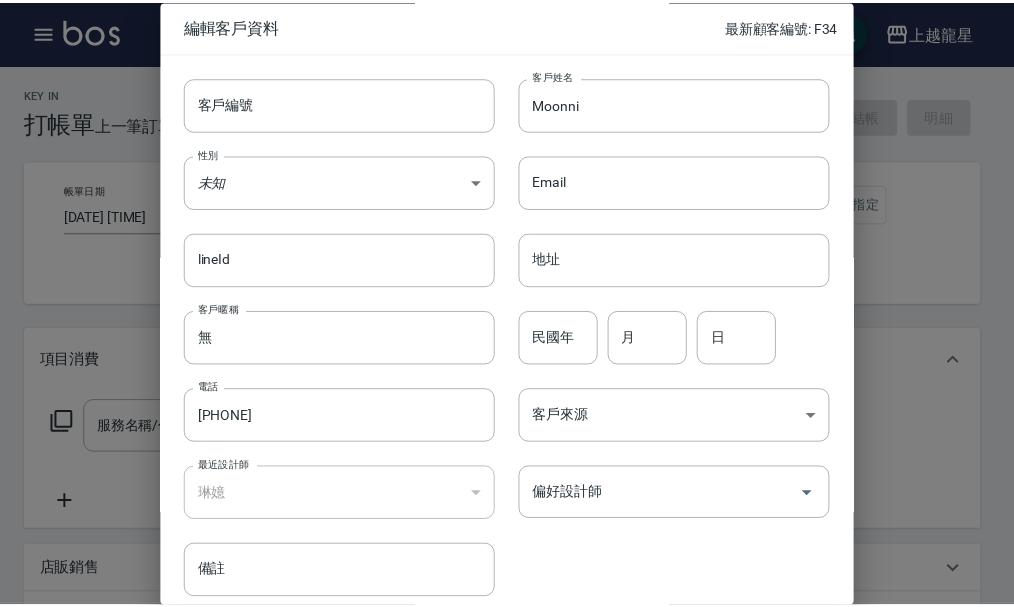 scroll, scrollTop: 86, scrollLeft: 0, axis: vertical 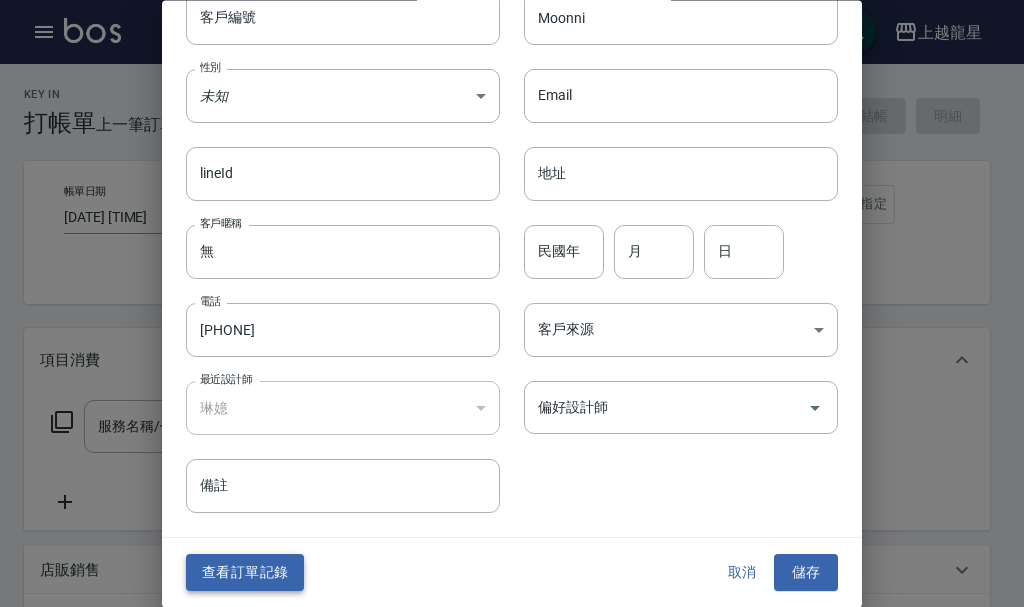 click on "查看訂單記錄" at bounding box center (245, 573) 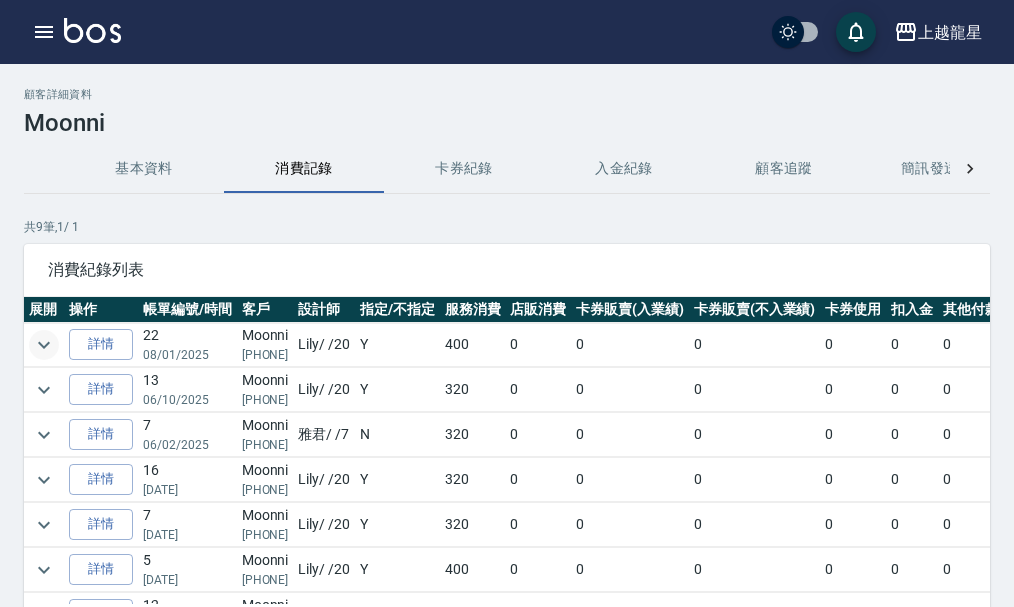 click 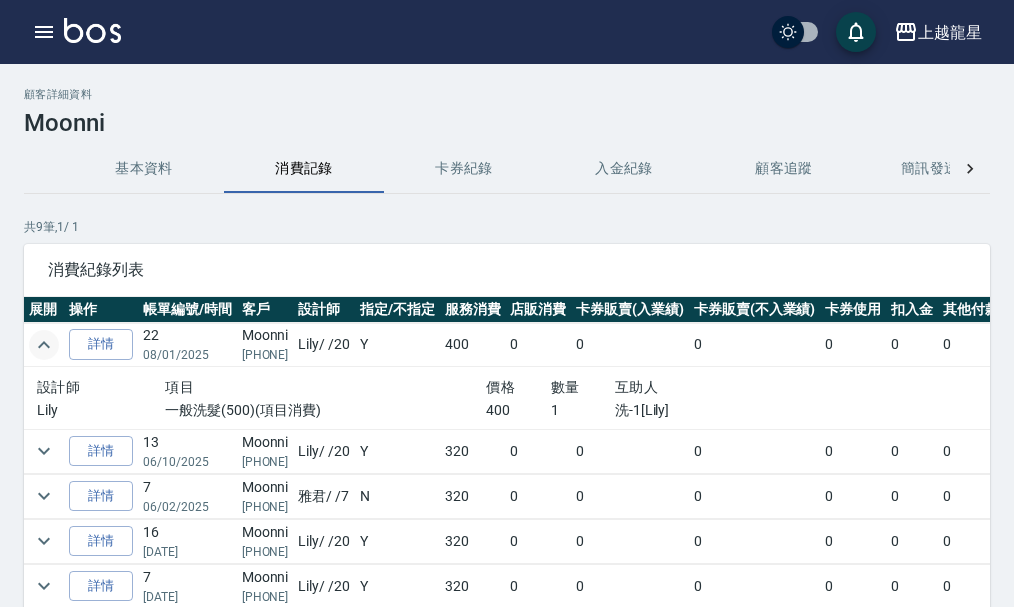 click at bounding box center [44, 451] 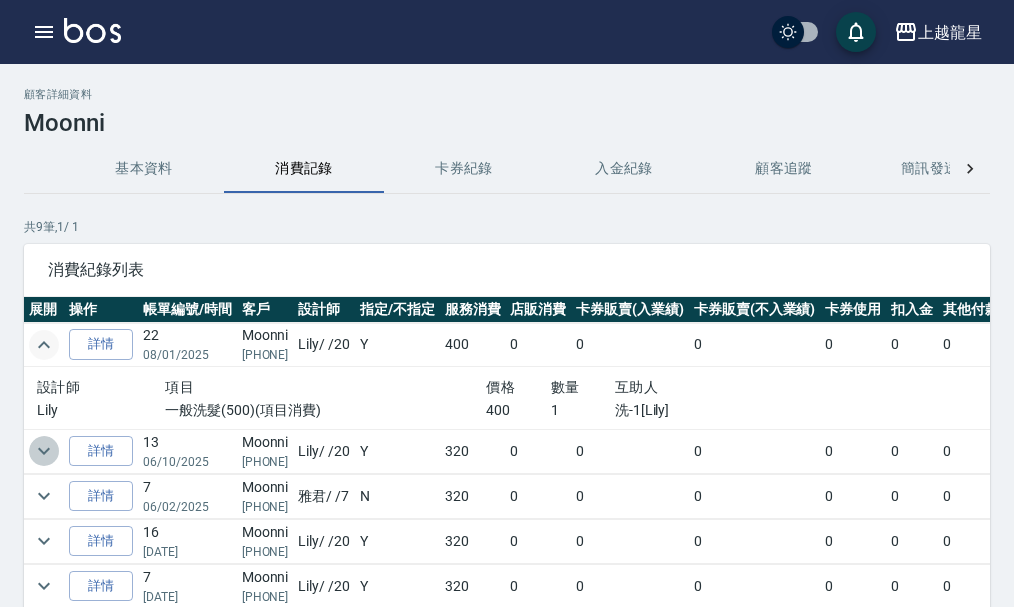 click 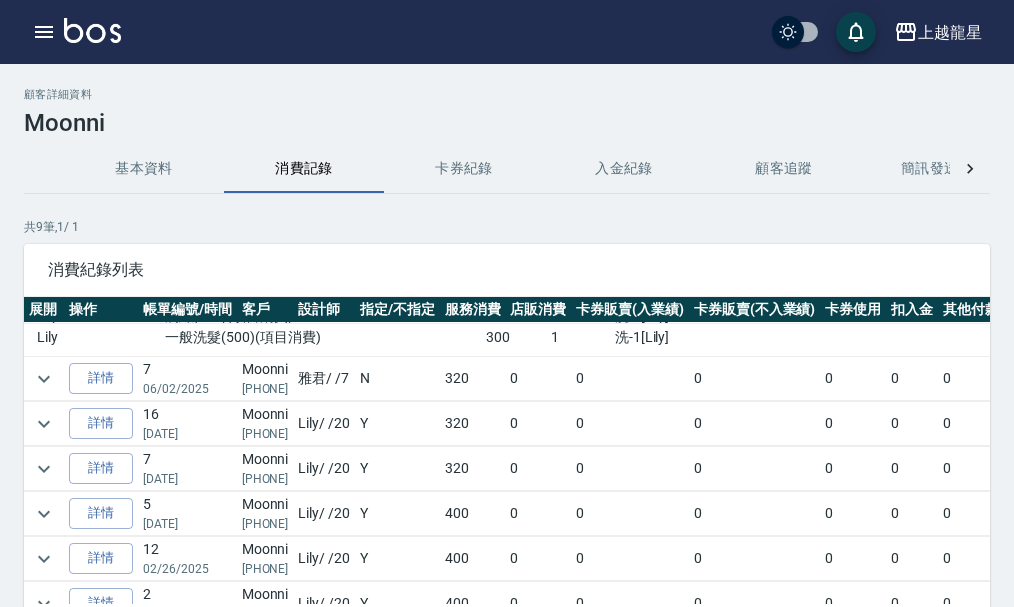 scroll, scrollTop: 283, scrollLeft: 0, axis: vertical 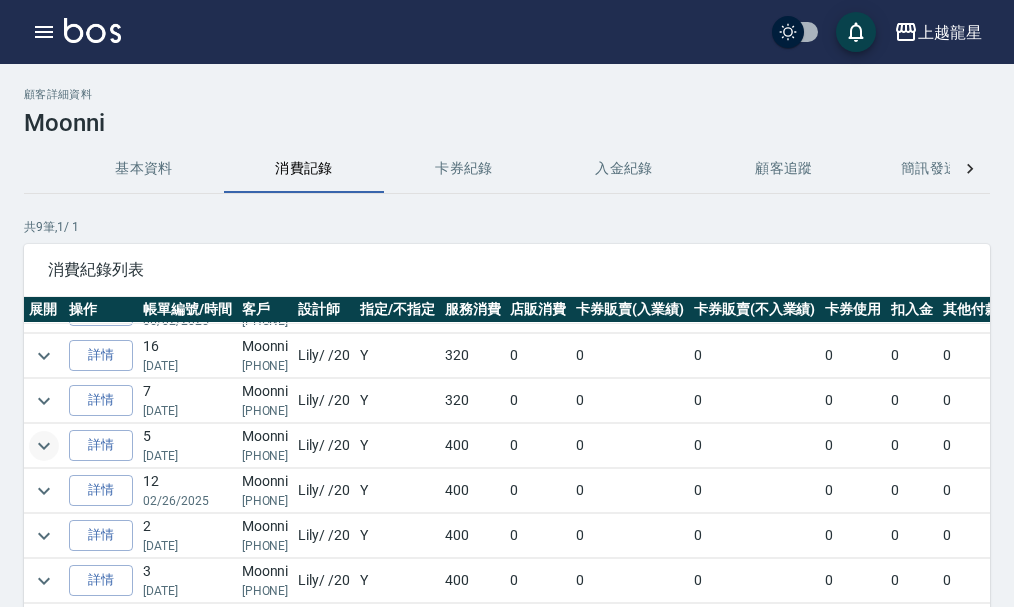 click 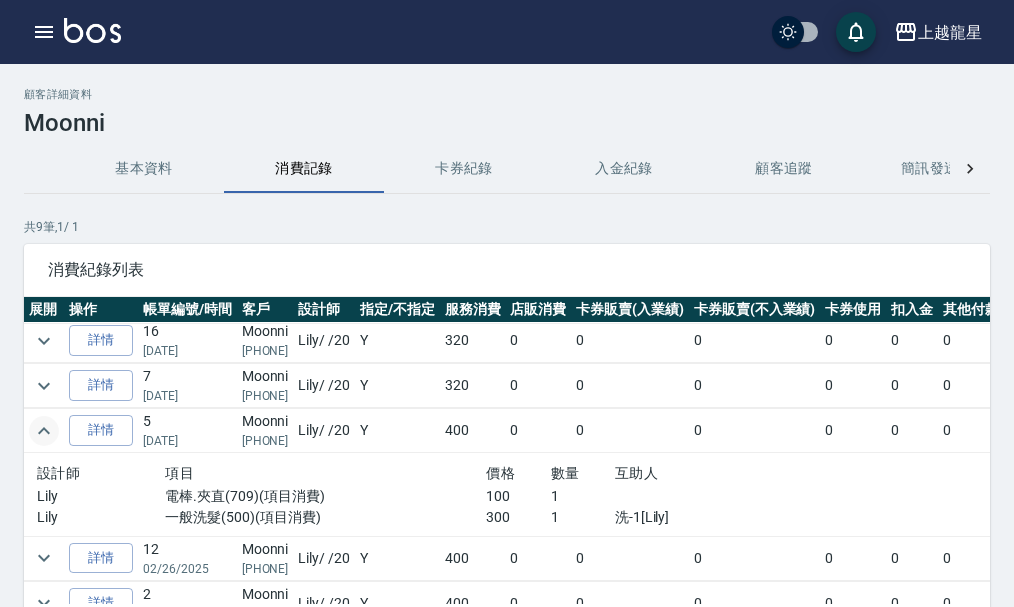 scroll, scrollTop: 366, scrollLeft: 0, axis: vertical 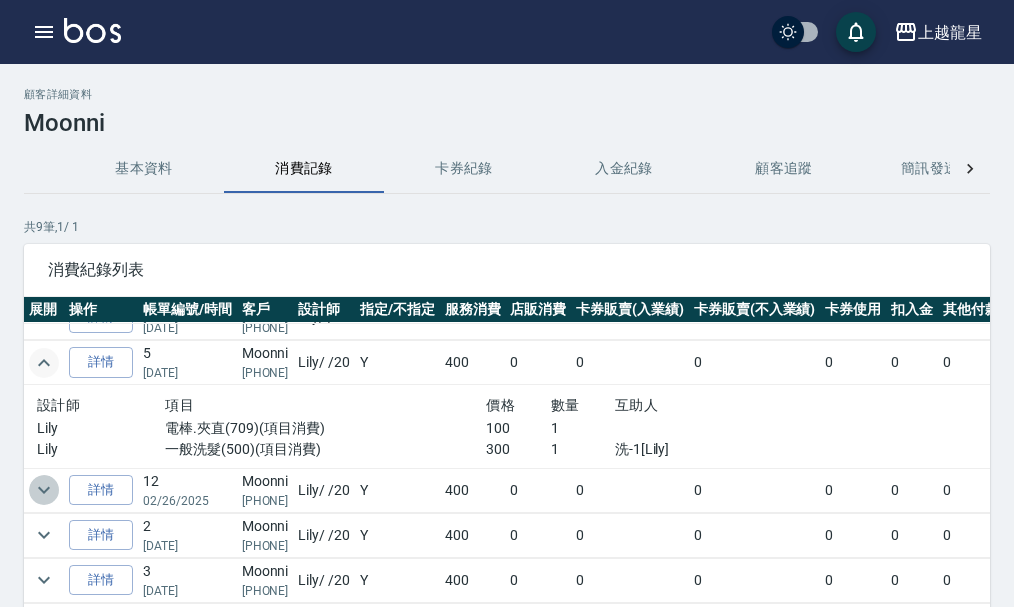 click 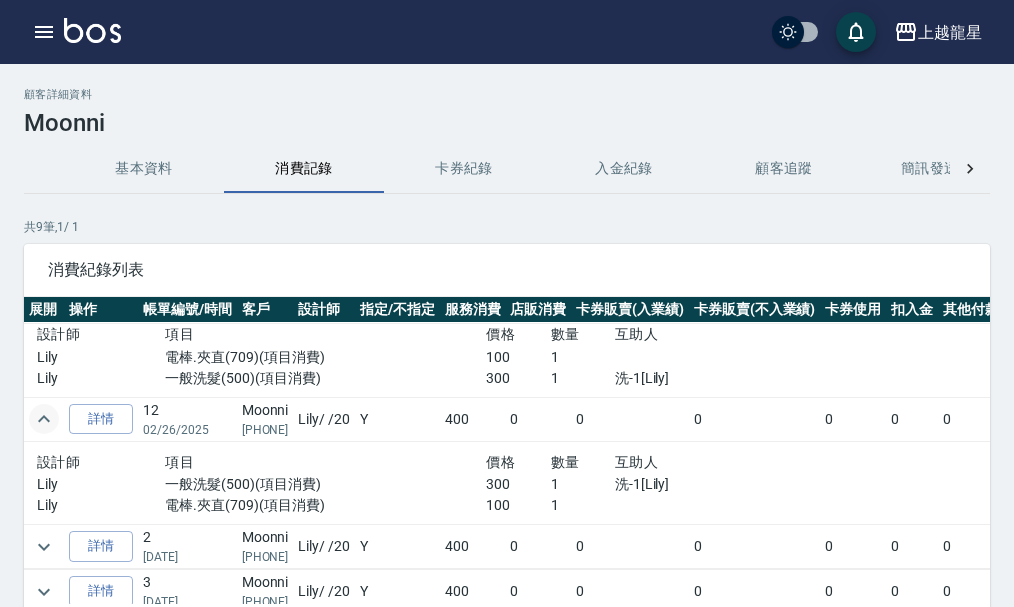 scroll, scrollTop: 448, scrollLeft: 0, axis: vertical 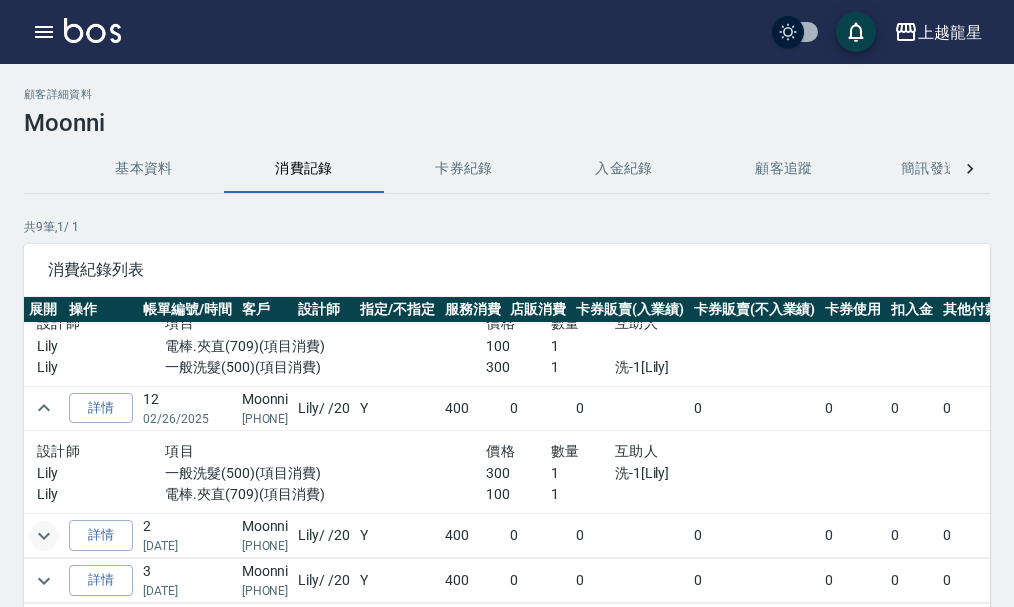 click 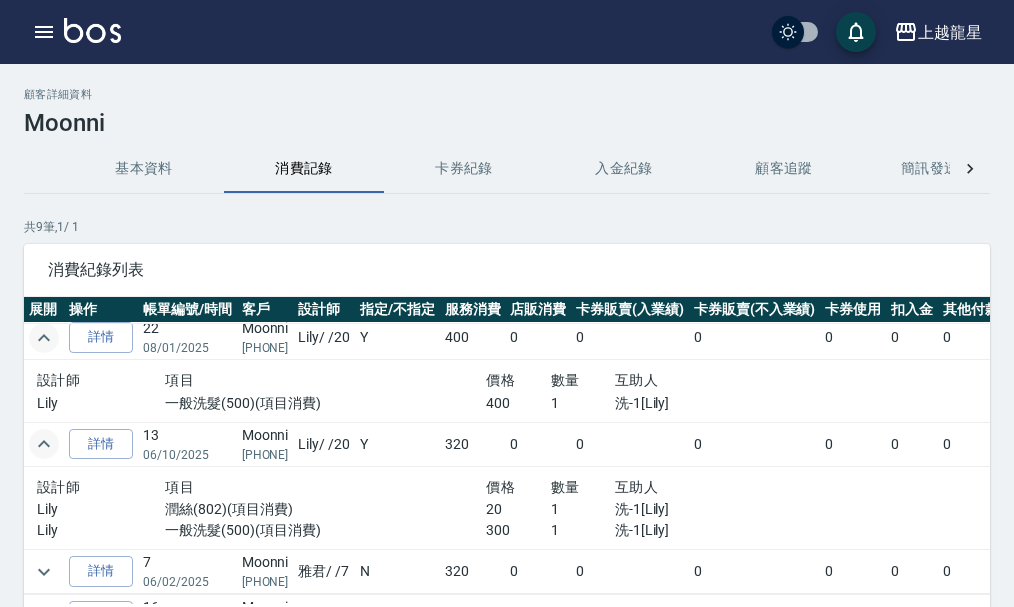 scroll, scrollTop: 0, scrollLeft: 0, axis: both 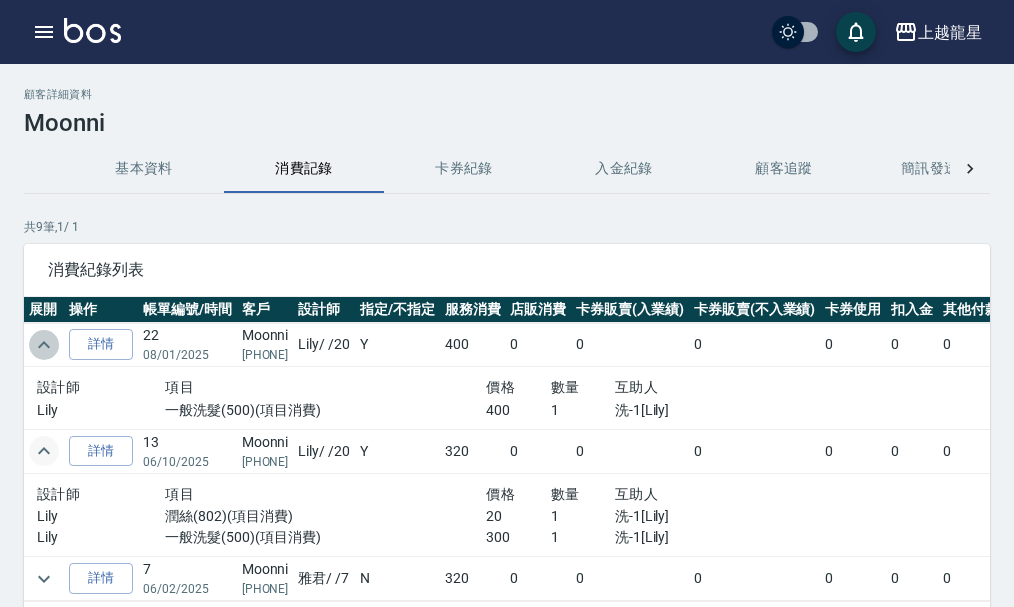 click 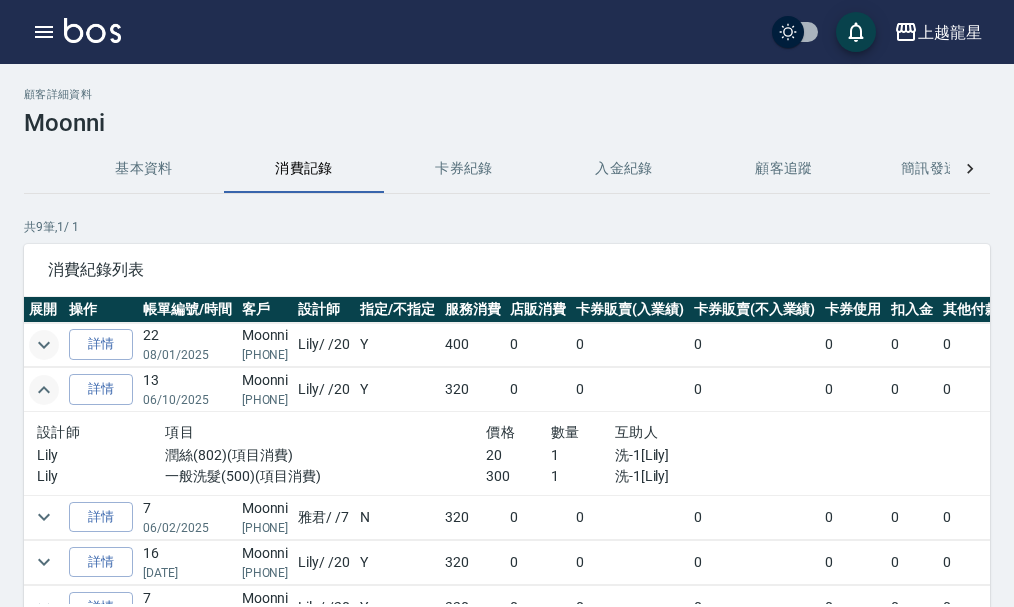 click 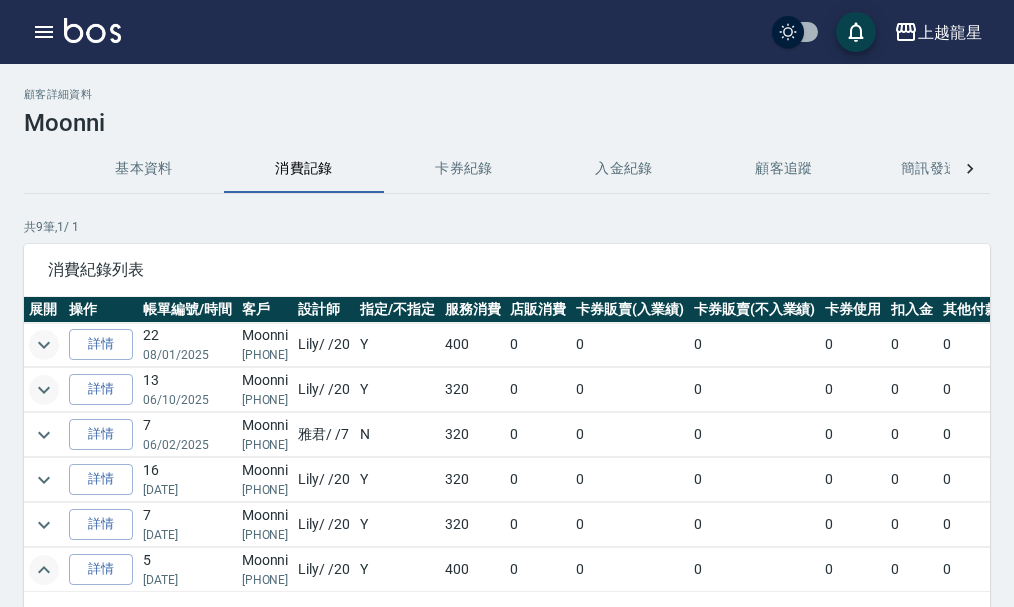 click 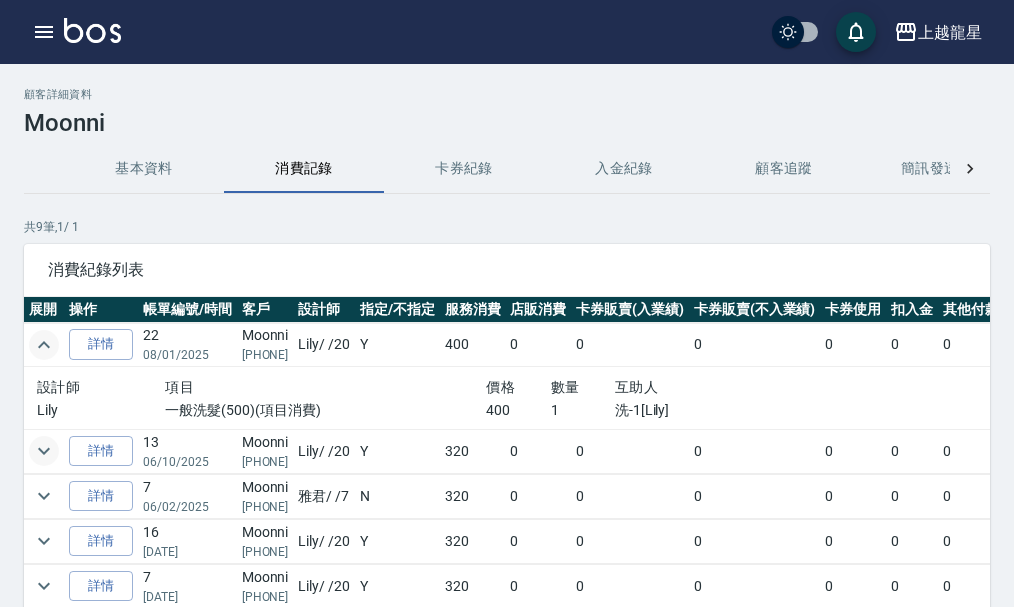 click 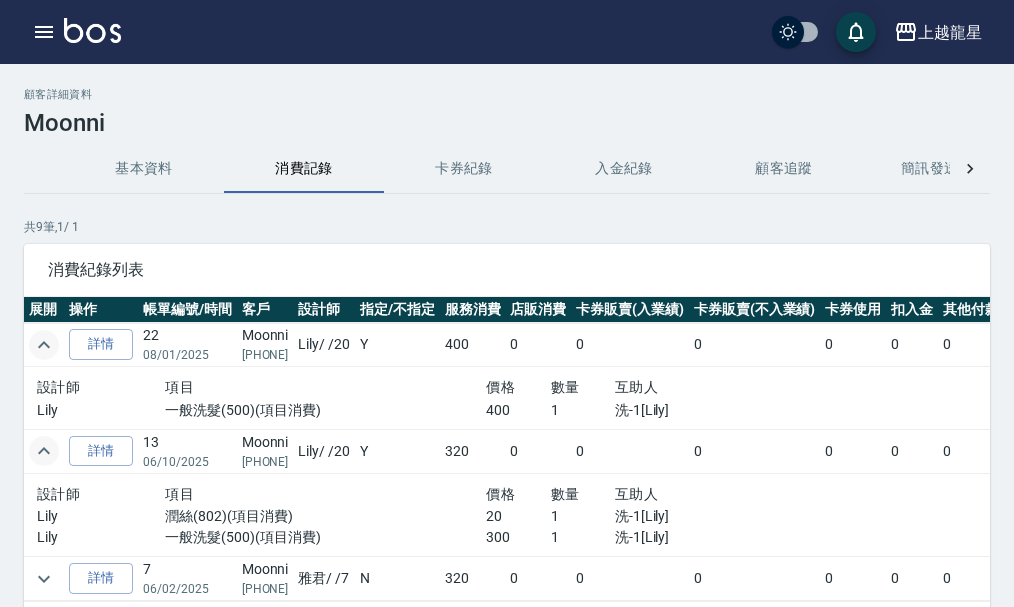 click at bounding box center (92, 30) 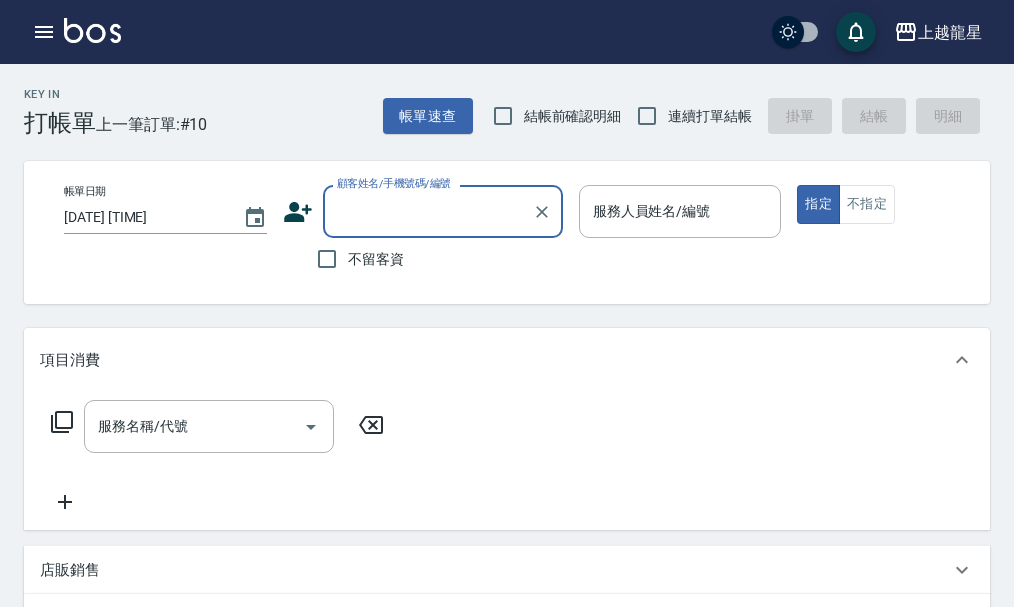 click on "顧客姓名/手機號碼/編號" at bounding box center (428, 211) 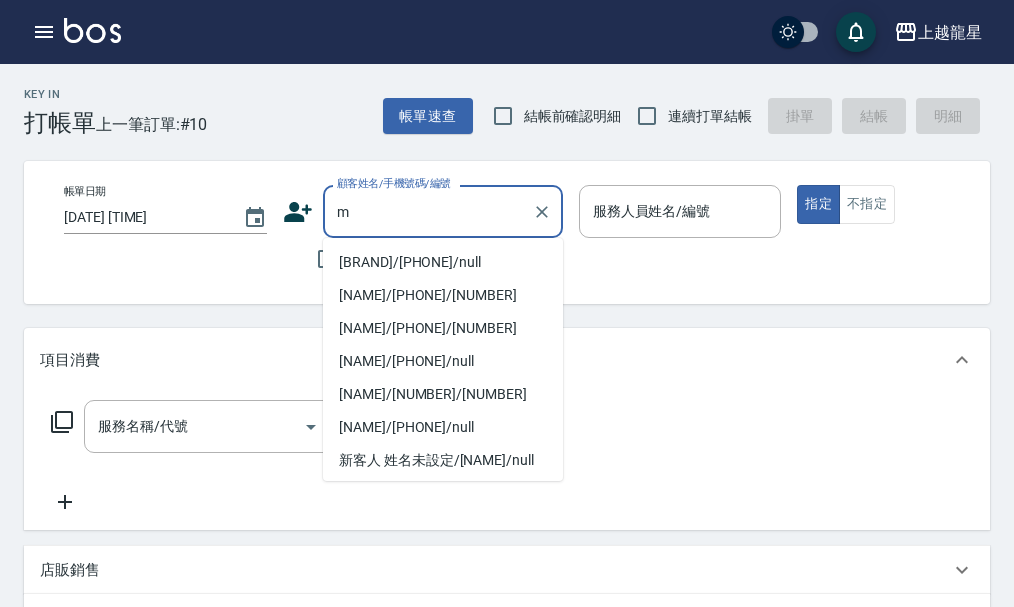 click on "[BRAND]/[PHONE]/null" at bounding box center (443, 262) 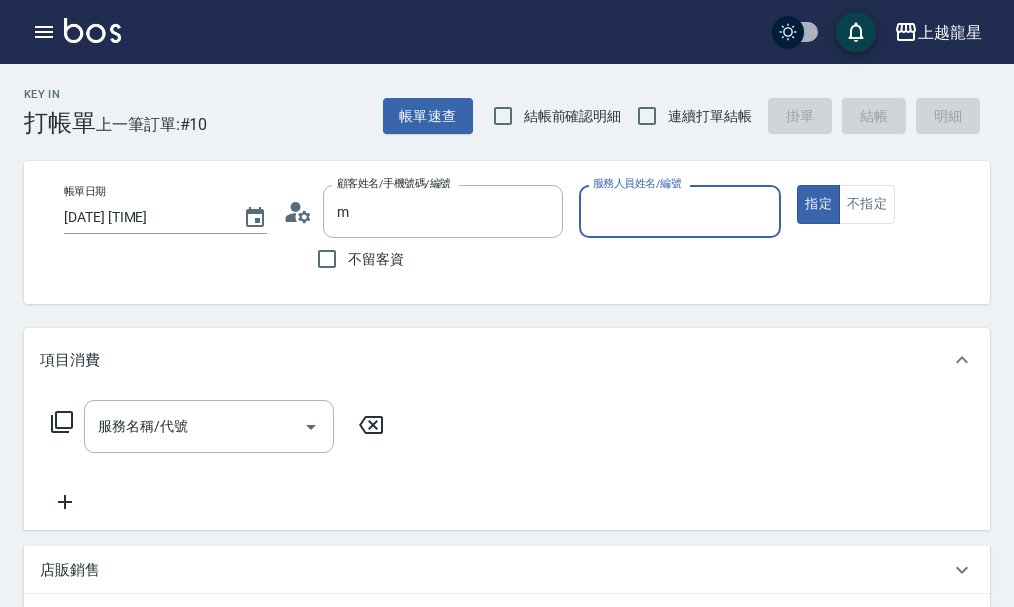type on "[BRAND]/[PHONE]/null" 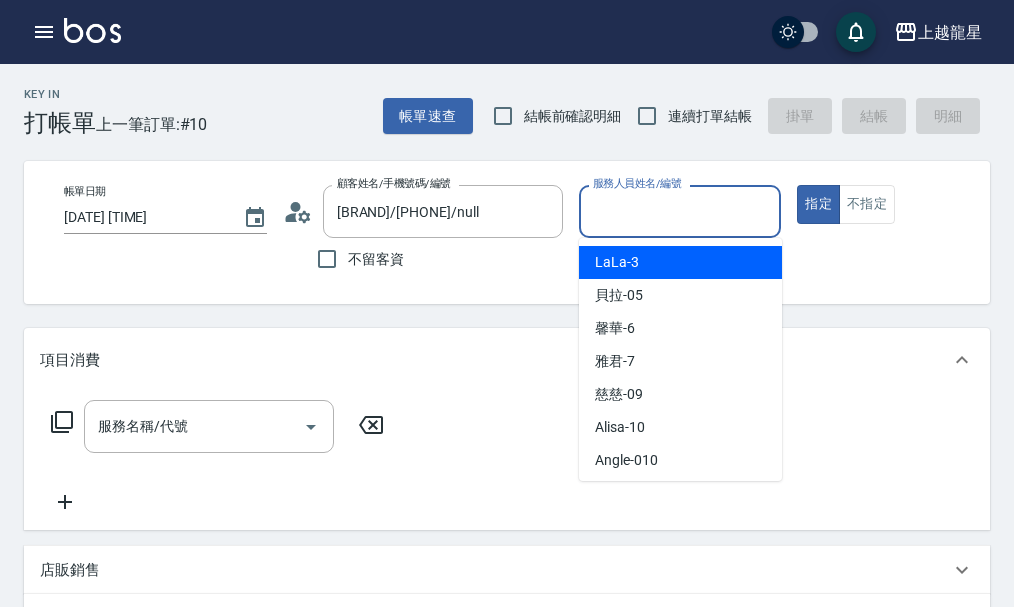 click on "服務人員姓名/編號" at bounding box center (680, 211) 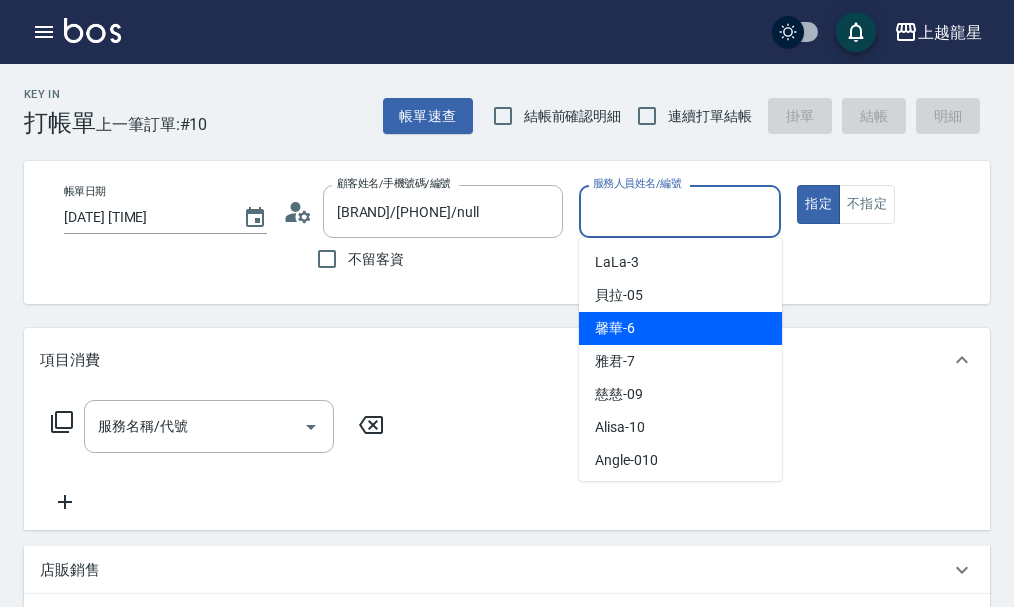 click on "馨華 -6" at bounding box center [680, 328] 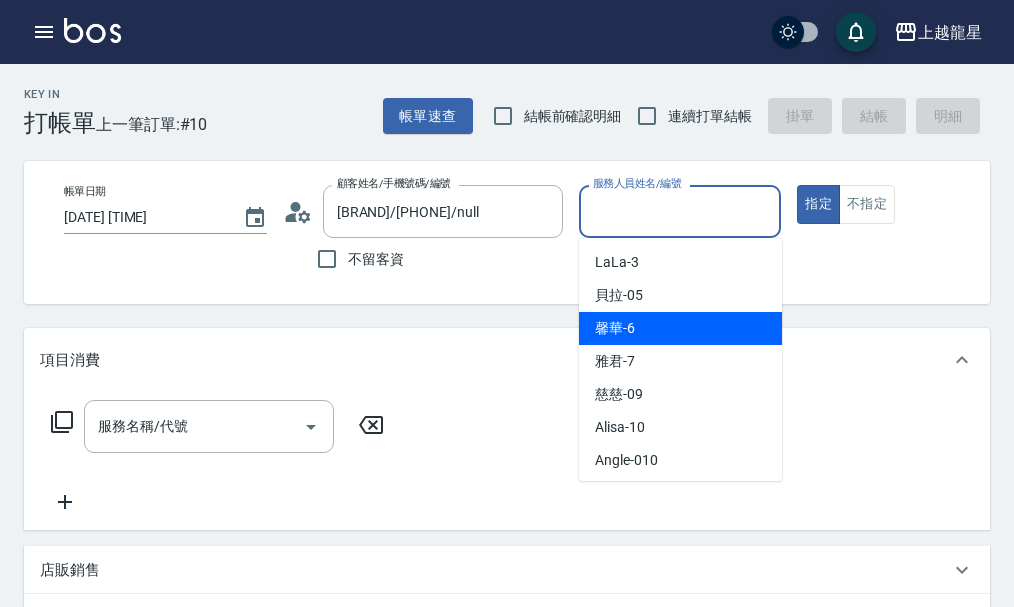 type on "馨華-6" 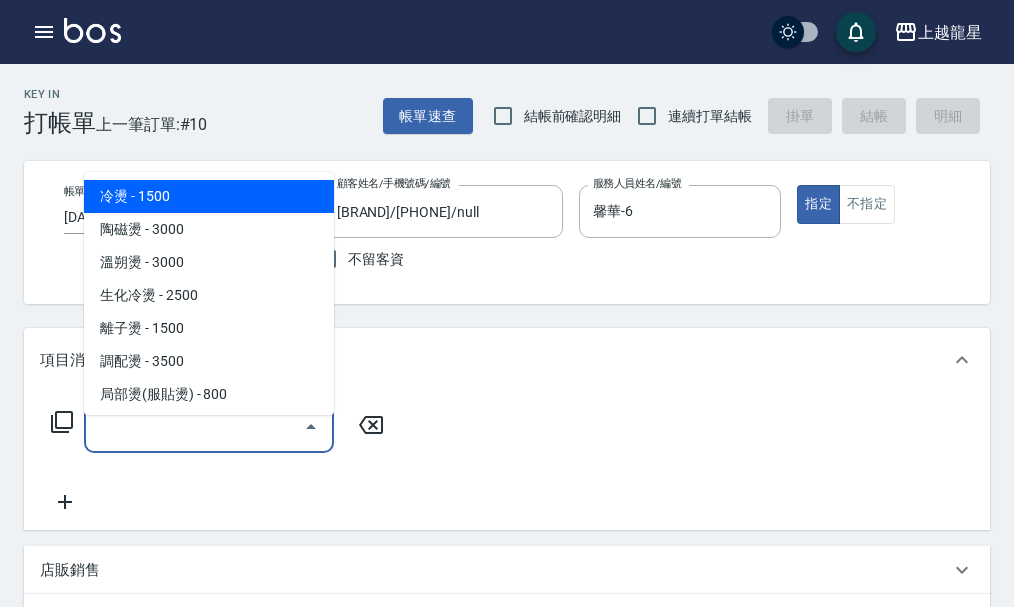 click on "服務名稱/代號" at bounding box center [194, 426] 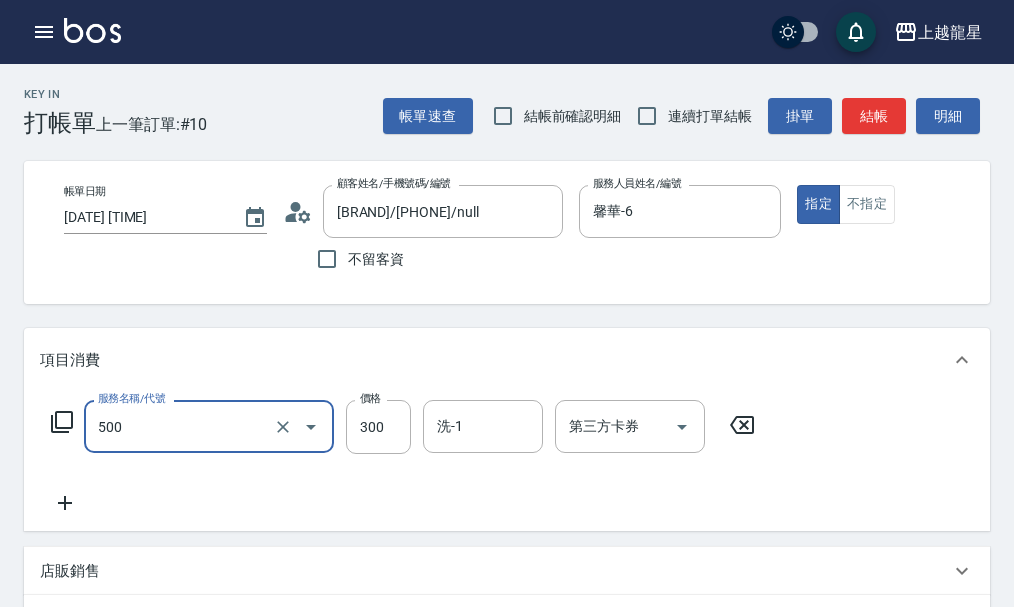 type on "一般洗髮(500)" 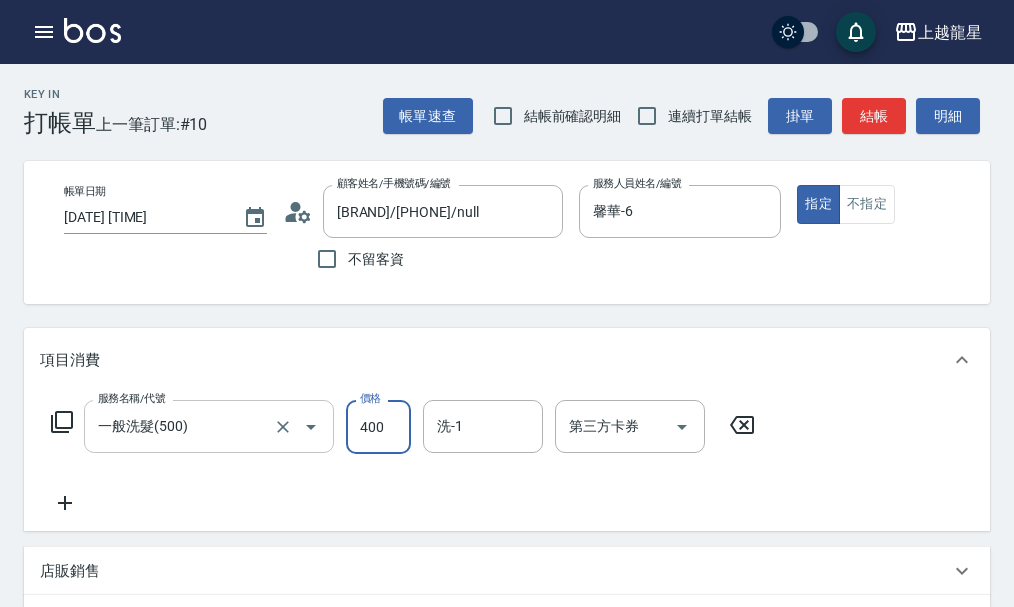 type on "400" 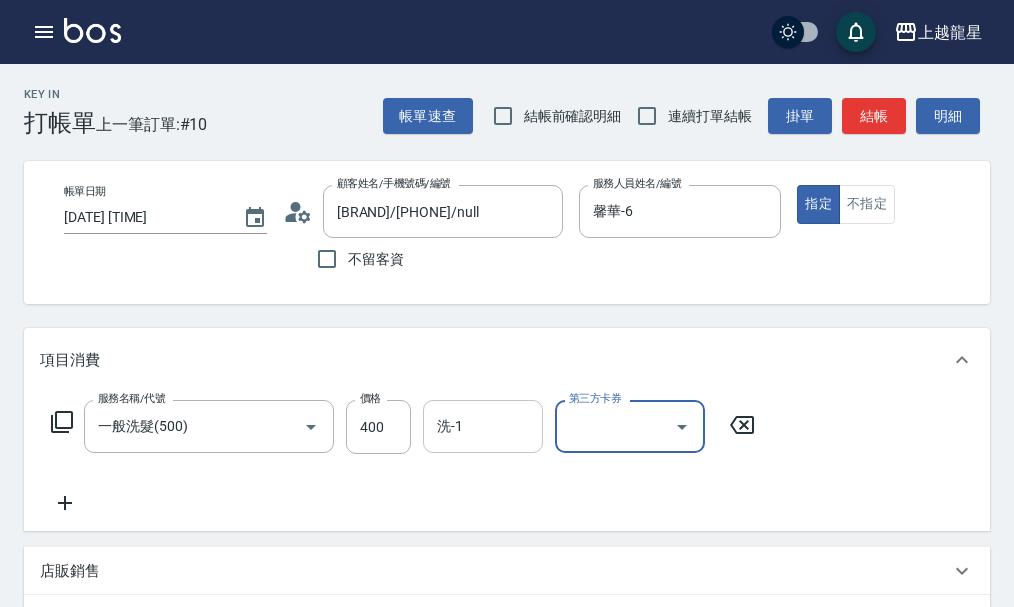 click on "洗-1 洗-1" at bounding box center (483, 426) 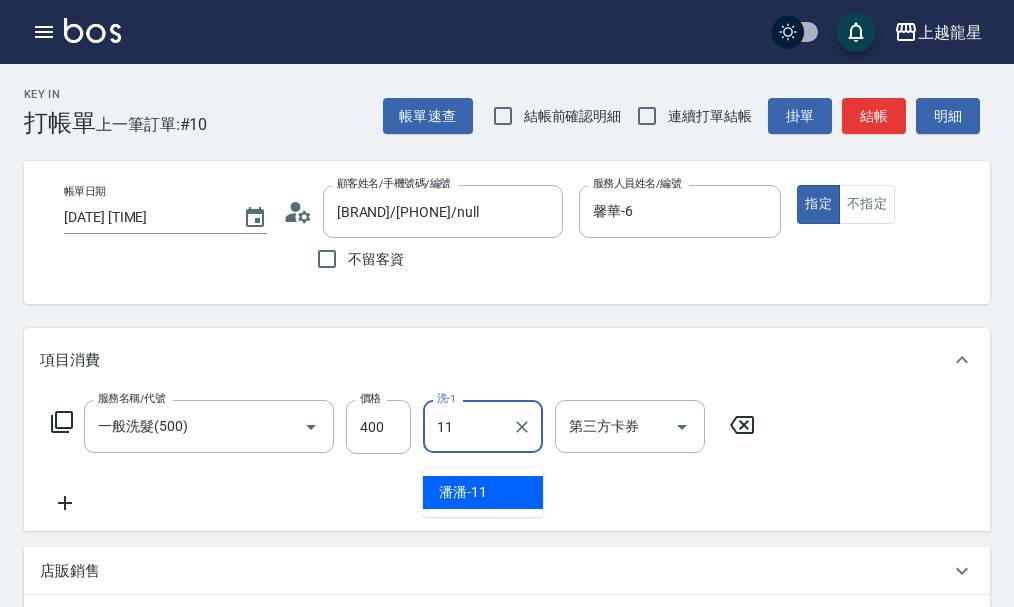 type on "潘潘-11" 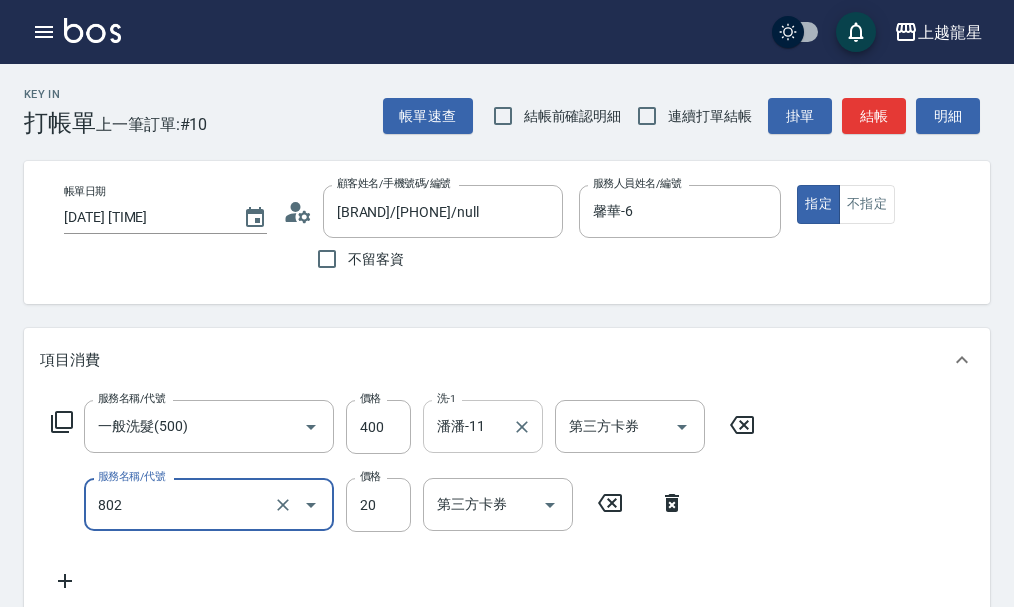 type on "潤絲(802)" 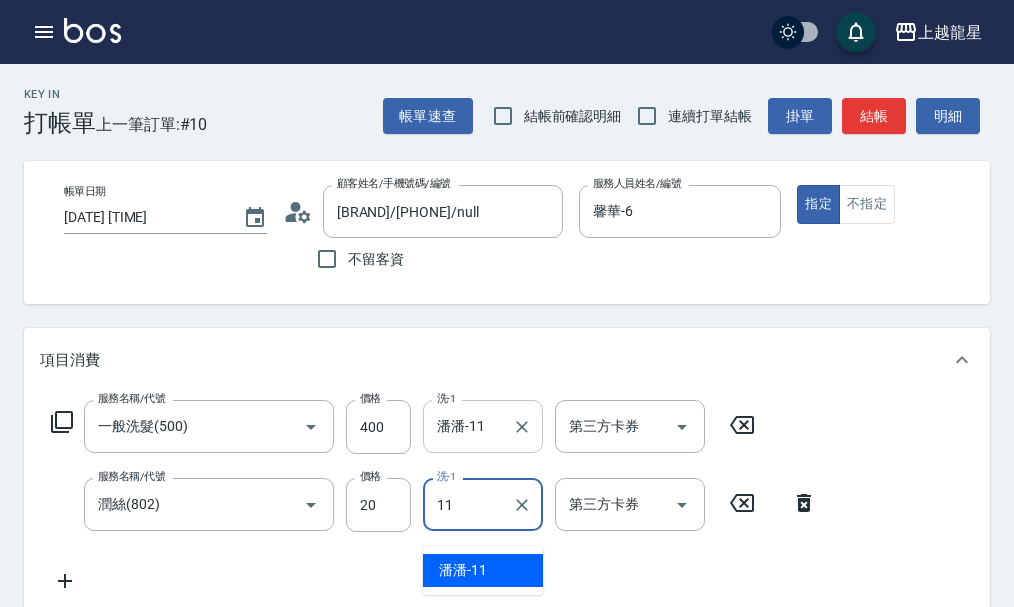 type on "潘潘-11" 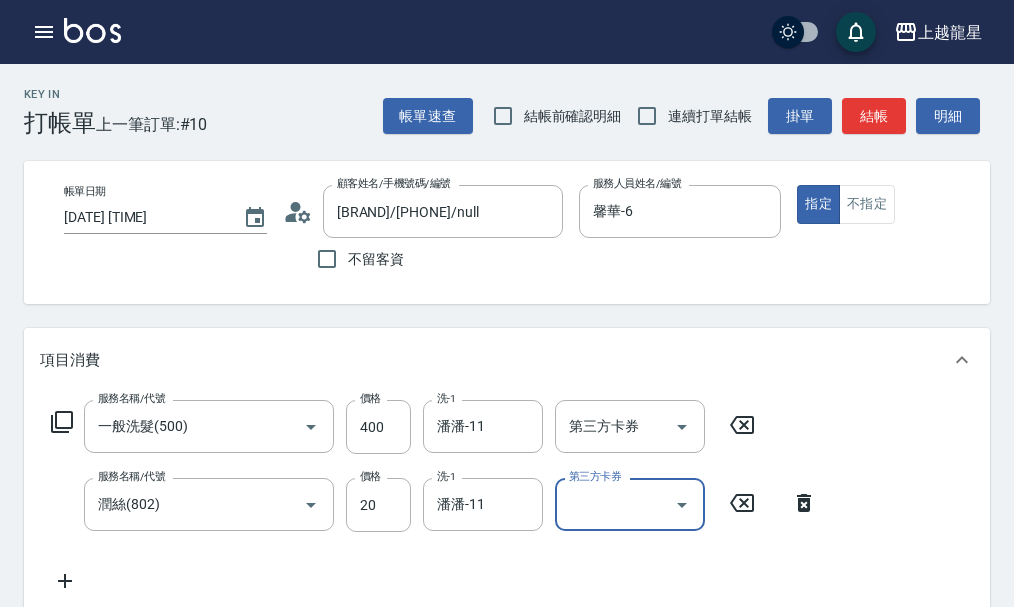 scroll, scrollTop: 606, scrollLeft: 0, axis: vertical 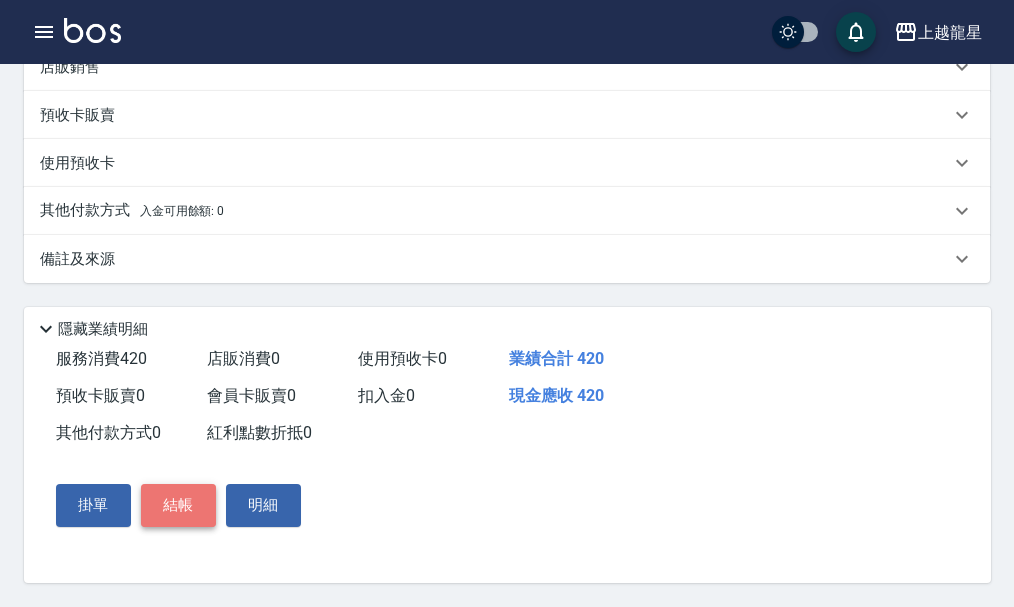 click on "結帳" at bounding box center (178, 505) 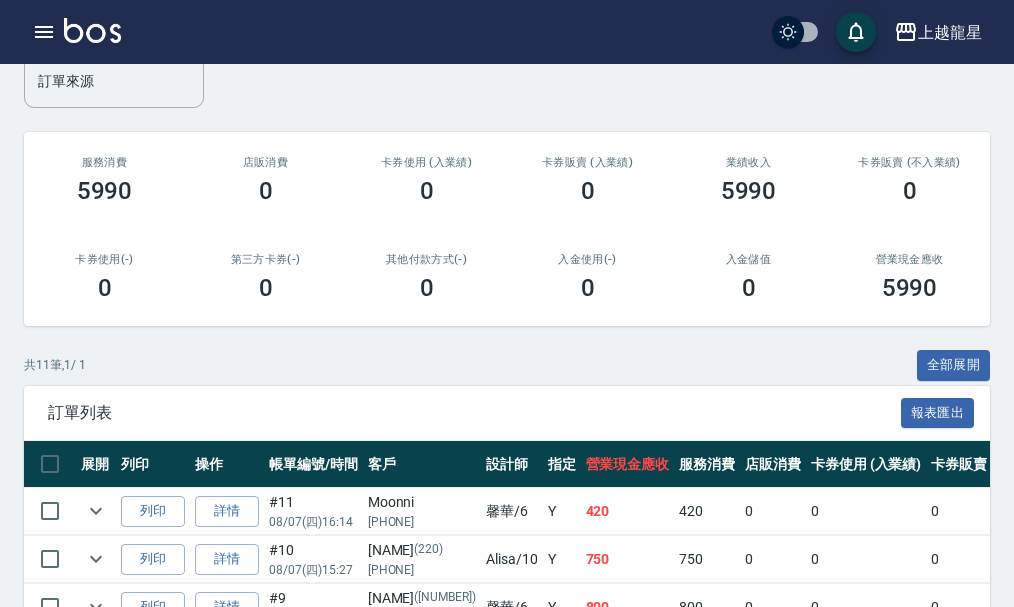 scroll, scrollTop: 300, scrollLeft: 0, axis: vertical 